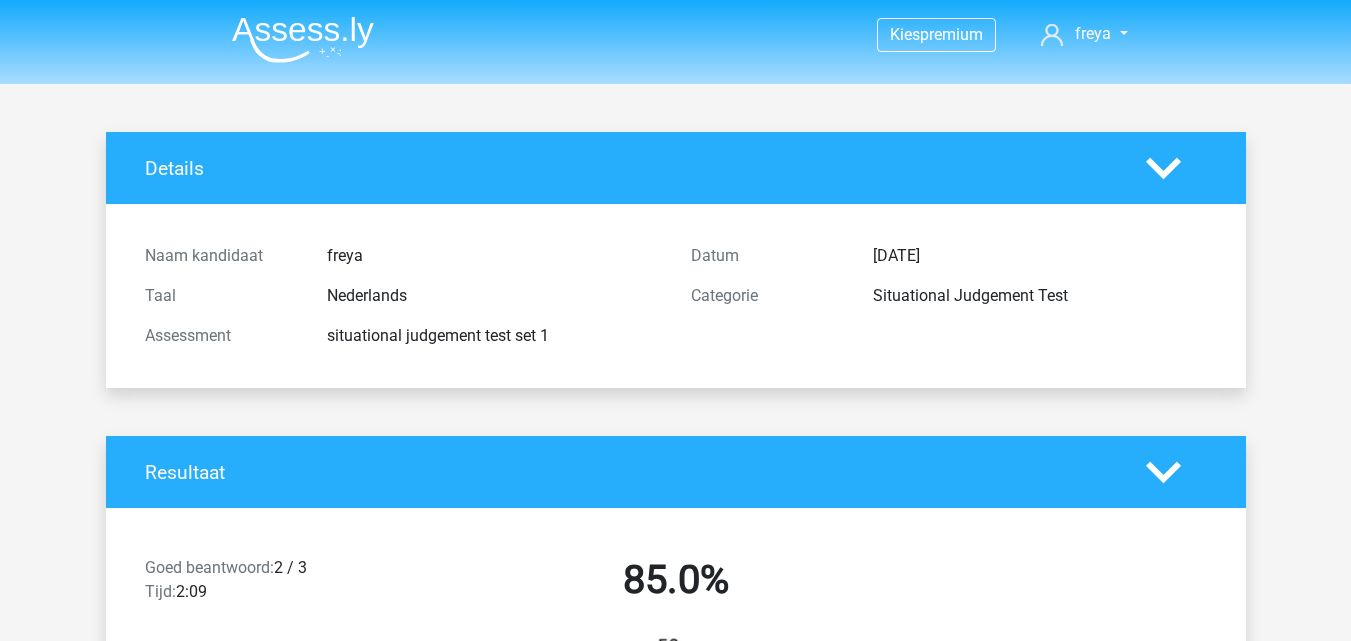 scroll, scrollTop: 2200, scrollLeft: 0, axis: vertical 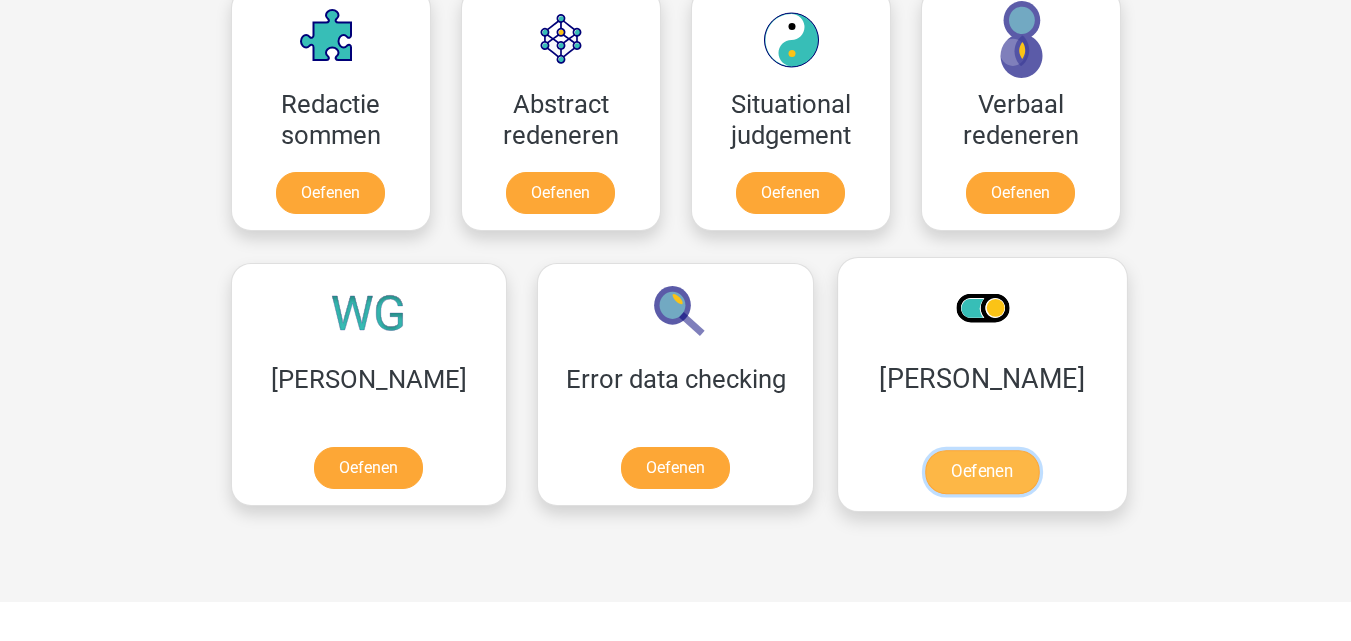 click on "Oefenen" at bounding box center (982, 472) 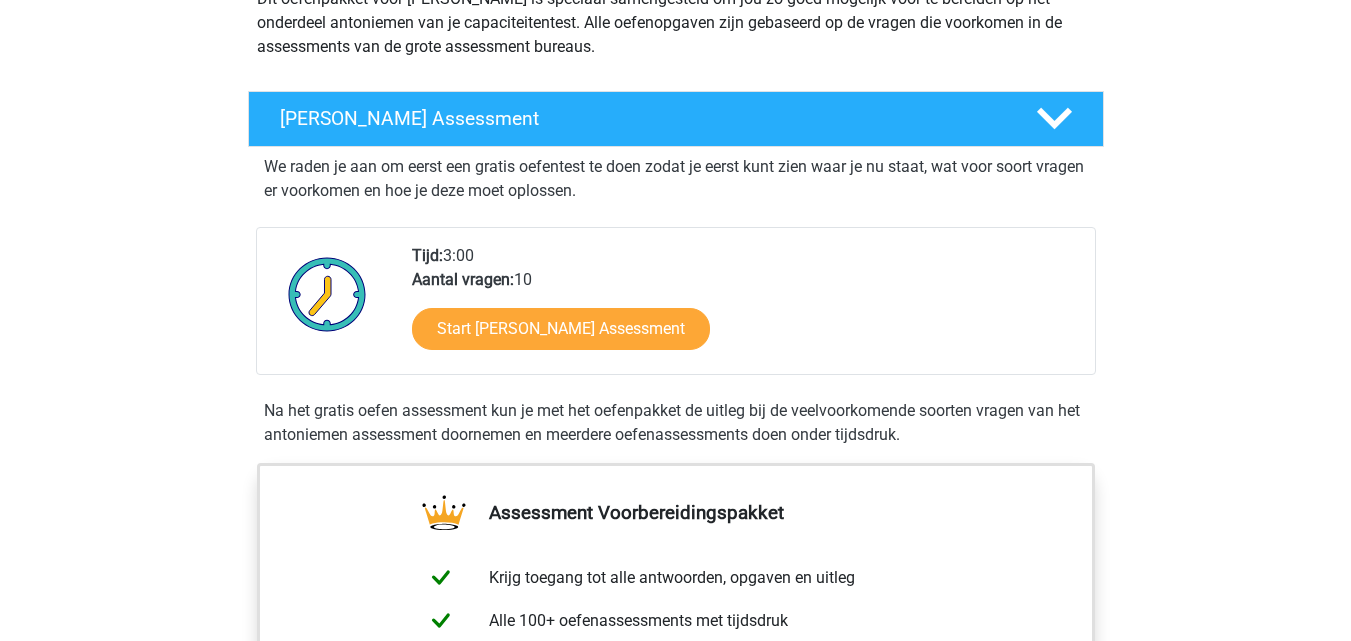 scroll, scrollTop: 300, scrollLeft: 0, axis: vertical 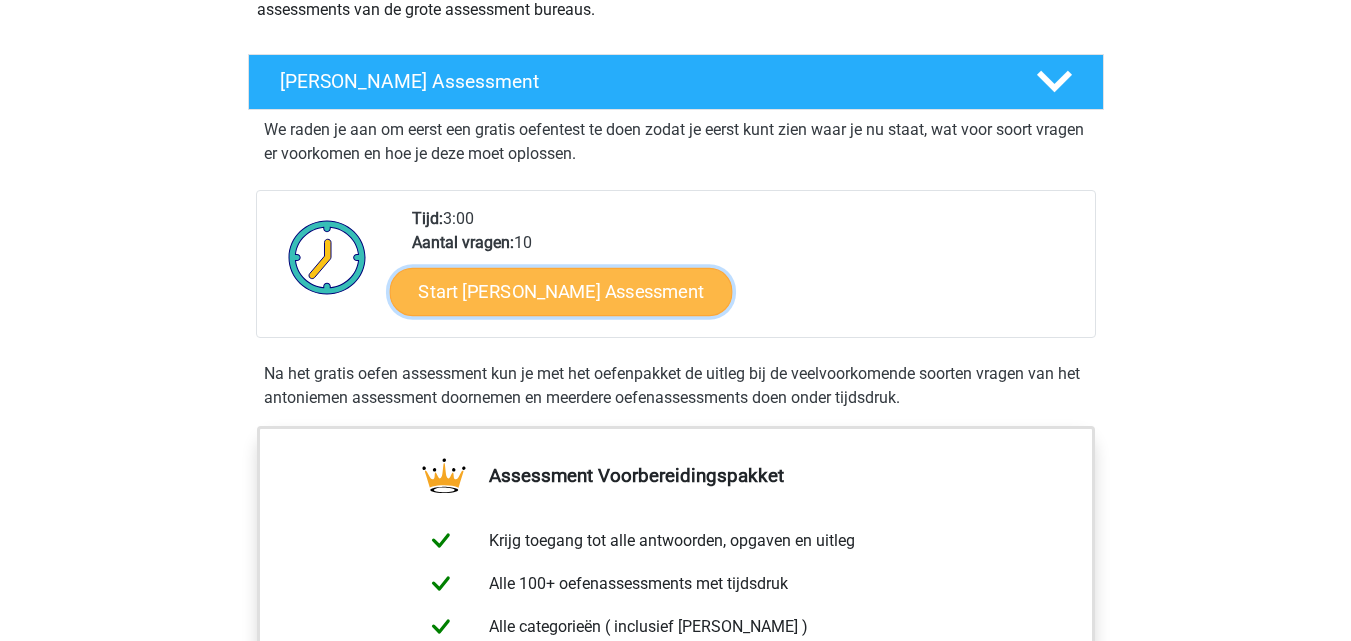 click on "Start [PERSON_NAME] Assessment" at bounding box center (560, 291) 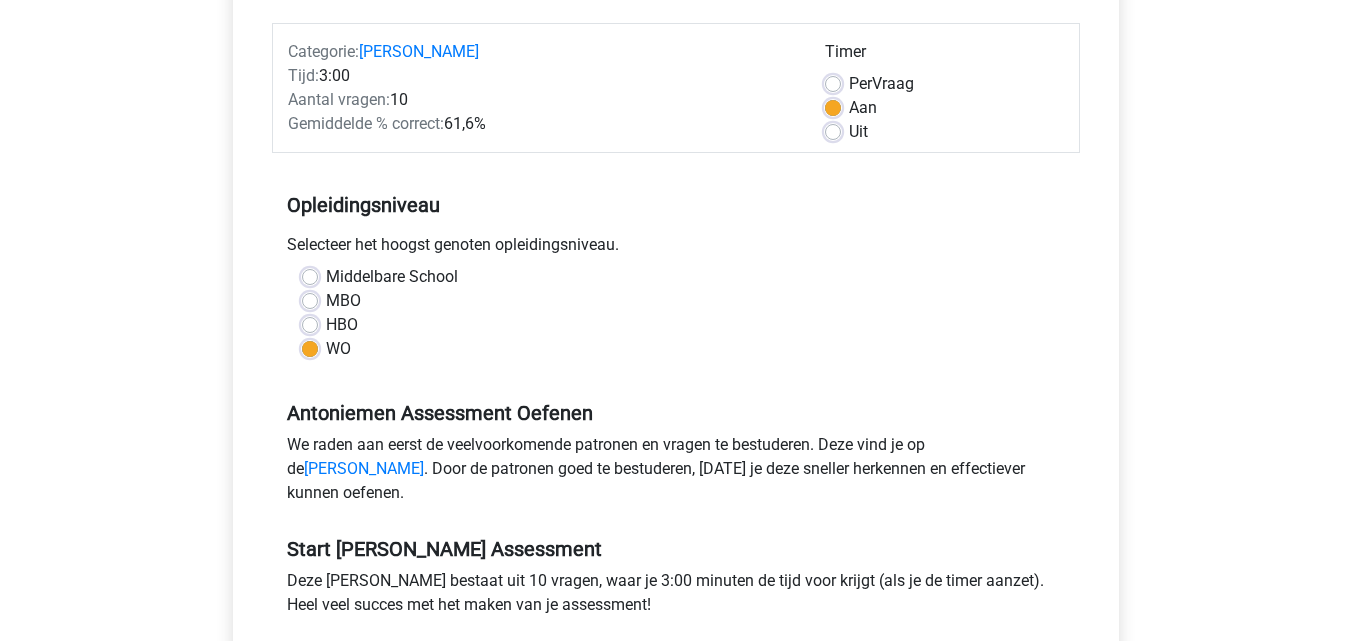 scroll, scrollTop: 500, scrollLeft: 0, axis: vertical 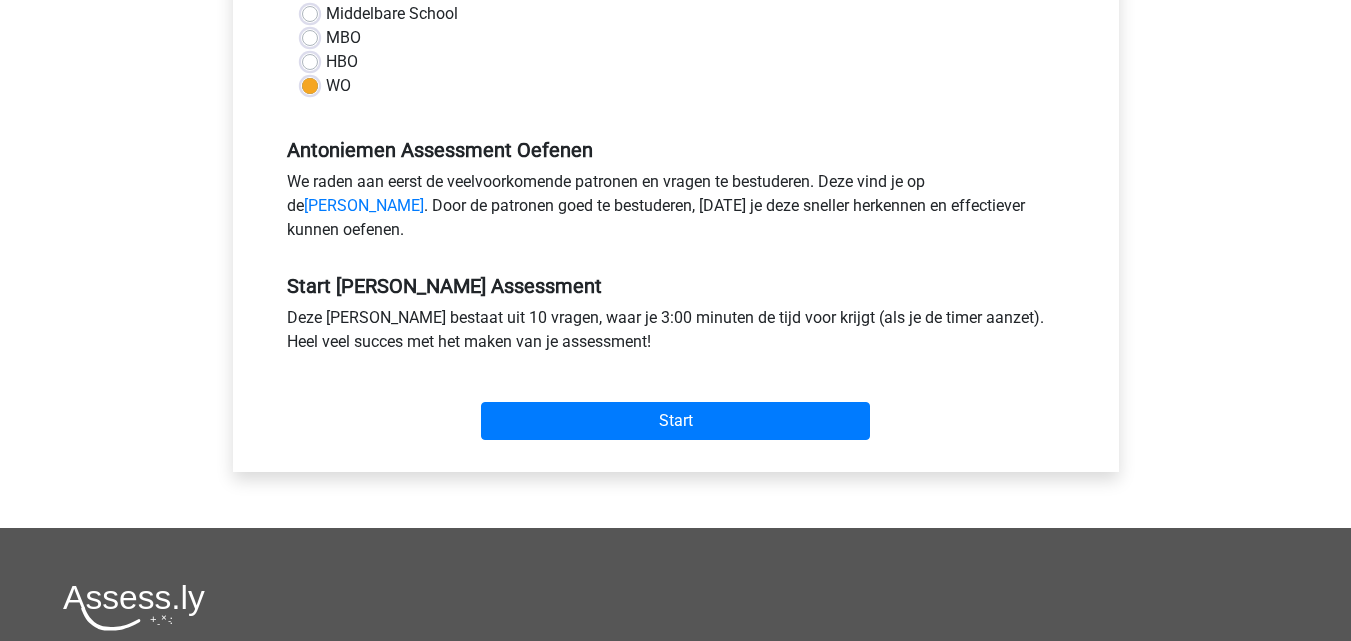 click on "Start" at bounding box center [676, 405] 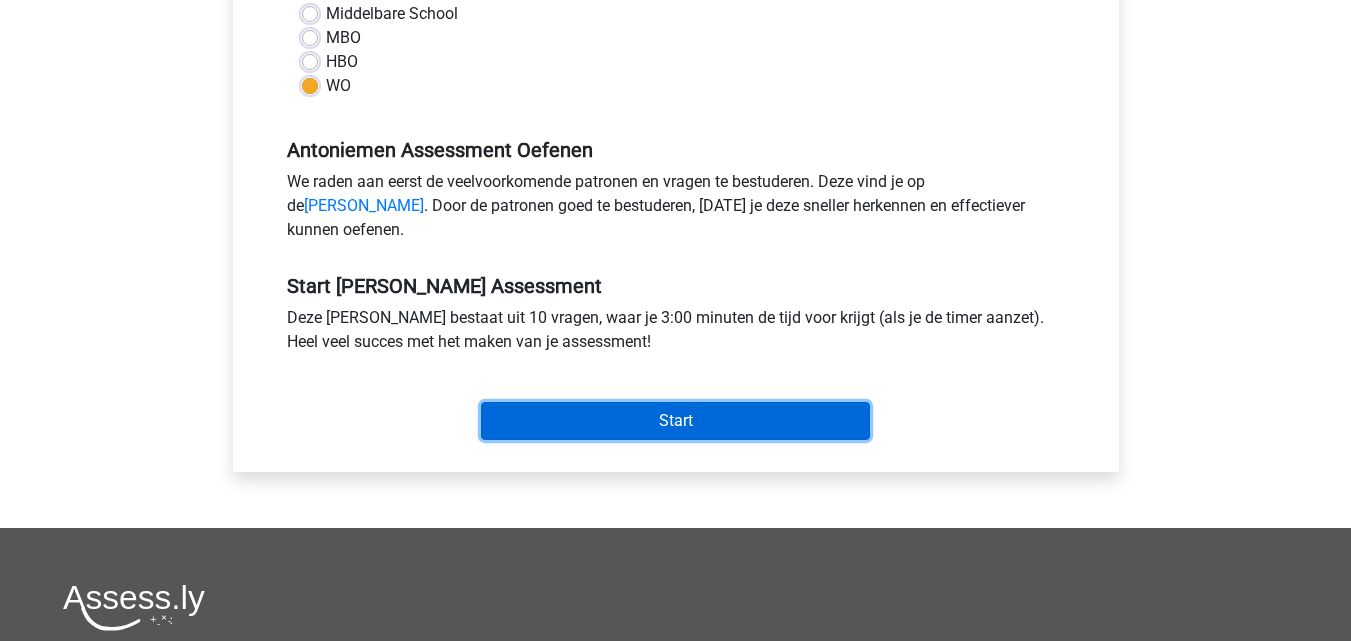 click on "Start" at bounding box center [675, 421] 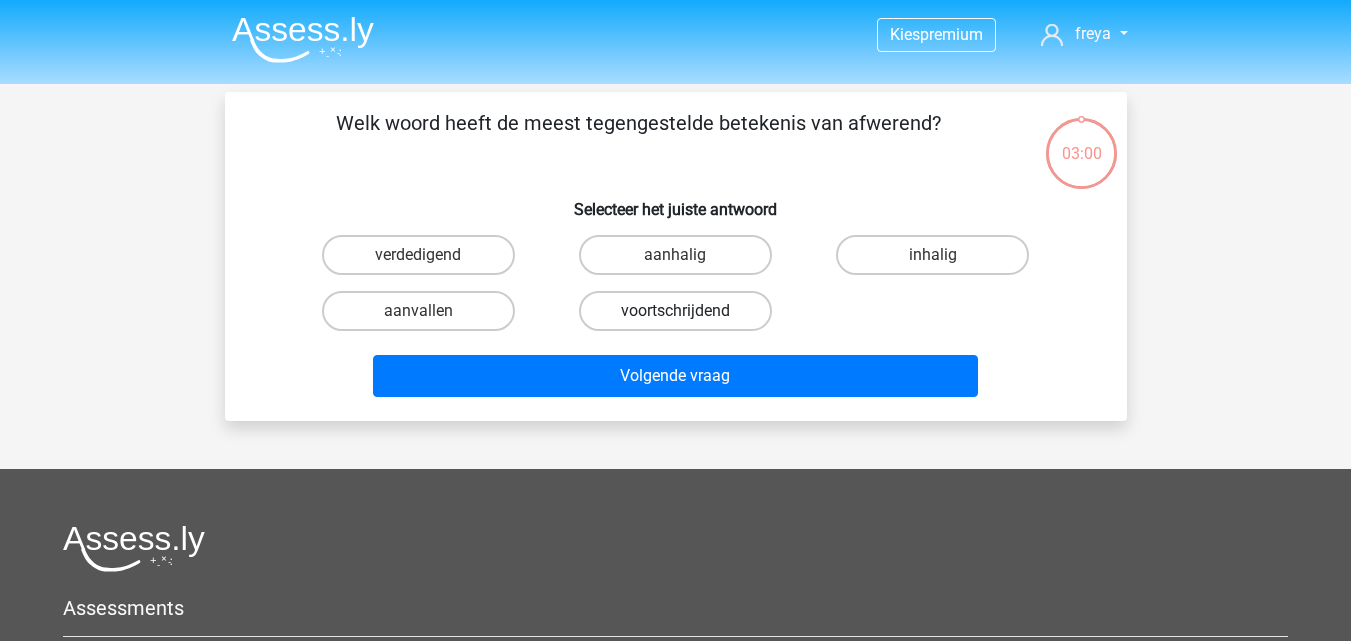 scroll, scrollTop: 0, scrollLeft: 0, axis: both 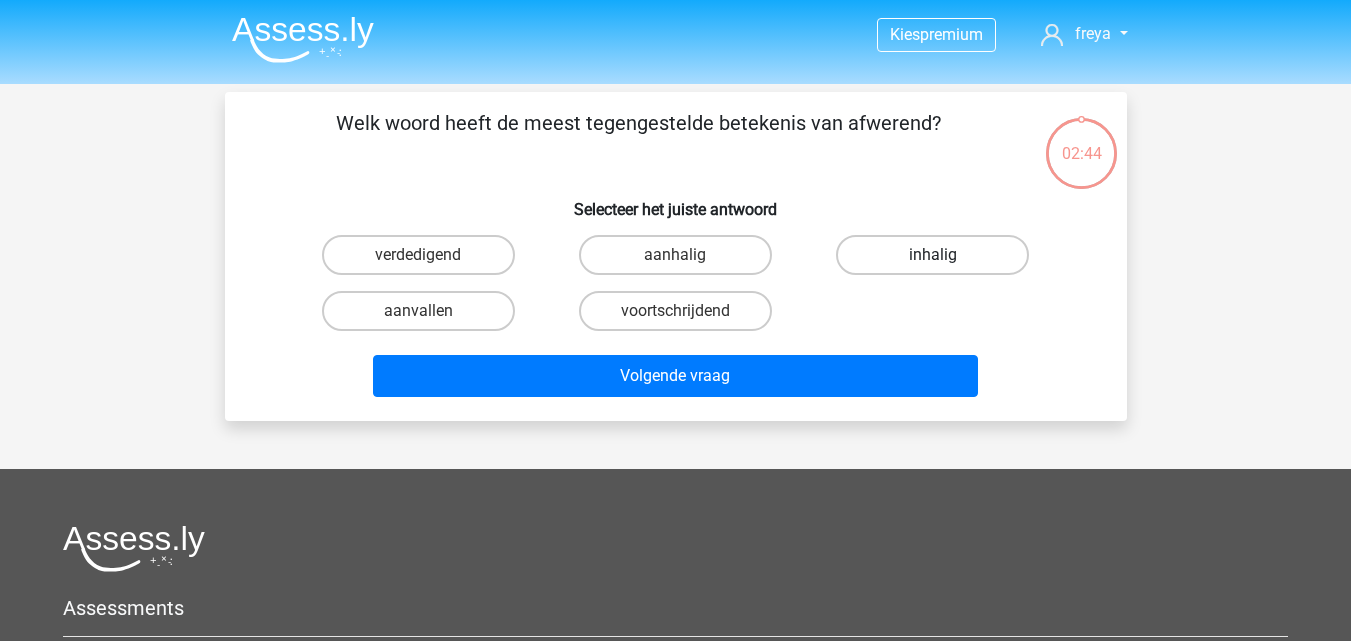 click on "inhalig" at bounding box center (932, 255) 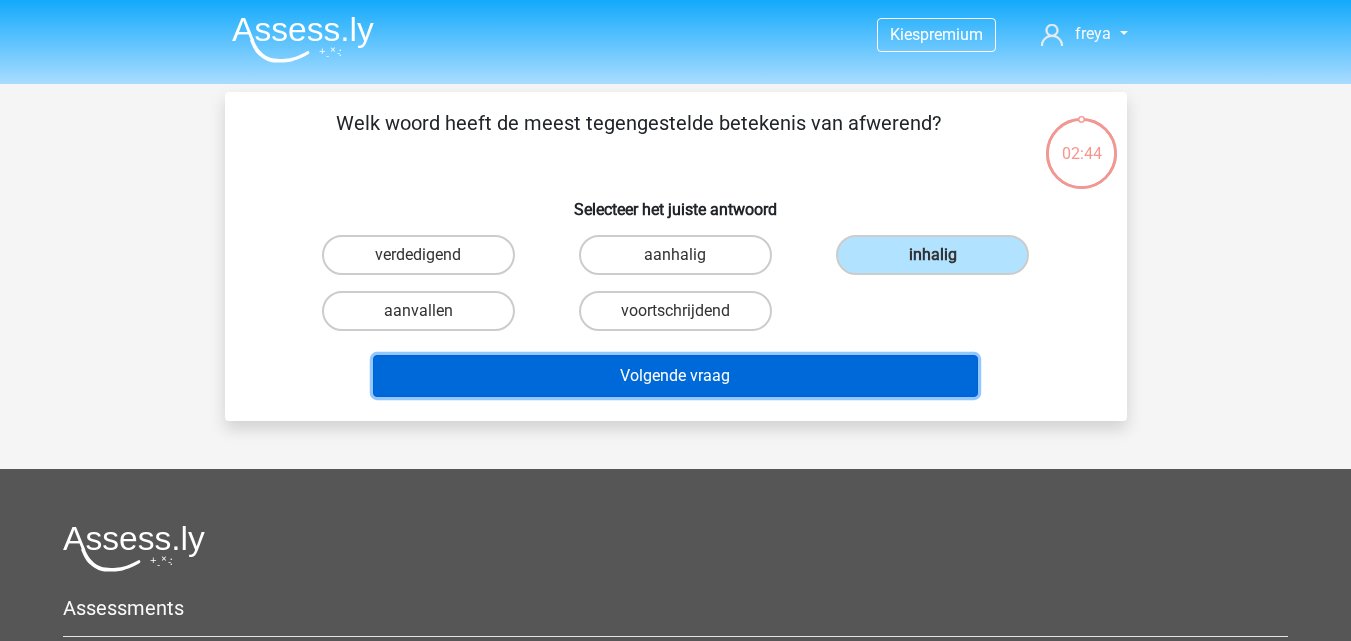 click on "Volgende vraag" at bounding box center (675, 376) 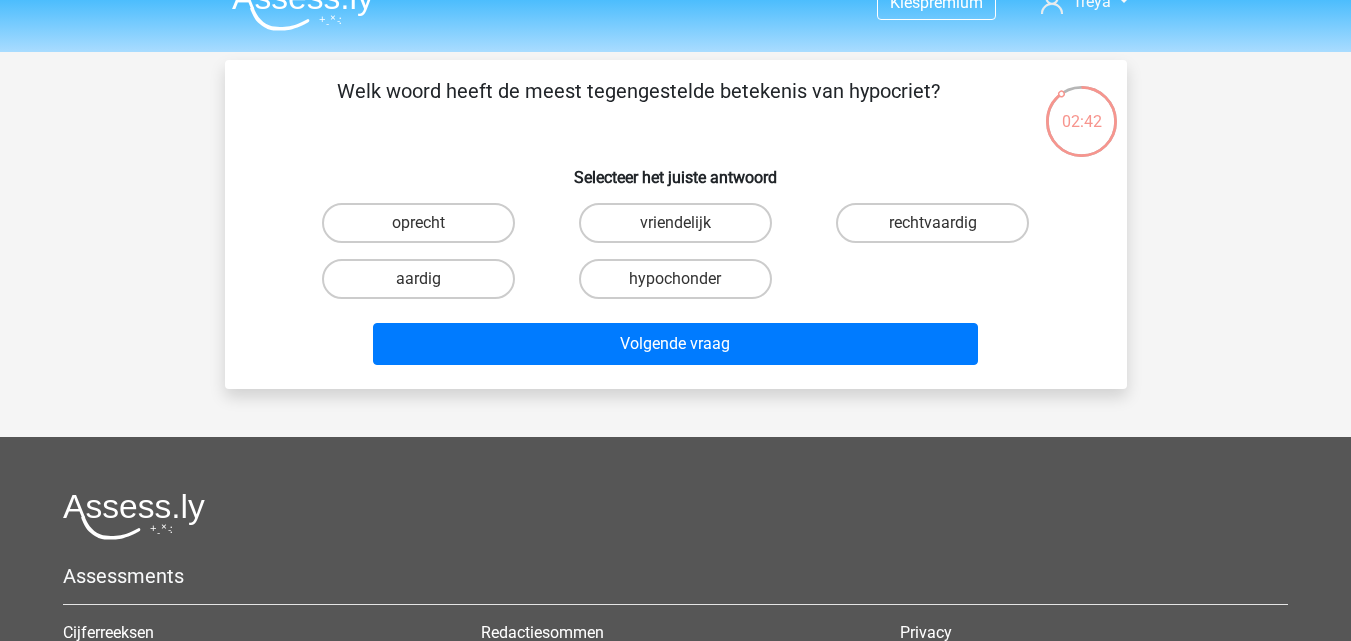 scroll, scrollTop: 0, scrollLeft: 0, axis: both 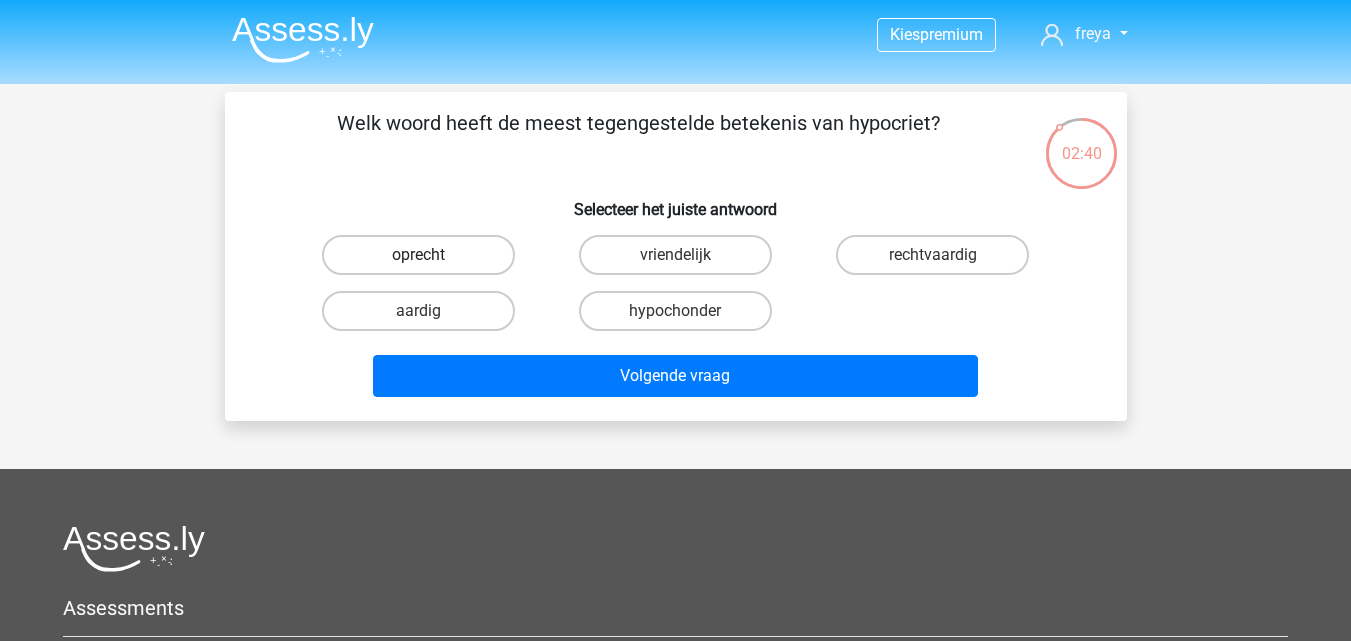 click on "oprecht" at bounding box center (418, 255) 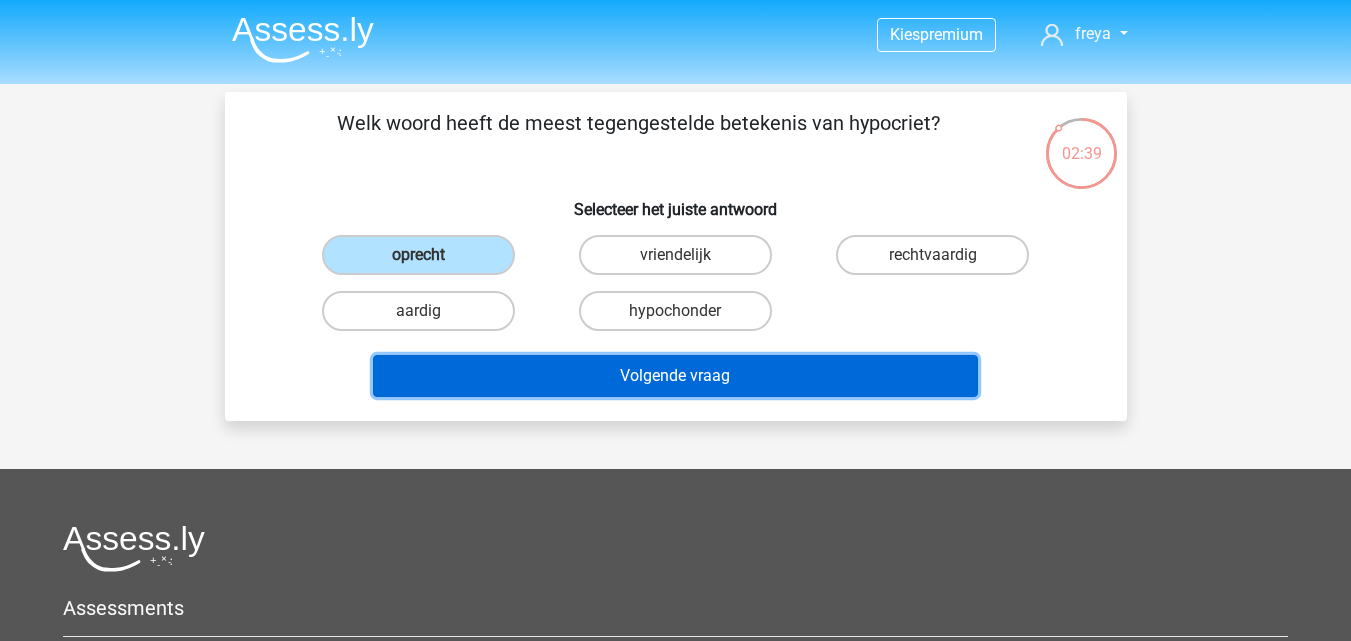 click on "Volgende vraag" at bounding box center [675, 376] 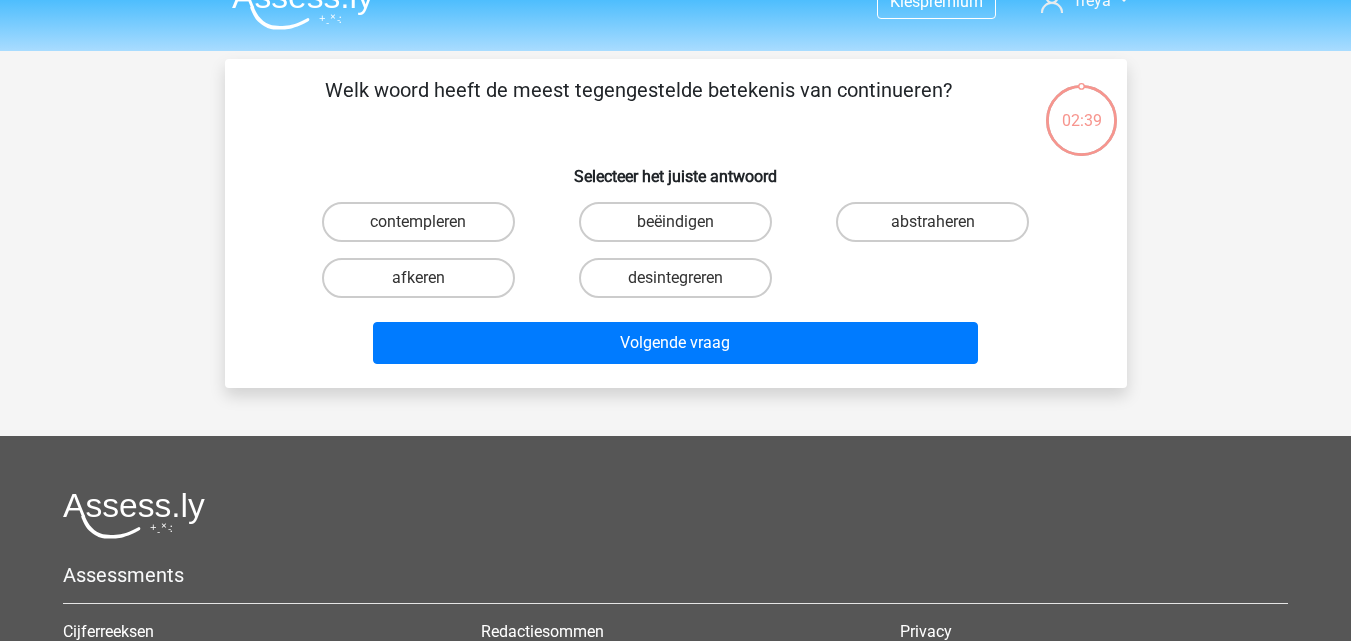 scroll, scrollTop: 0, scrollLeft: 0, axis: both 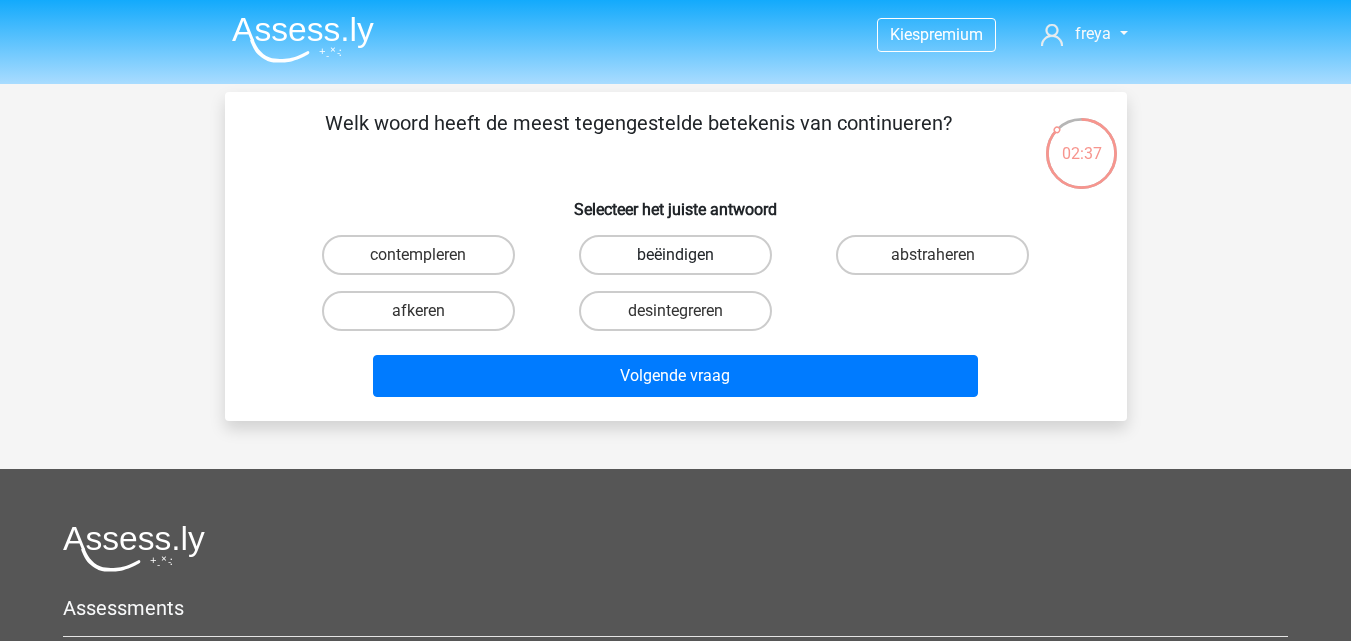click on "beëindigen" at bounding box center [675, 255] 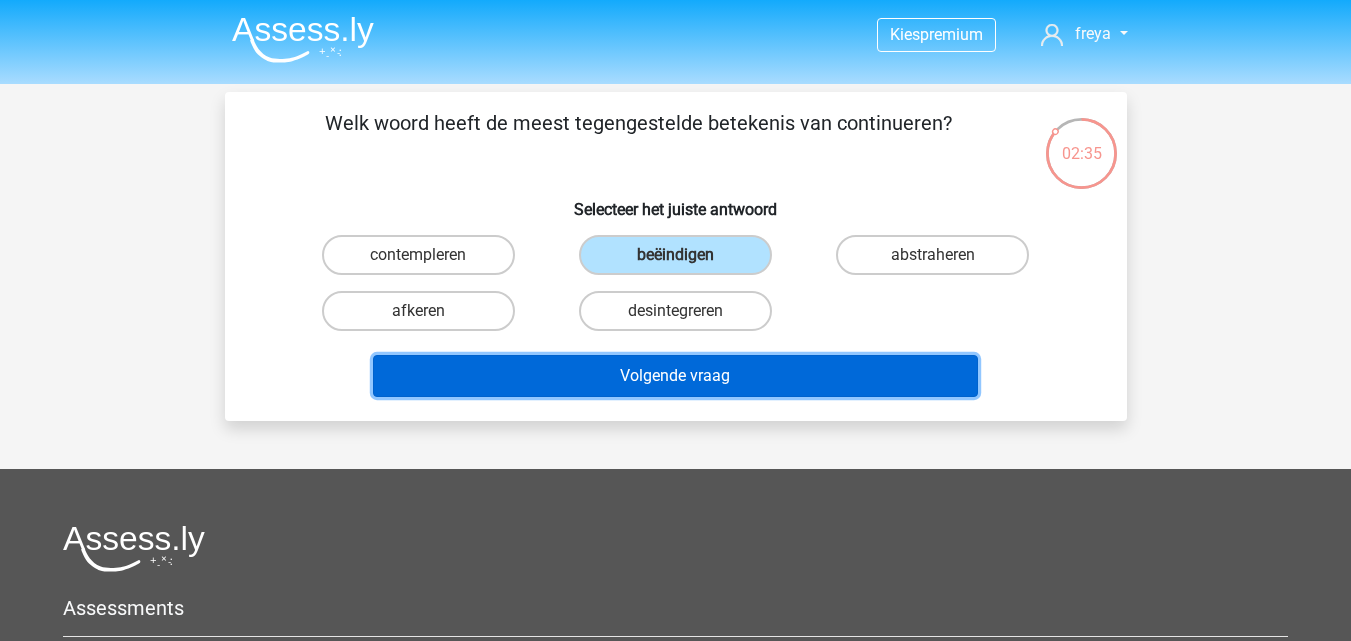 click on "Volgende vraag" at bounding box center (675, 376) 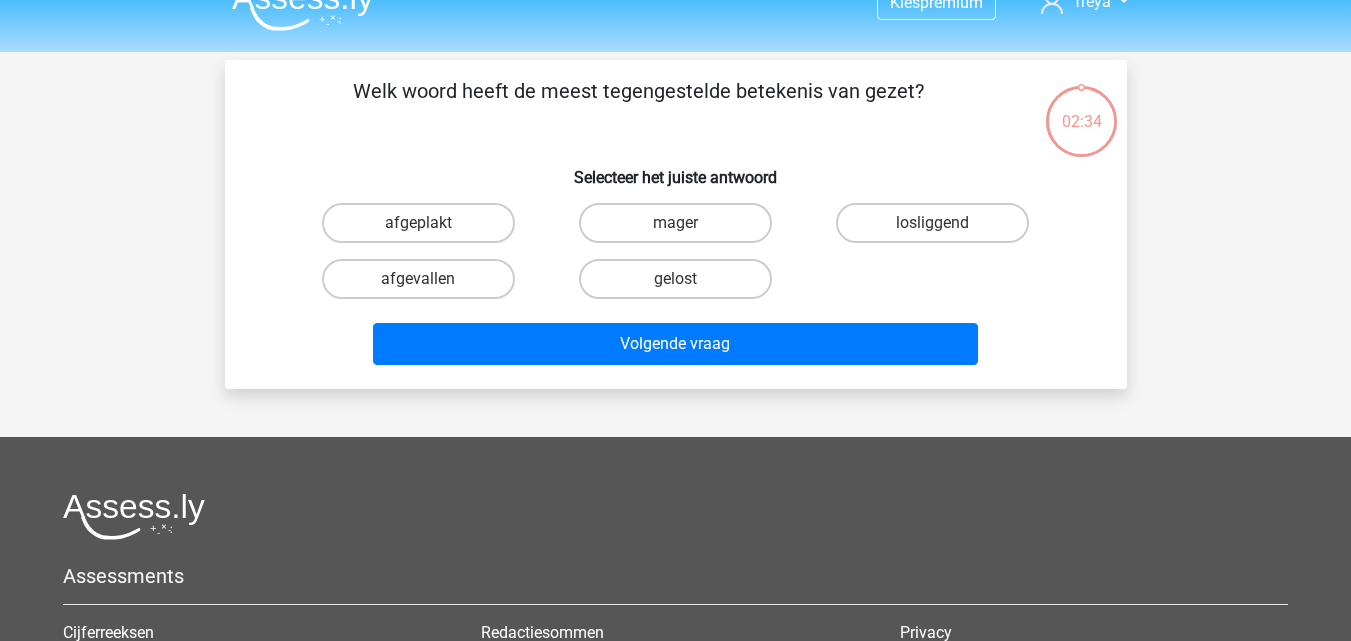 scroll, scrollTop: 0, scrollLeft: 0, axis: both 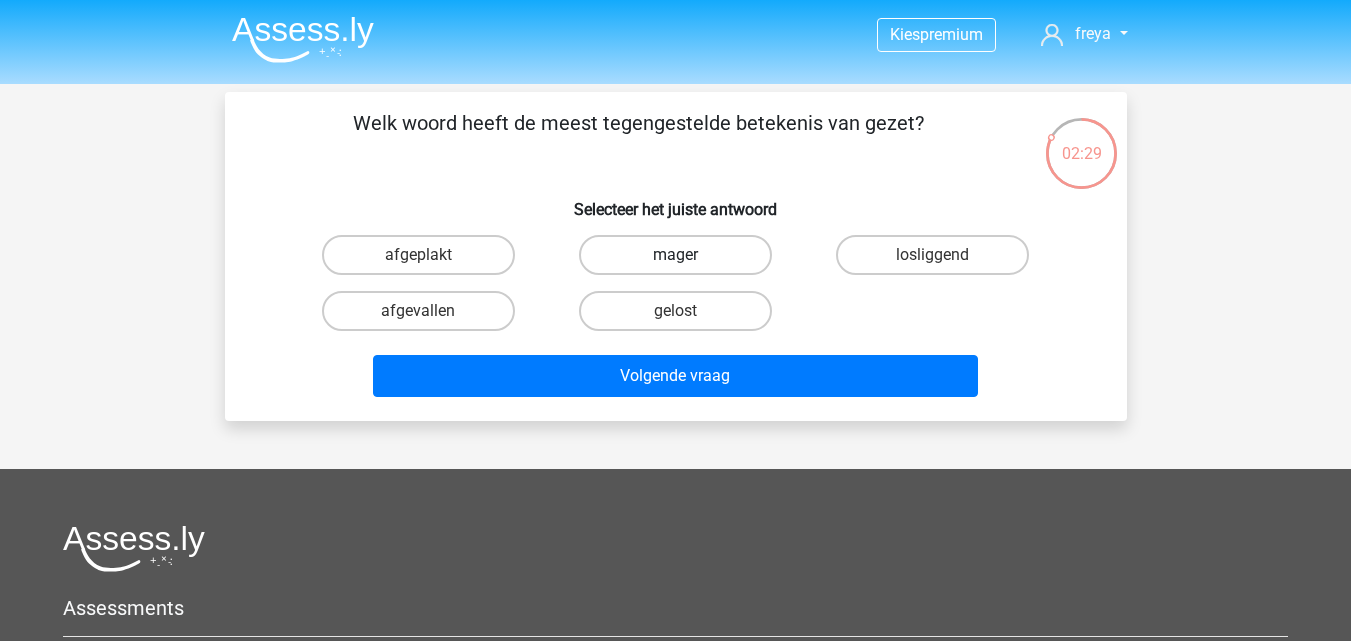 click on "mager" at bounding box center (675, 255) 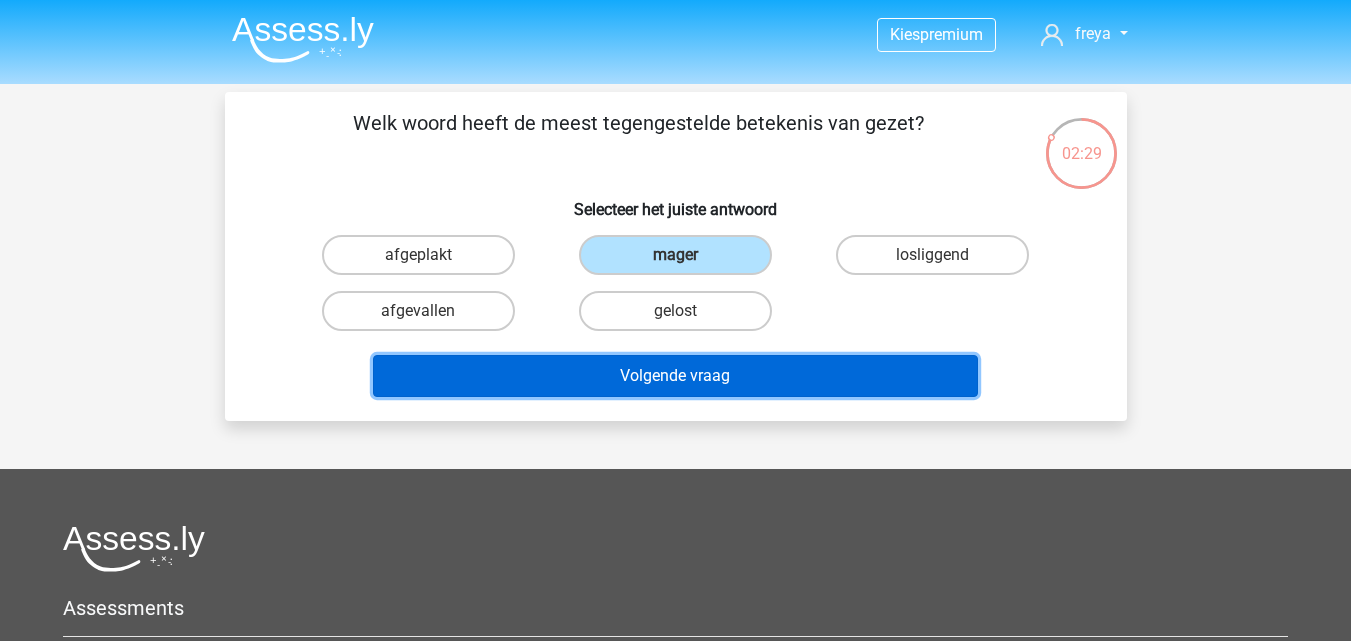 click on "Volgende vraag" at bounding box center (675, 376) 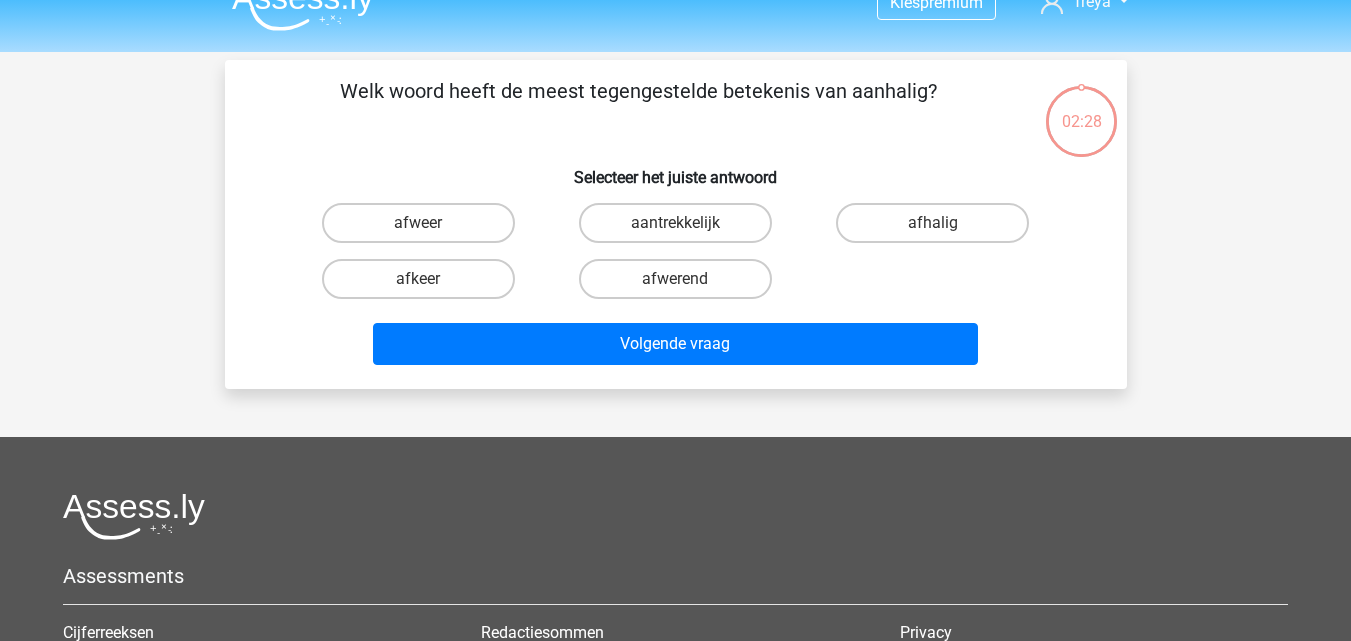 scroll, scrollTop: 0, scrollLeft: 0, axis: both 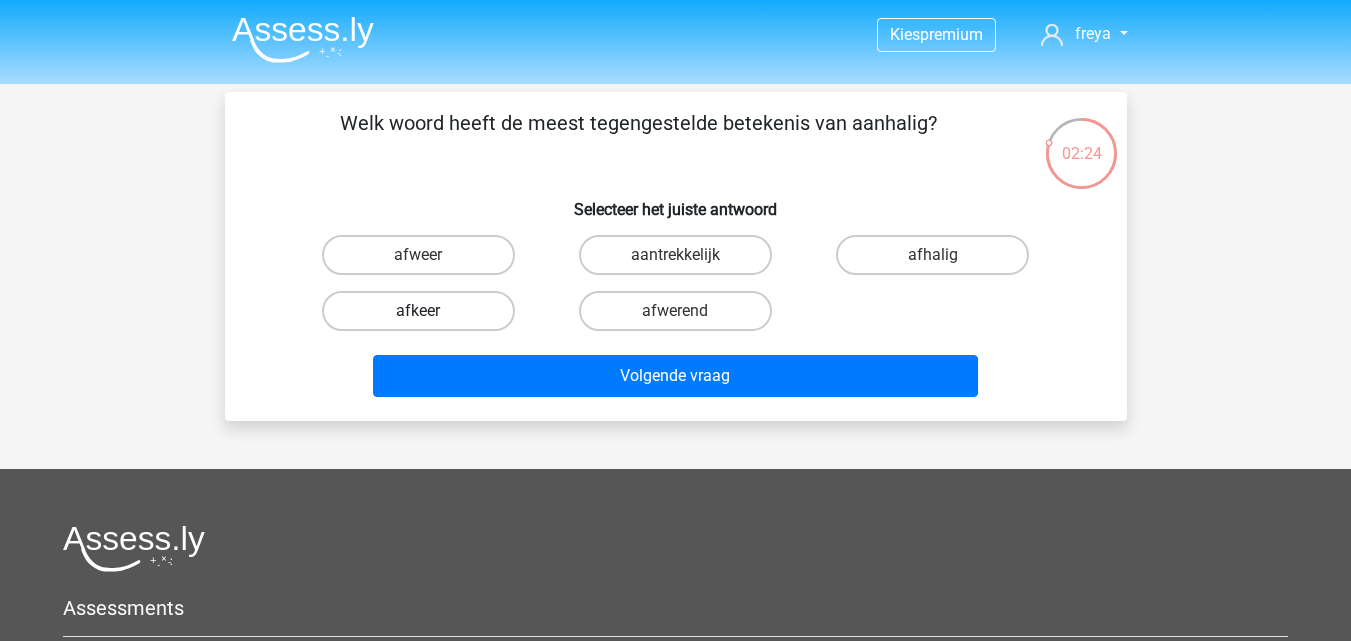 click on "afkeer" at bounding box center (418, 311) 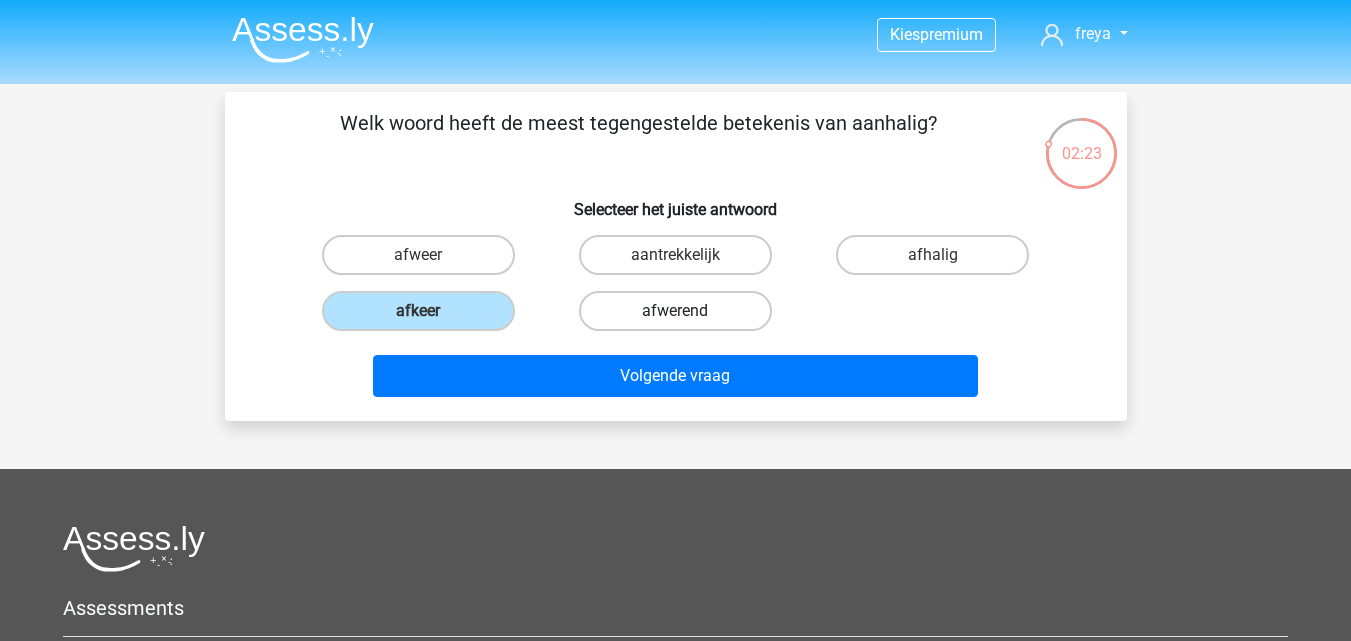 click on "afwerend" at bounding box center (675, 311) 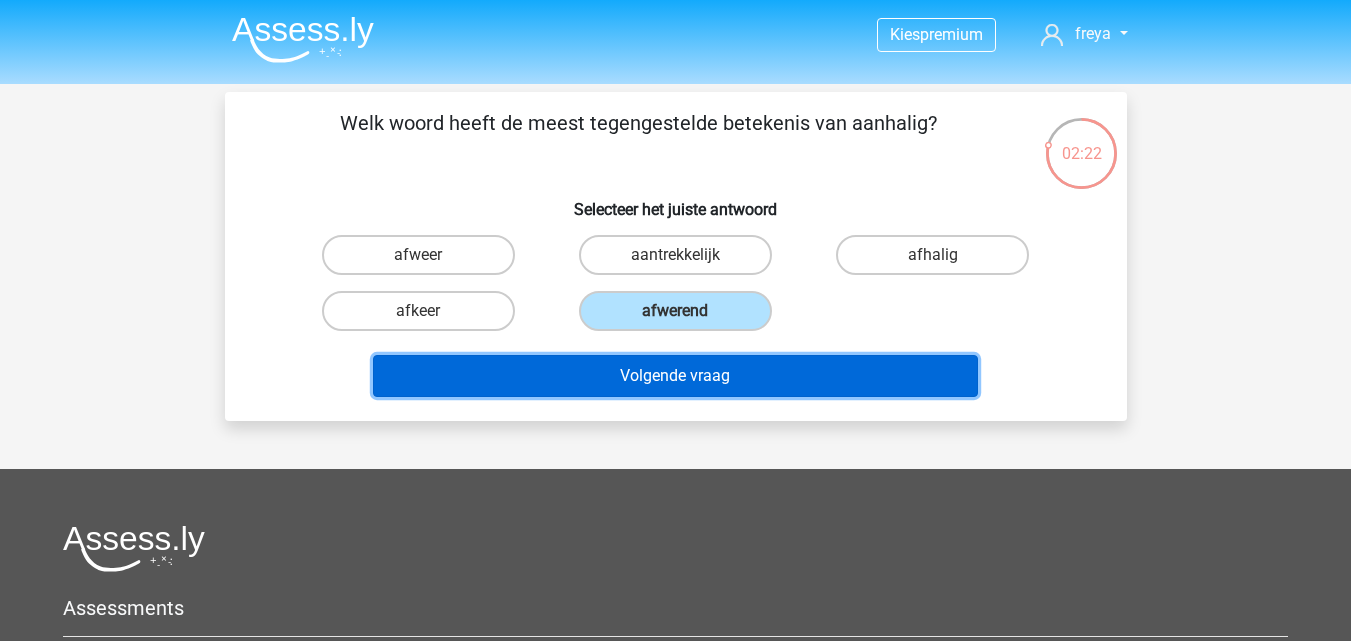 click on "Volgende vraag" at bounding box center [675, 376] 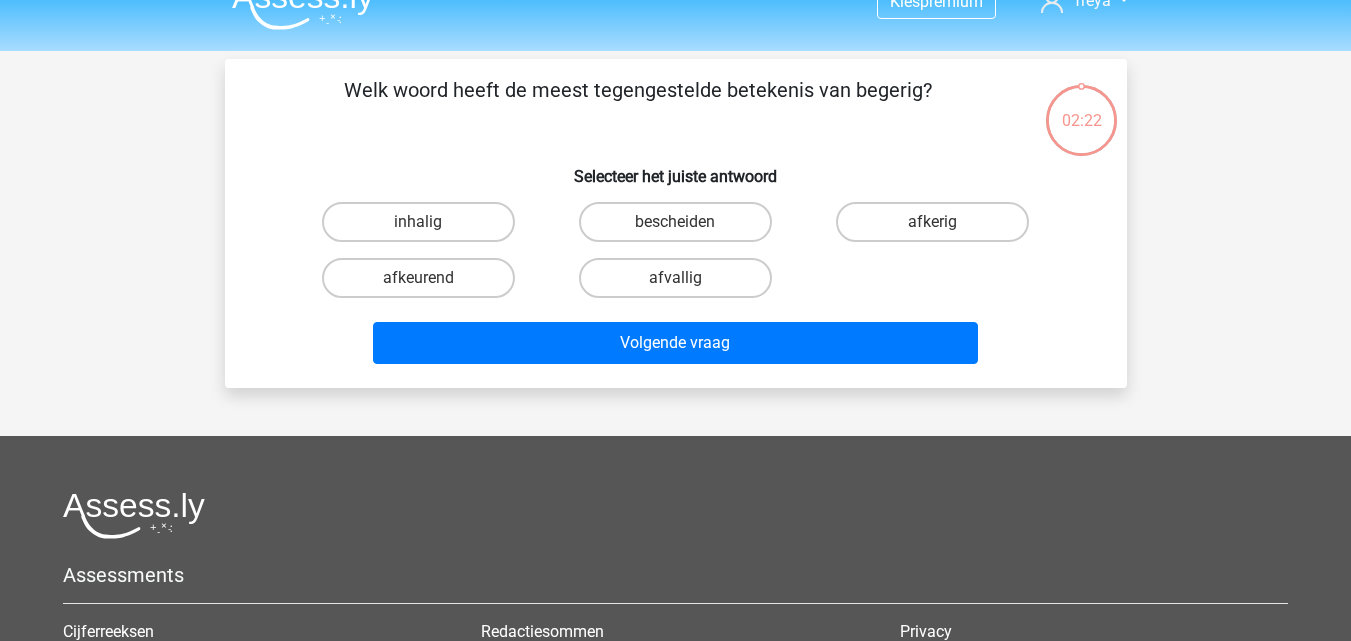 scroll, scrollTop: 0, scrollLeft: 0, axis: both 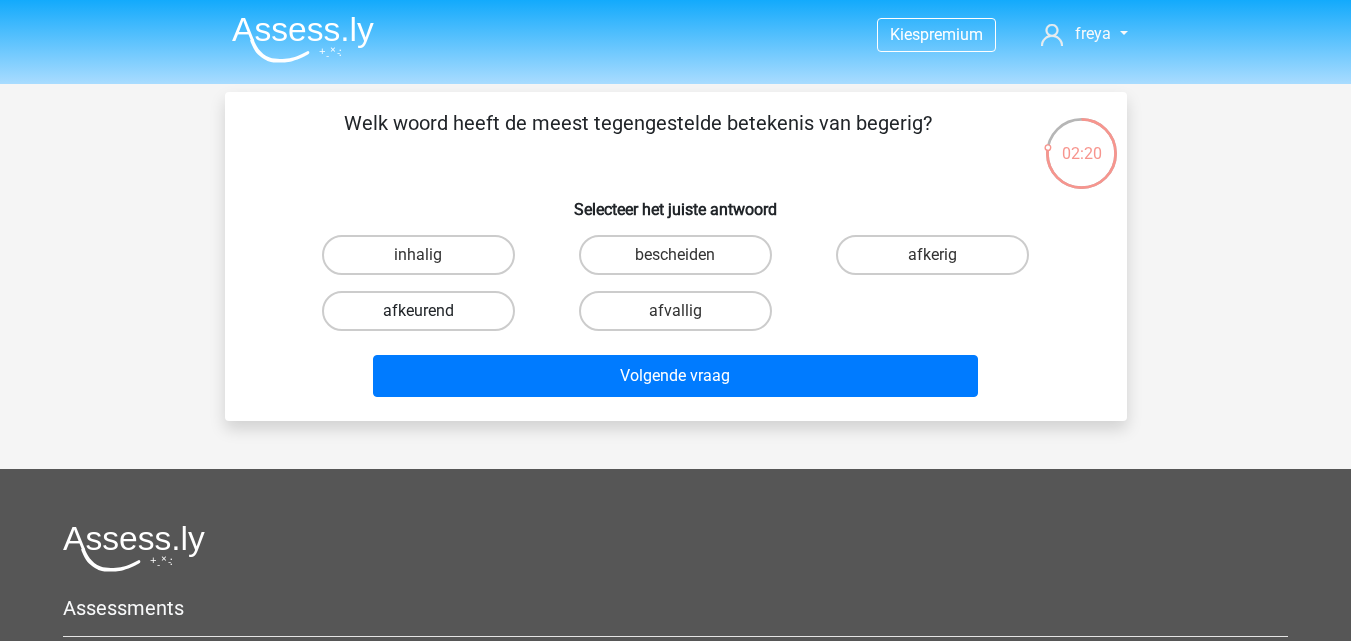 click on "afkeurend" at bounding box center (418, 311) 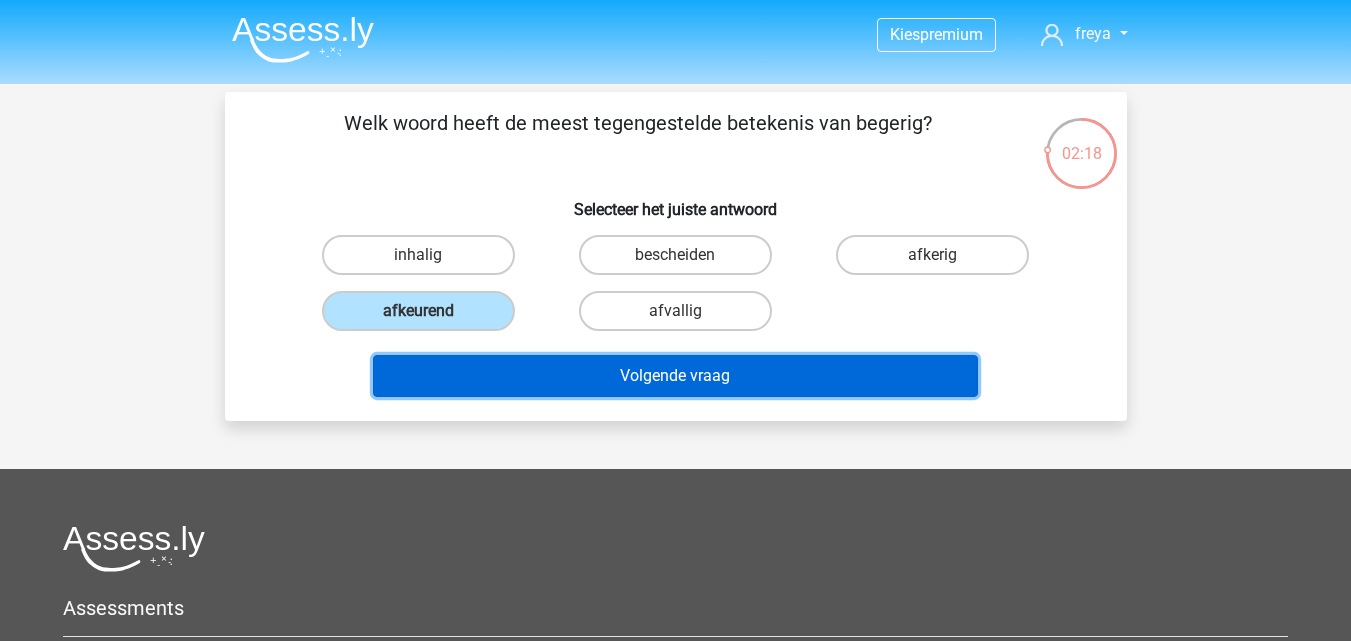 click on "Volgende vraag" at bounding box center [675, 376] 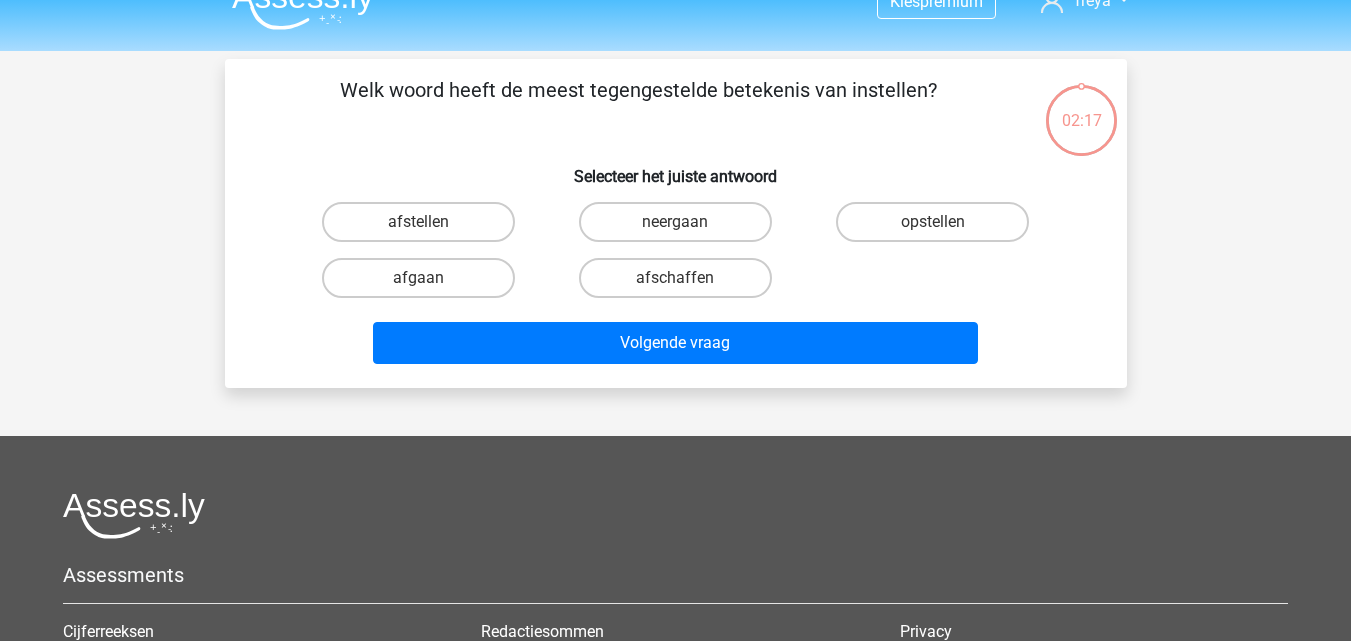 scroll, scrollTop: 0, scrollLeft: 0, axis: both 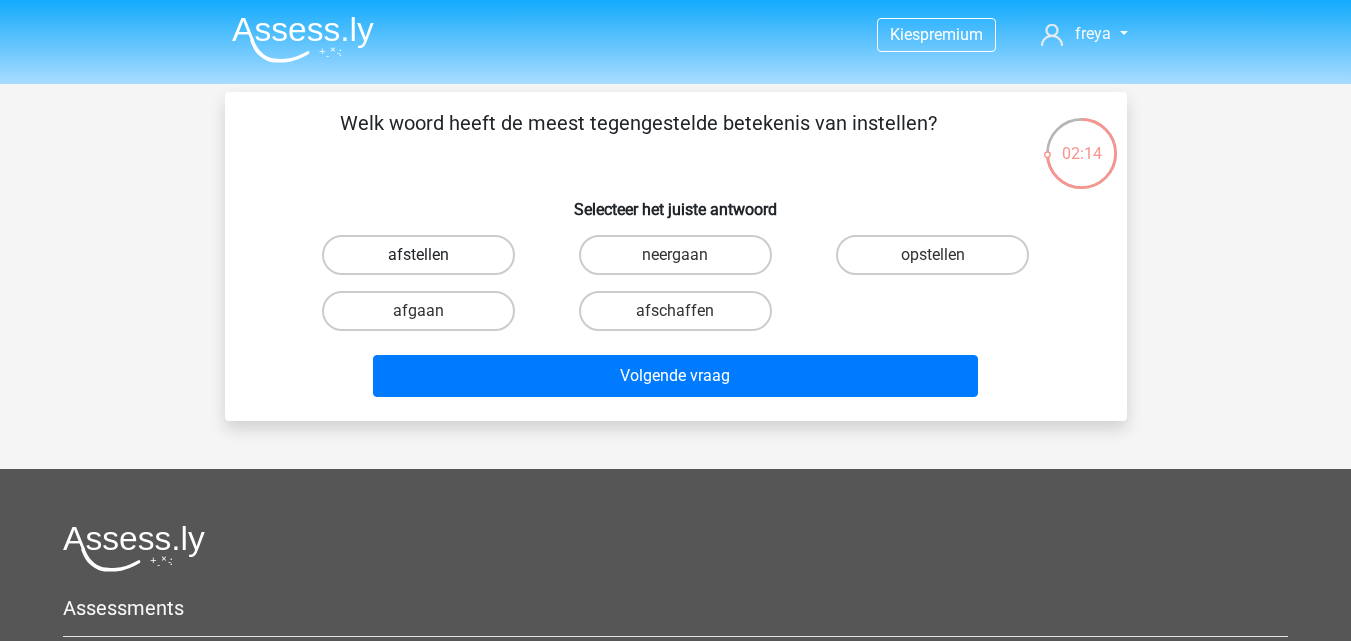 click on "afstellen" at bounding box center (418, 255) 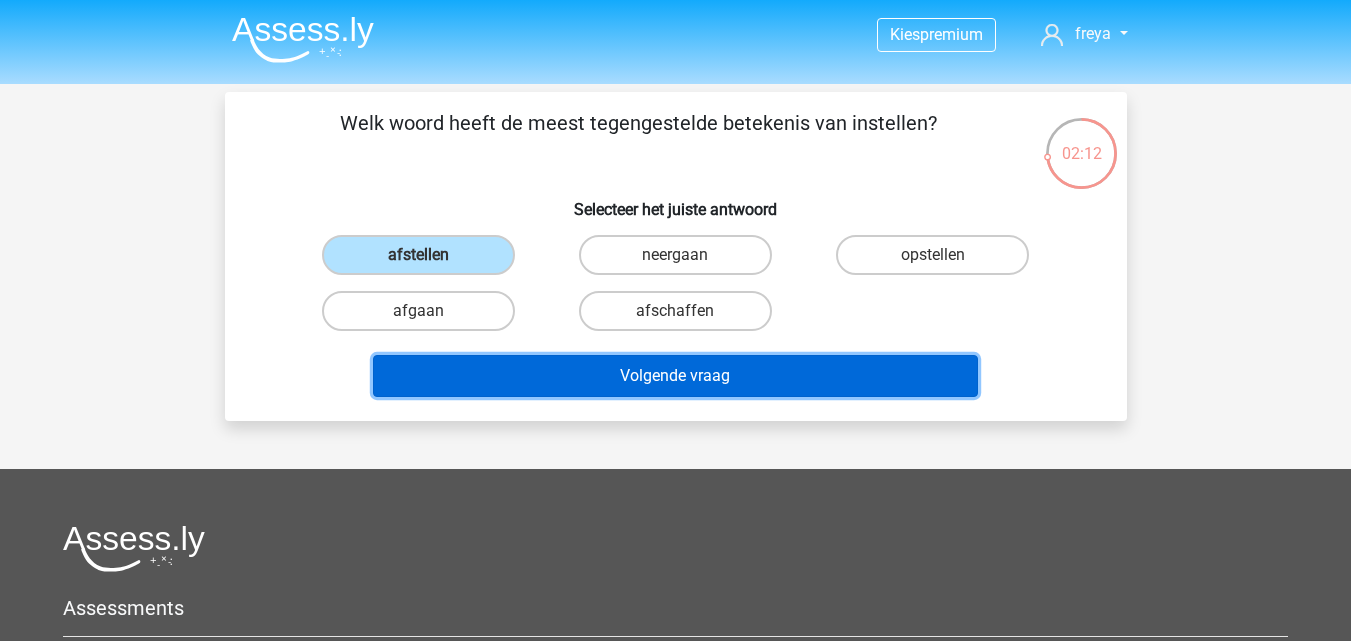 click on "Volgende vraag" at bounding box center [675, 376] 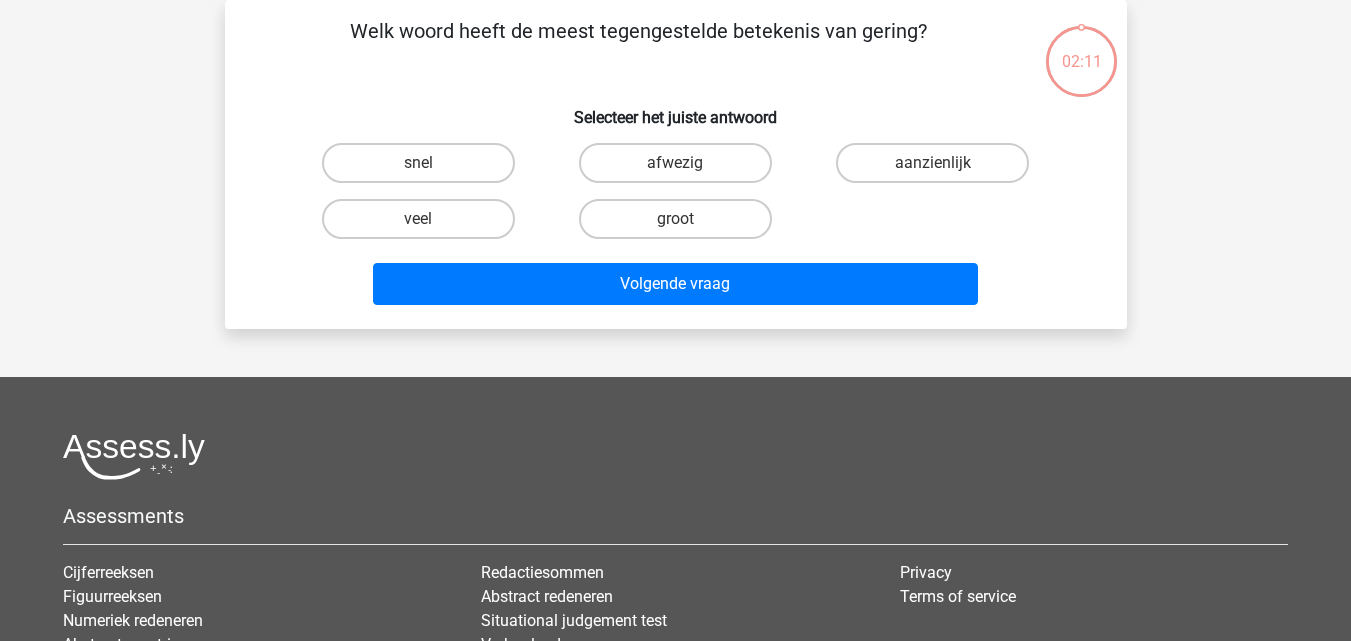 scroll, scrollTop: 0, scrollLeft: 0, axis: both 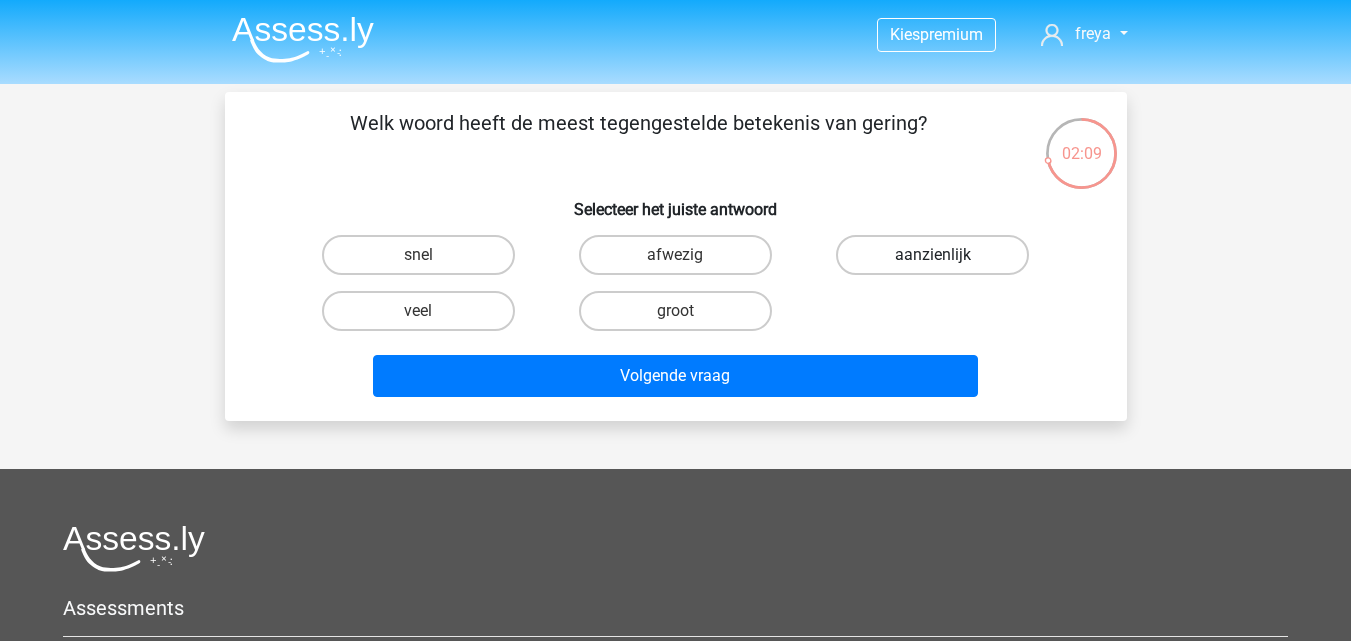 click on "aanzienlijk" at bounding box center [932, 255] 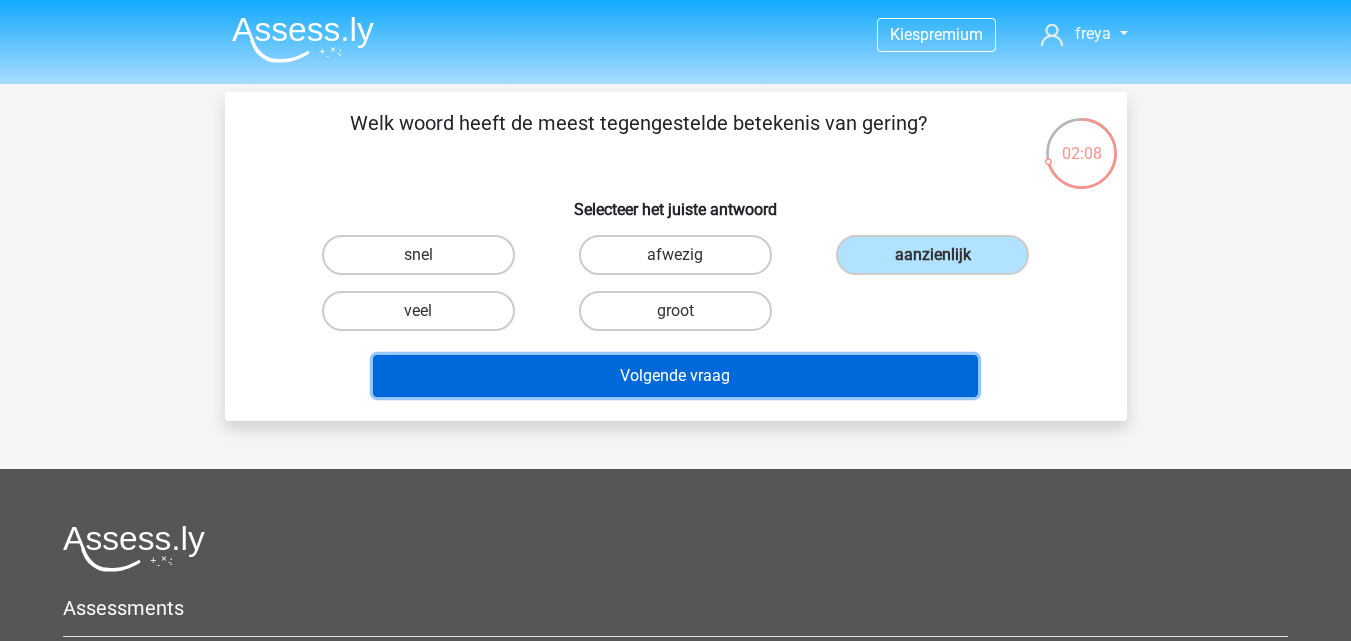 click on "Volgende vraag" at bounding box center (675, 376) 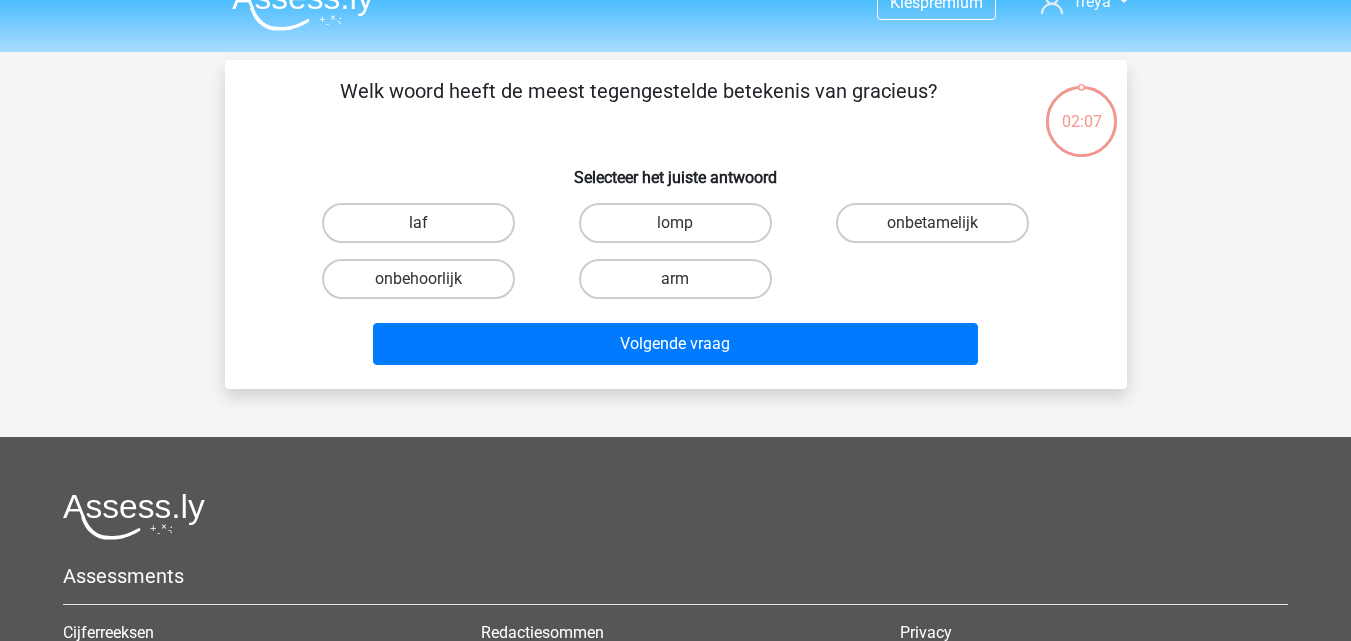 scroll, scrollTop: 0, scrollLeft: 0, axis: both 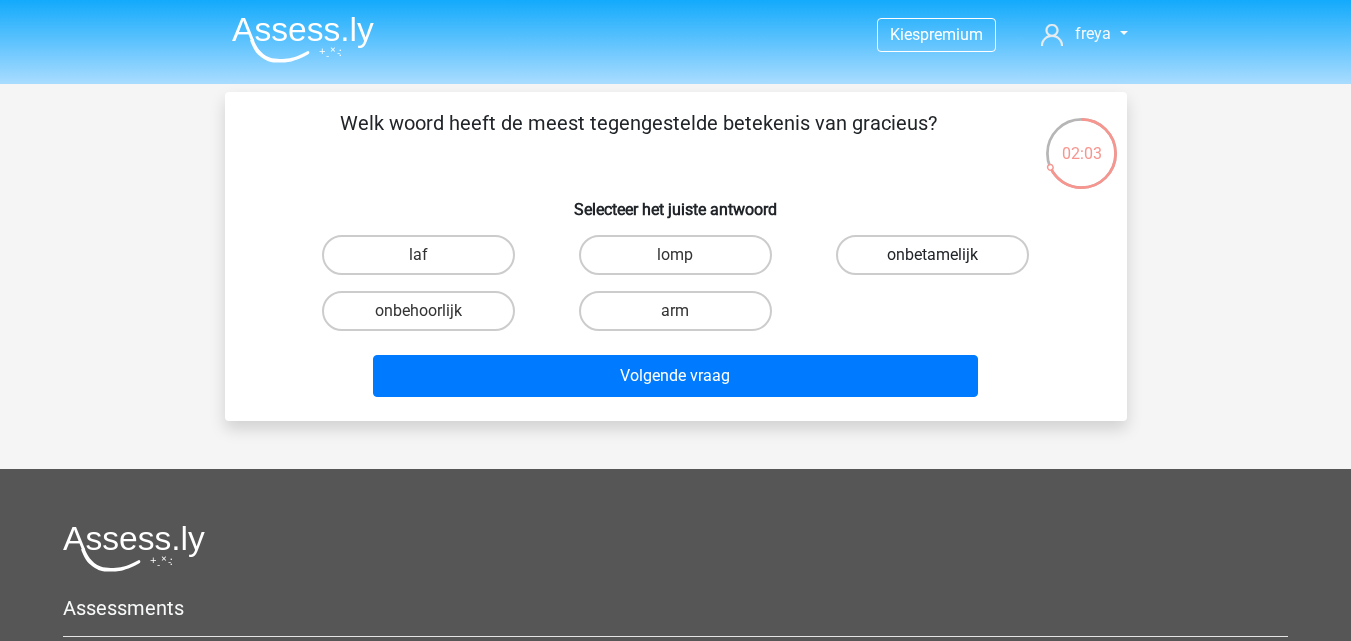 click on "onbetamelijk" at bounding box center [932, 255] 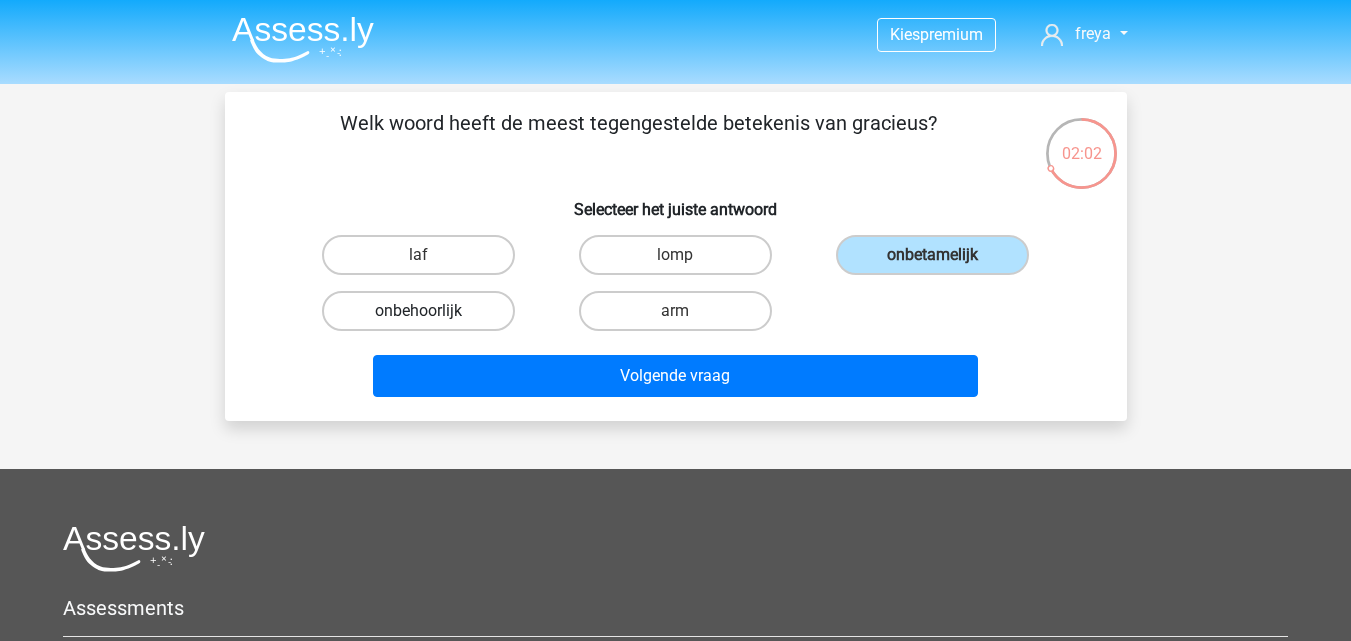 click on "onbehoorlijk" at bounding box center (418, 311) 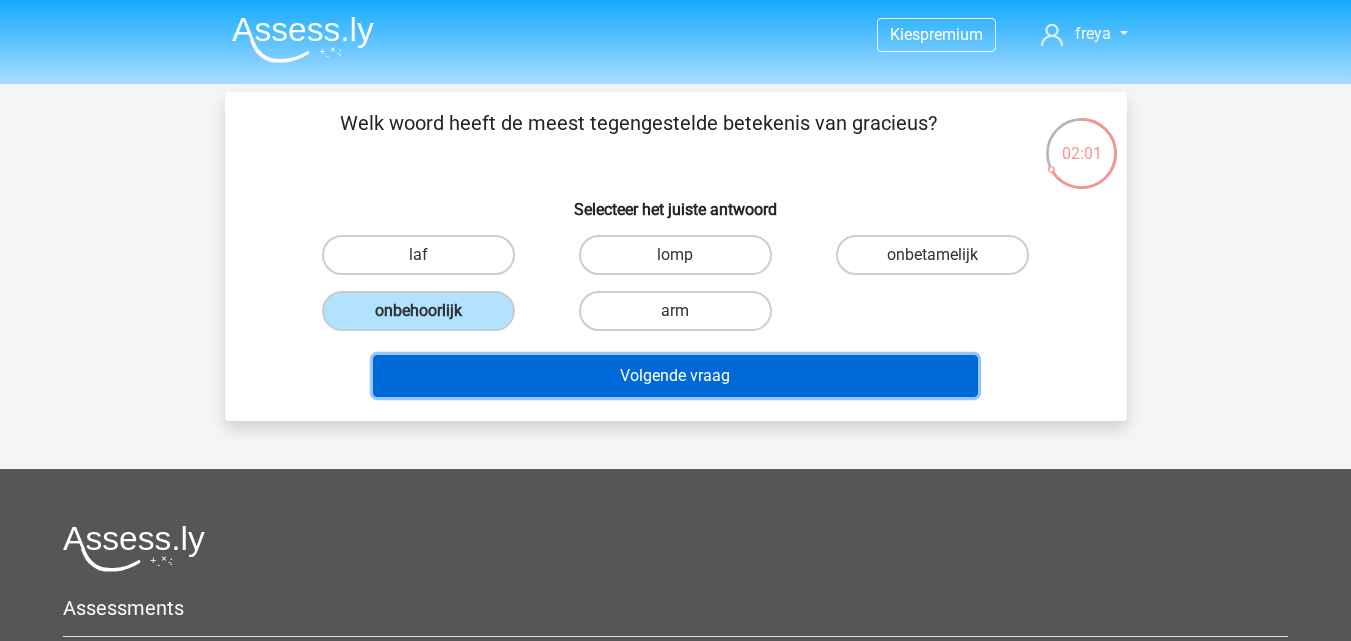 click on "Volgende vraag" at bounding box center (675, 376) 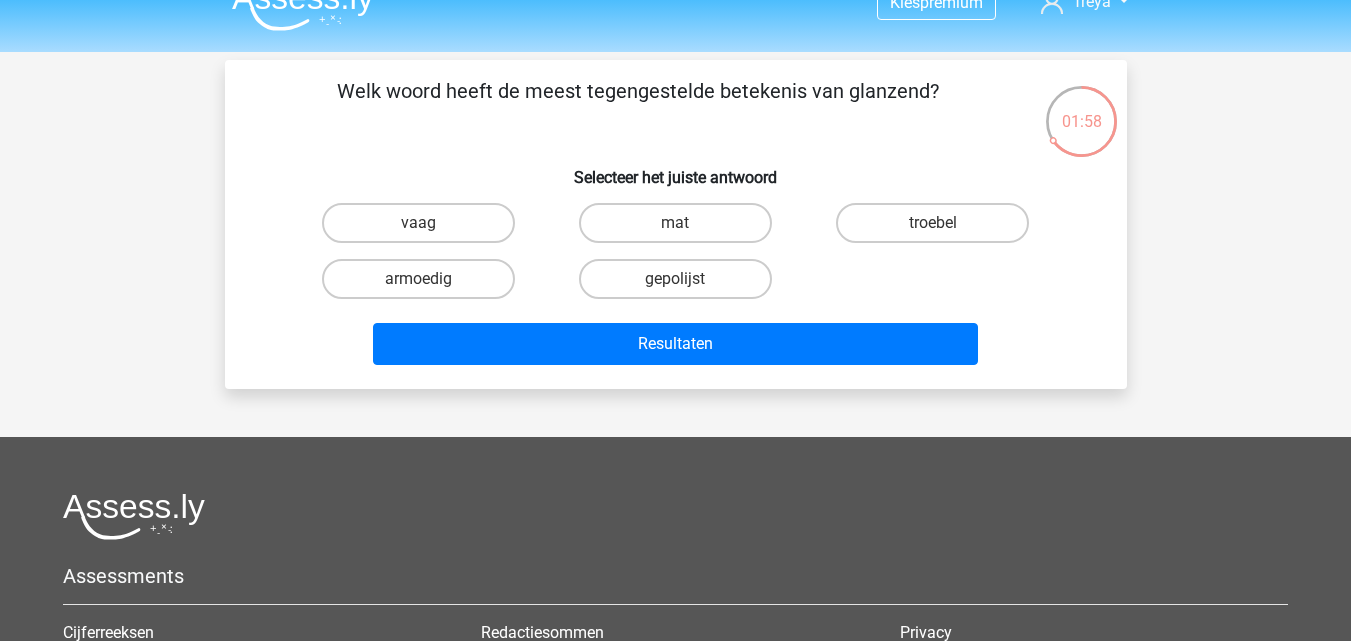 scroll, scrollTop: 0, scrollLeft: 0, axis: both 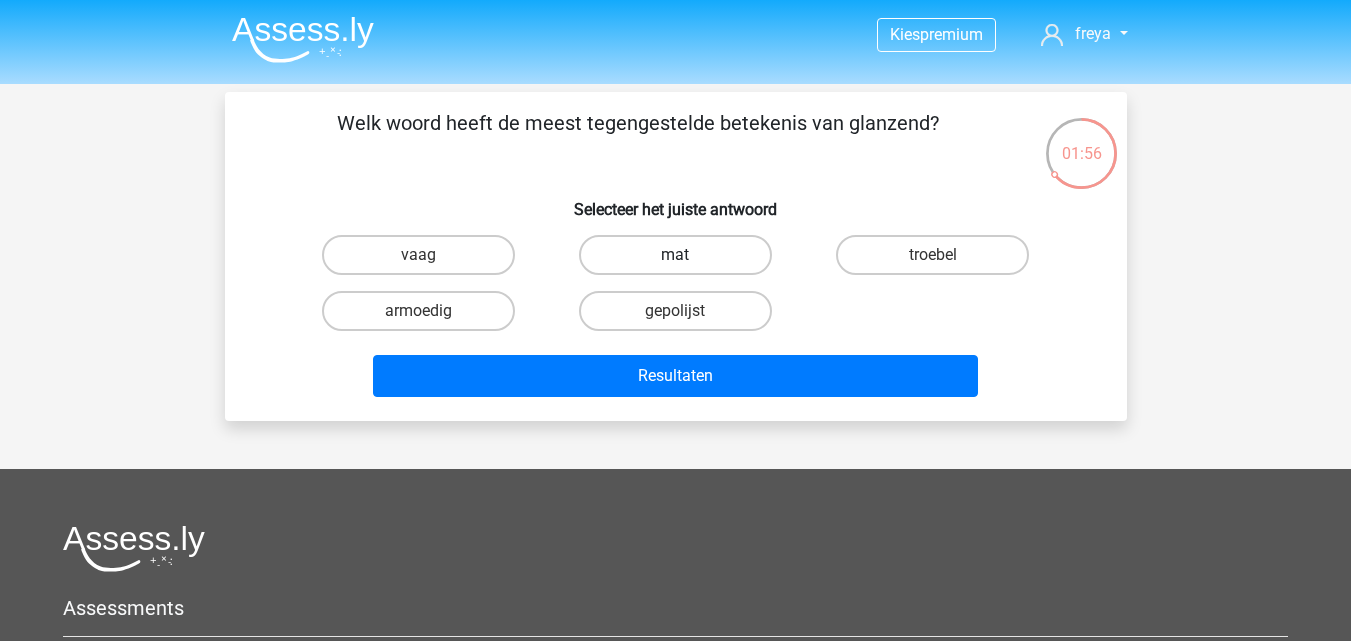click on "mat" at bounding box center [675, 255] 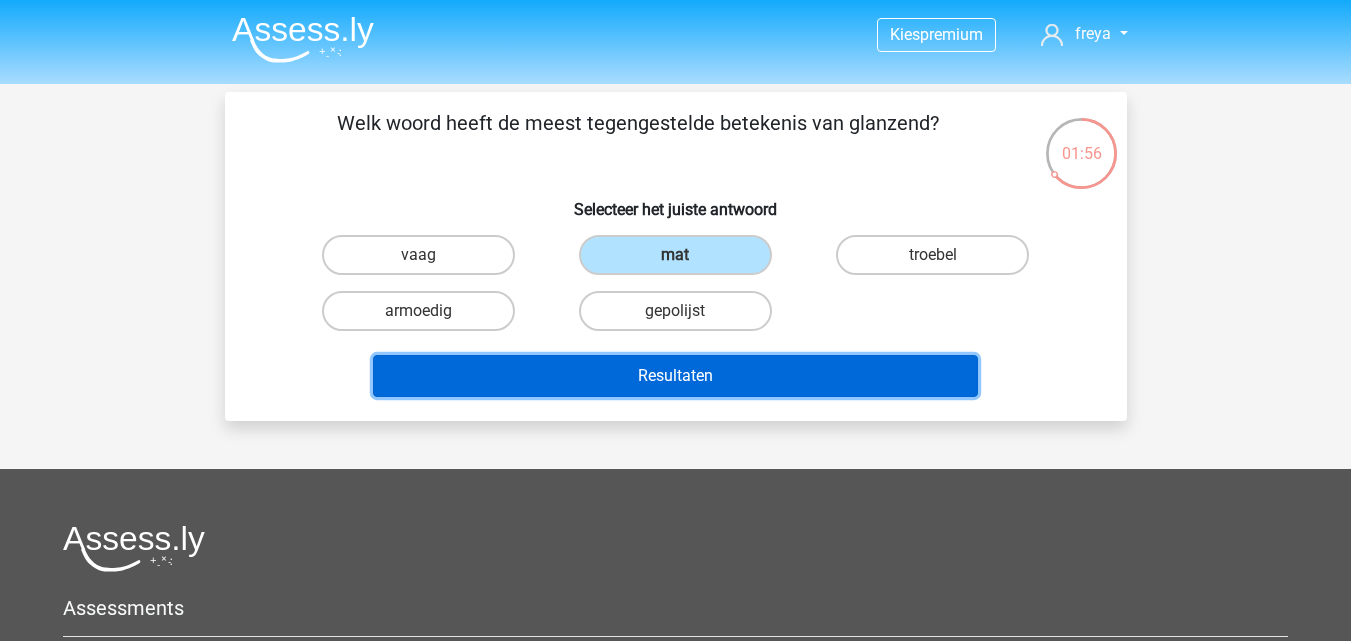 click on "Resultaten" at bounding box center [675, 376] 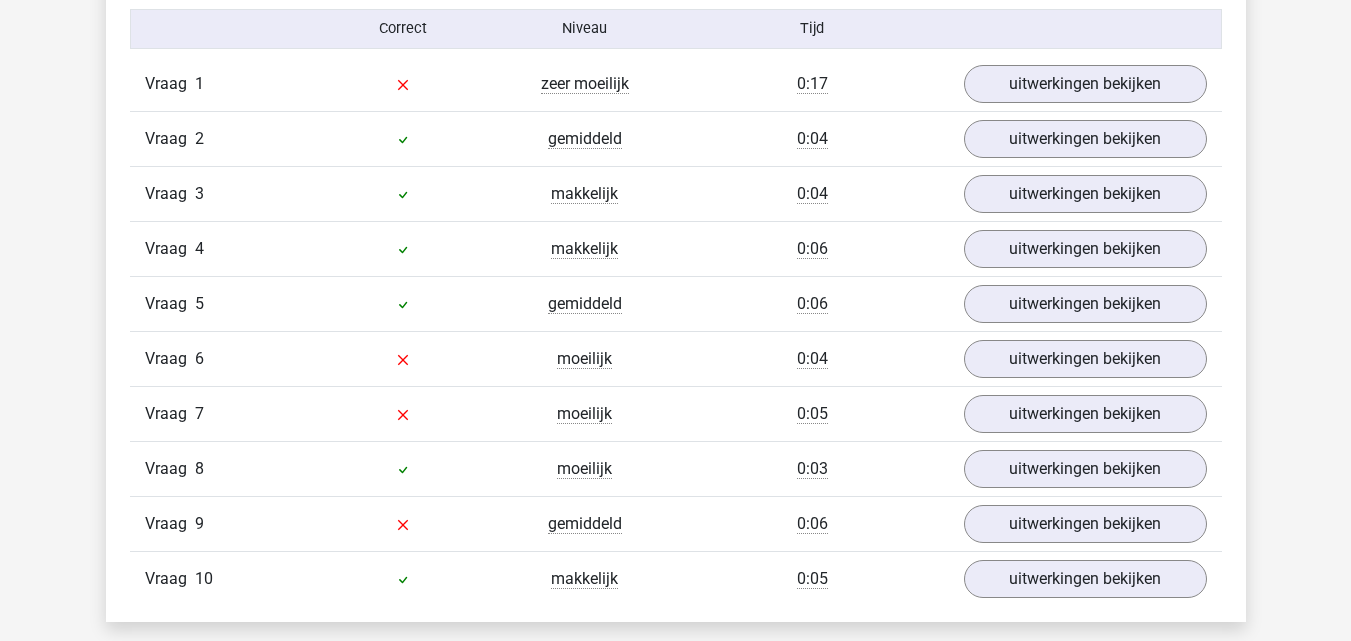 scroll, scrollTop: 1700, scrollLeft: 0, axis: vertical 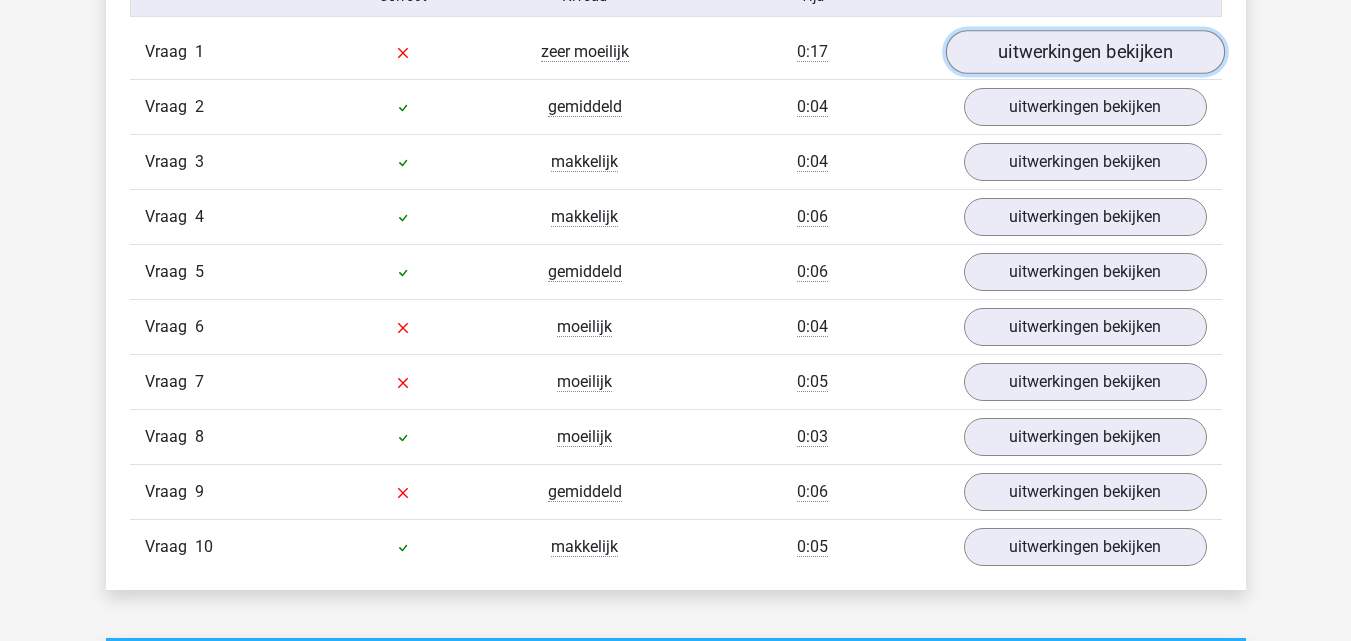 click on "uitwerkingen bekijken" at bounding box center (1084, 52) 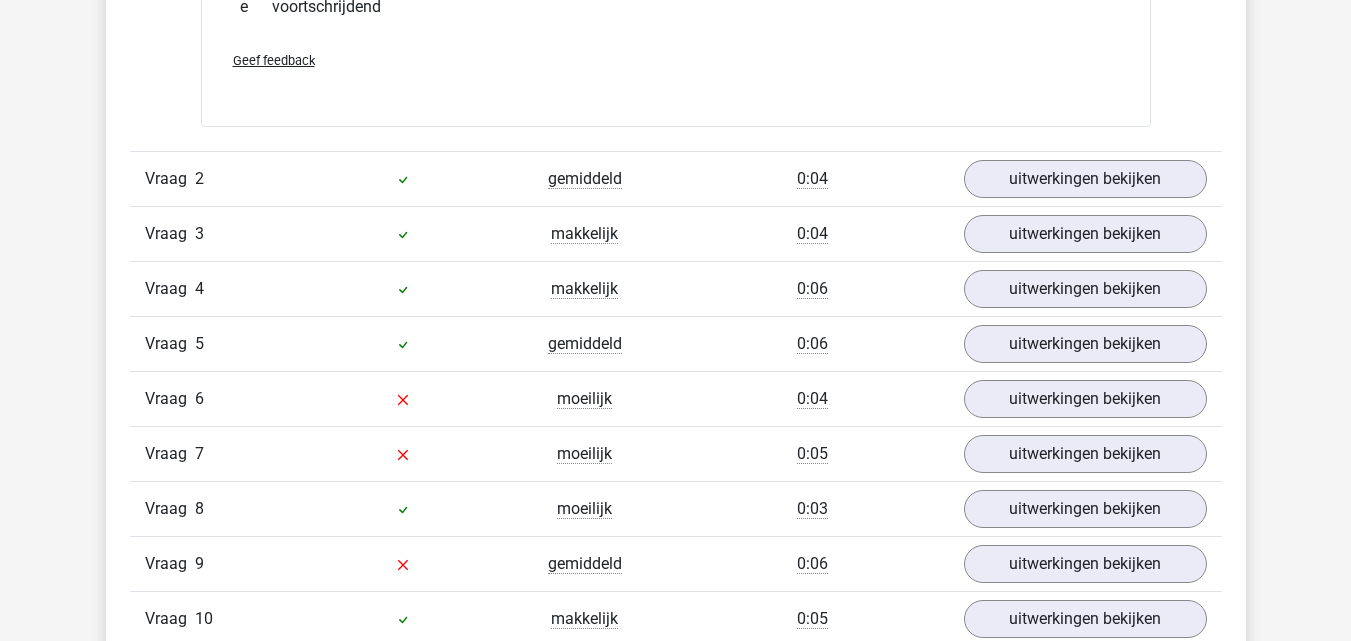 scroll, scrollTop: 2000, scrollLeft: 0, axis: vertical 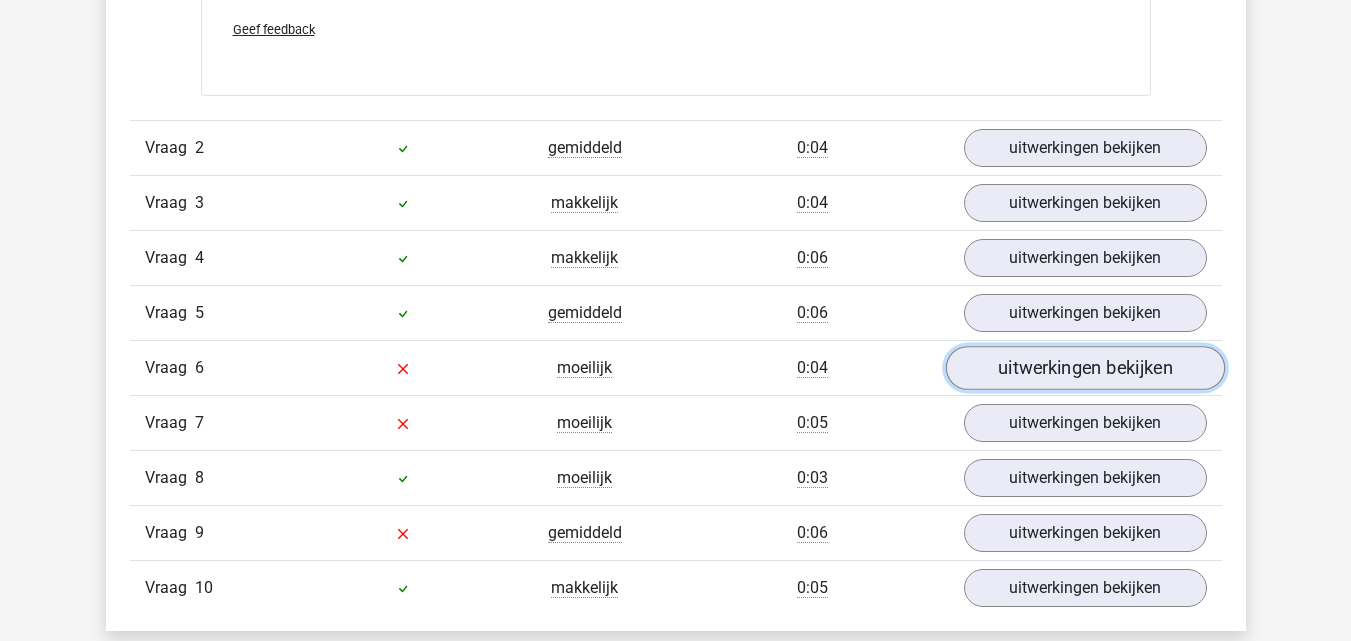 click on "uitwerkingen bekijken" at bounding box center [1084, 368] 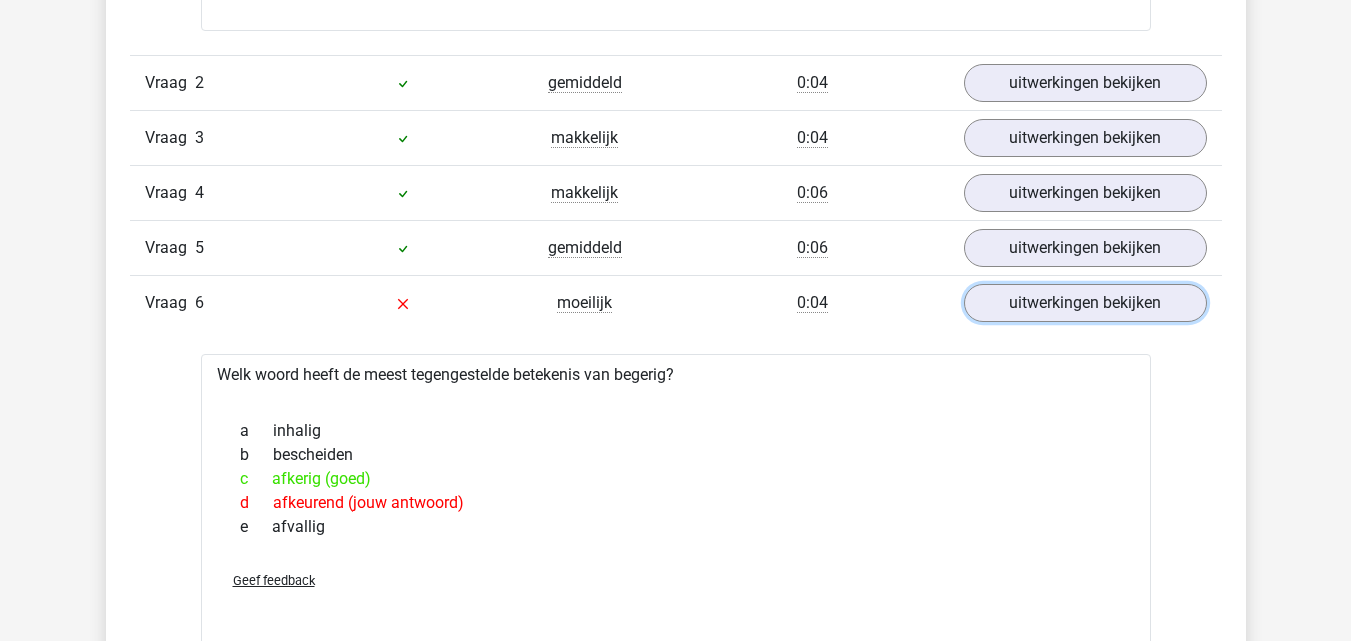 scroll, scrollTop: 2100, scrollLeft: 0, axis: vertical 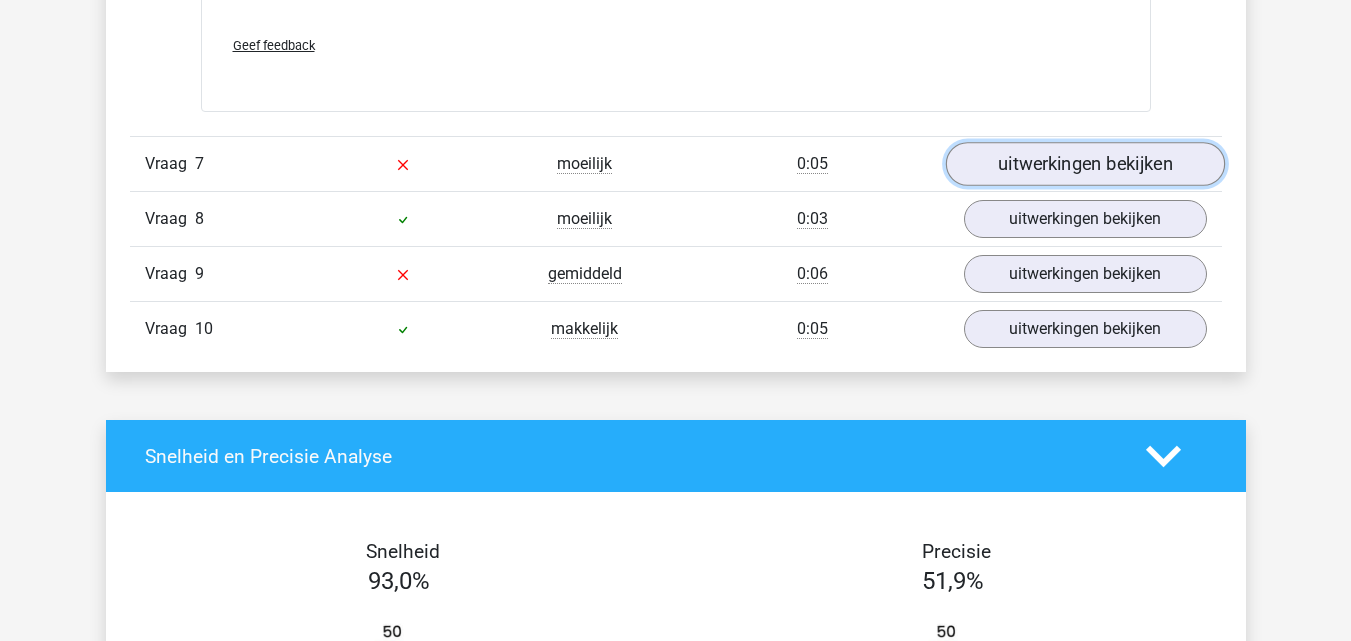 click on "uitwerkingen bekijken" at bounding box center [1084, 164] 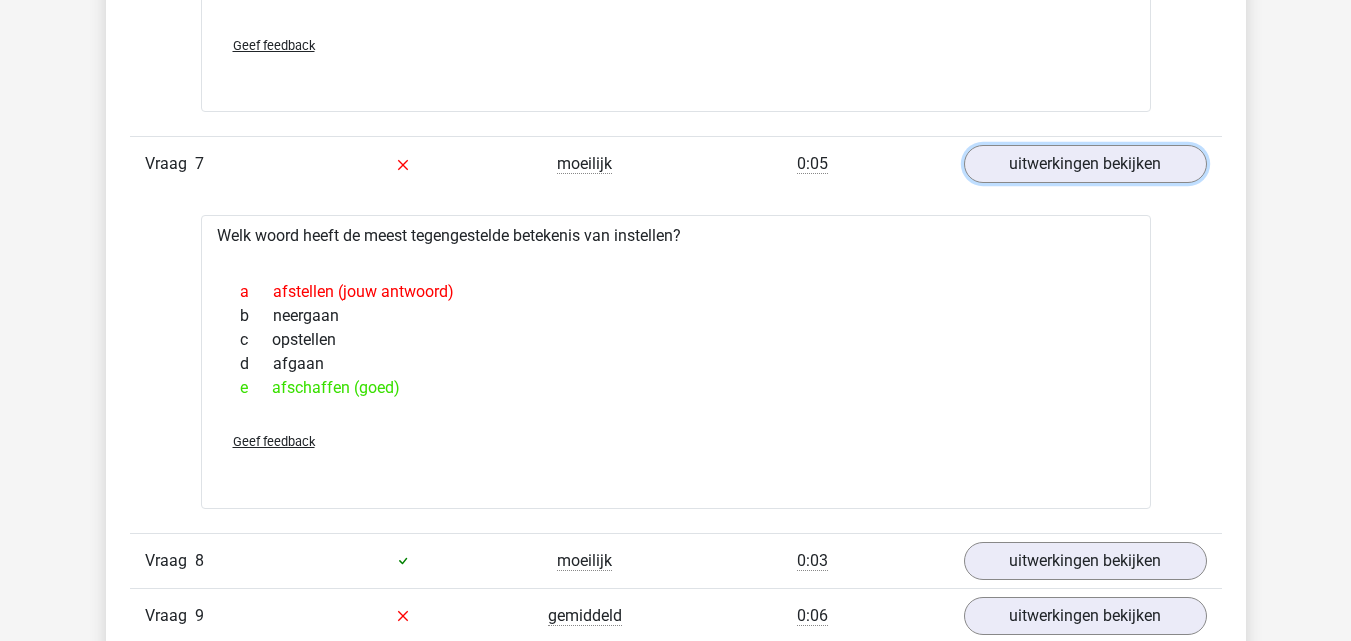 scroll, scrollTop: 2700, scrollLeft: 0, axis: vertical 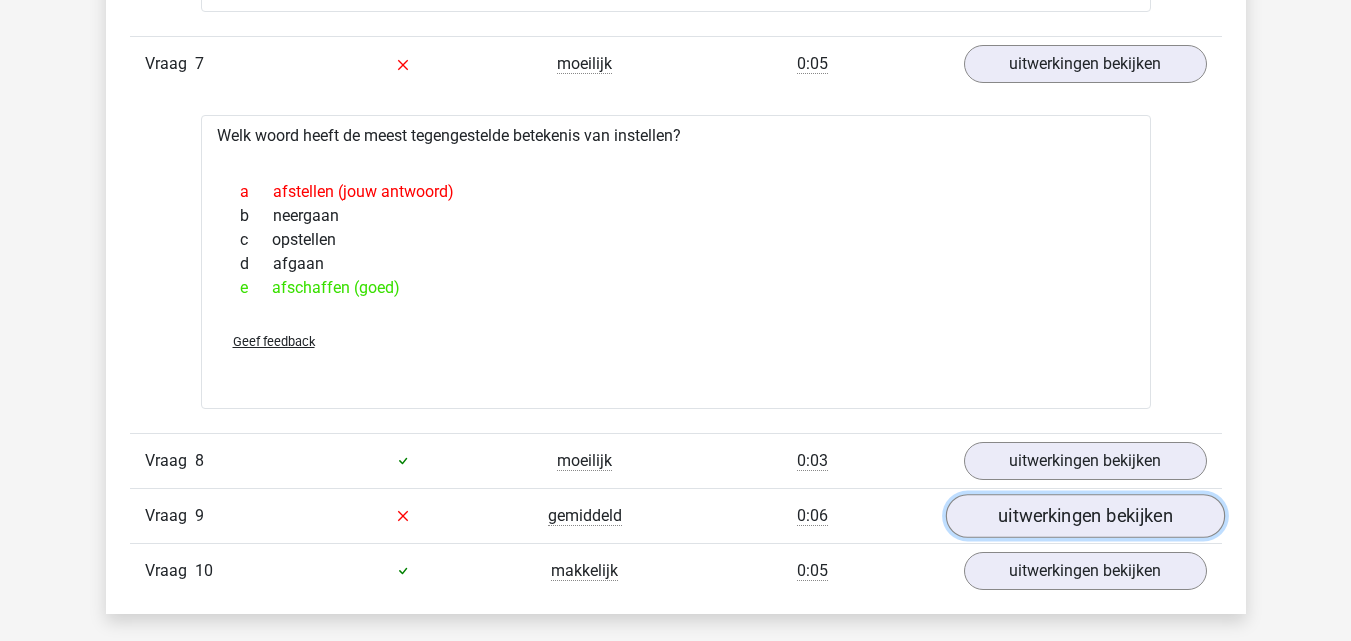 click on "uitwerkingen bekijken" at bounding box center [1084, 516] 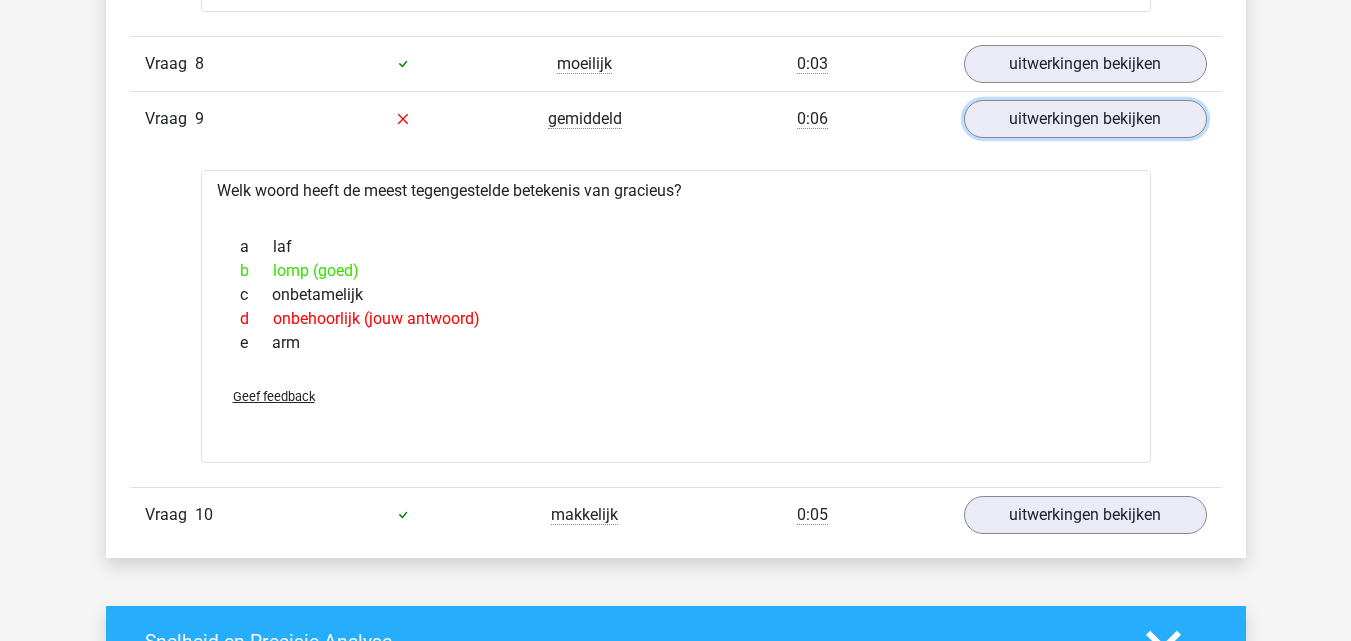 scroll, scrollTop: 3100, scrollLeft: 0, axis: vertical 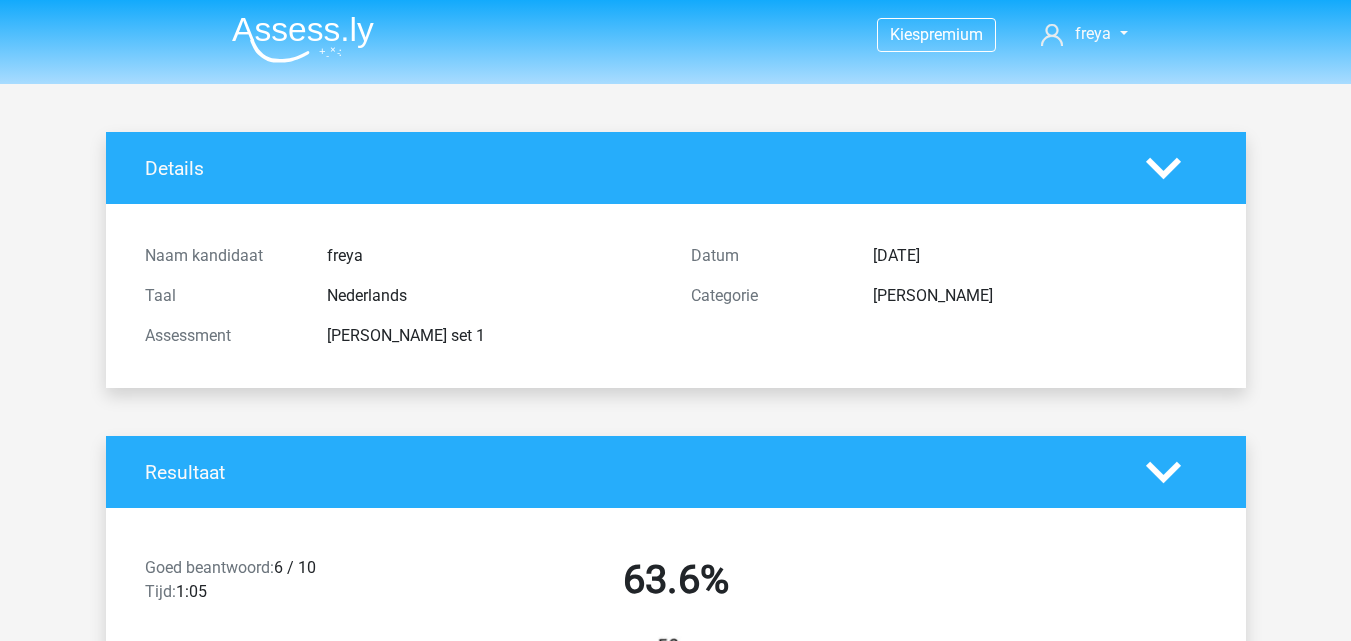 click at bounding box center (303, 39) 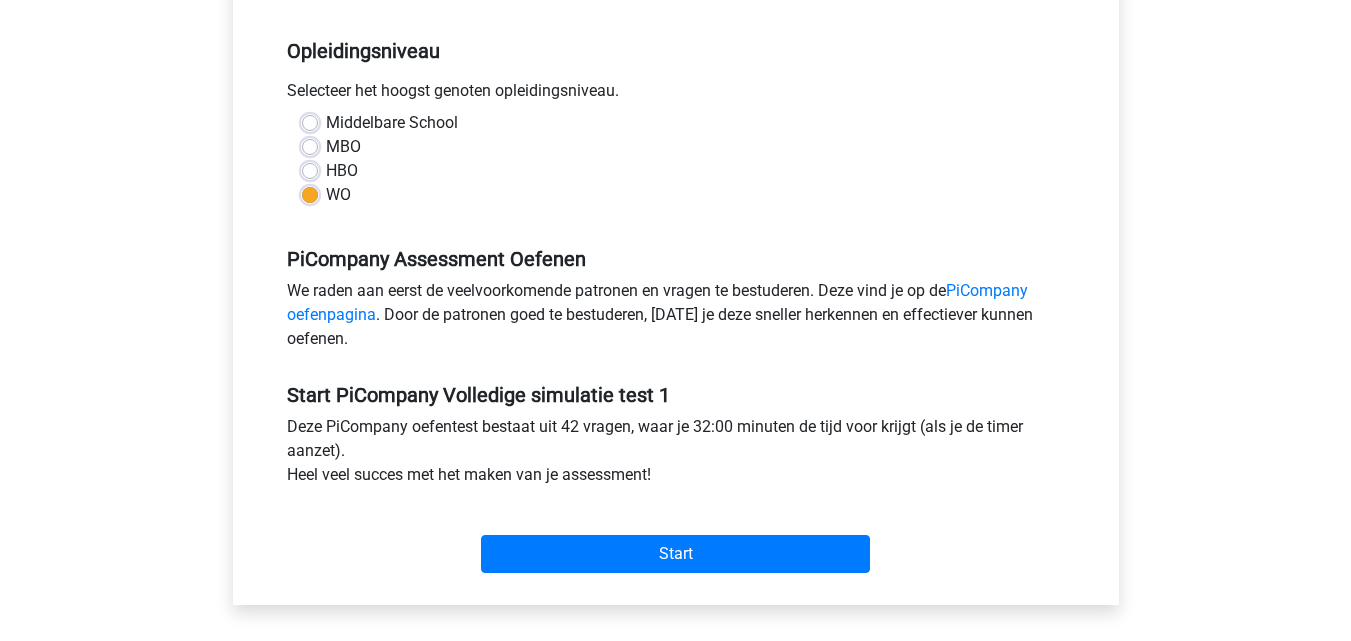 scroll, scrollTop: 100, scrollLeft: 0, axis: vertical 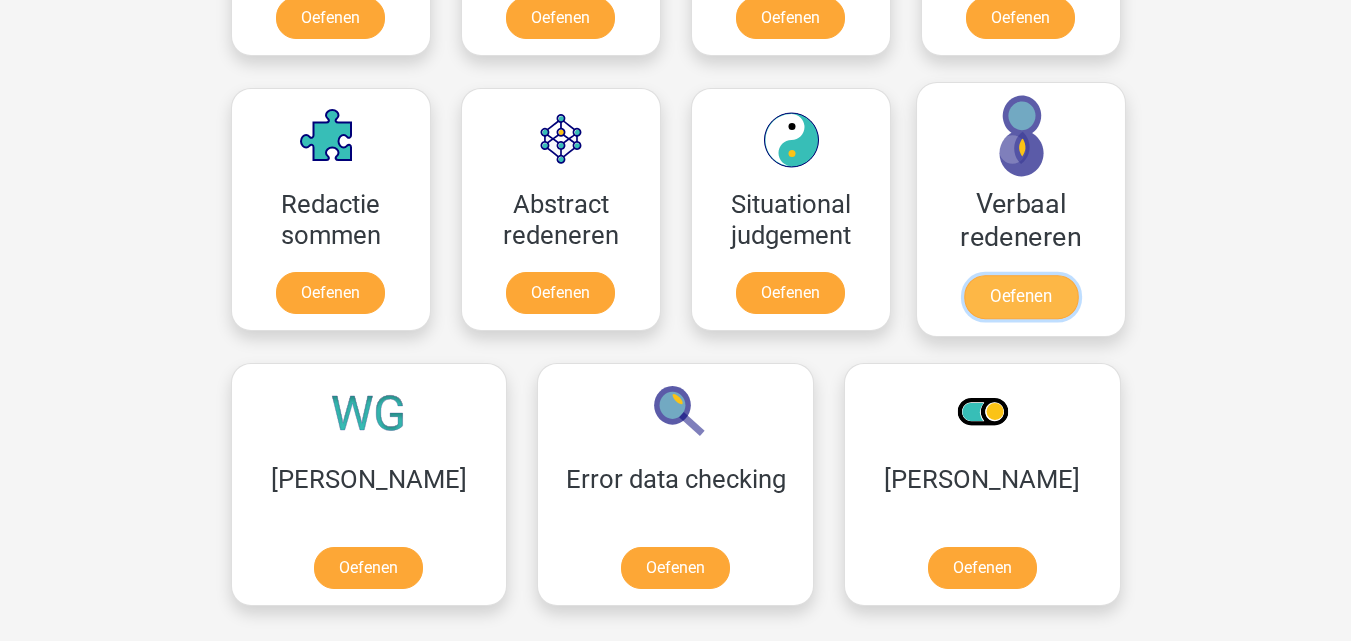 click on "Oefenen" at bounding box center (1020, 297) 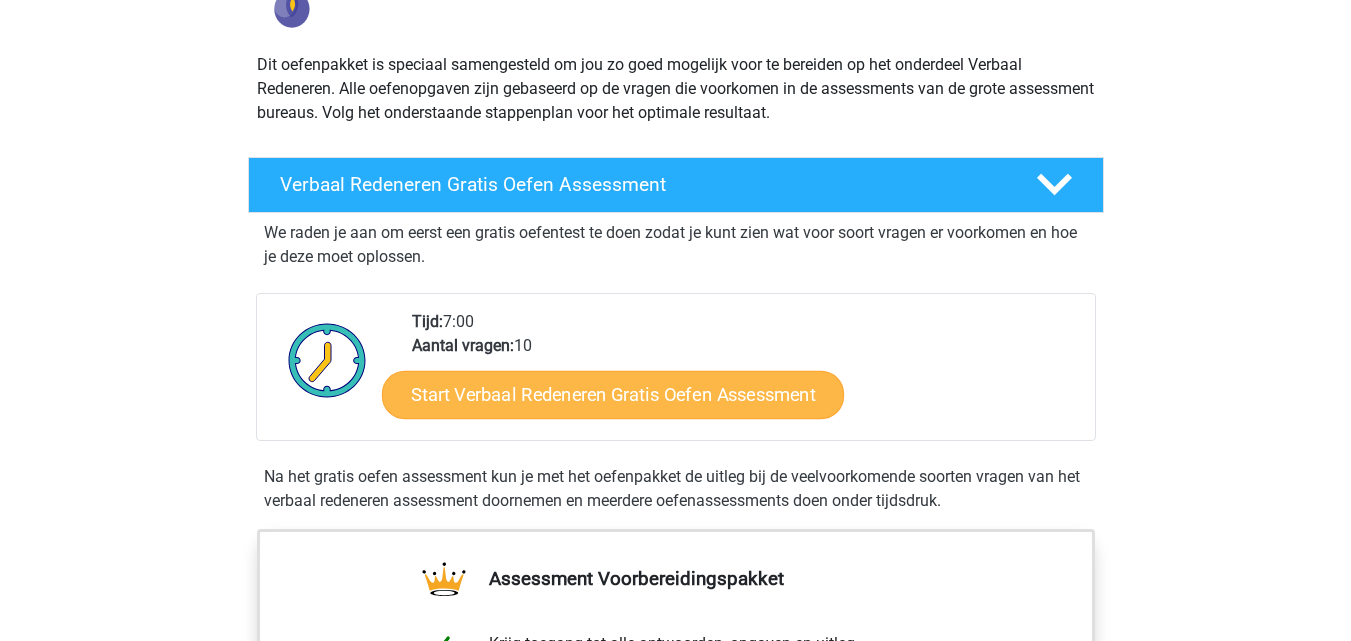 scroll, scrollTop: 200, scrollLeft: 0, axis: vertical 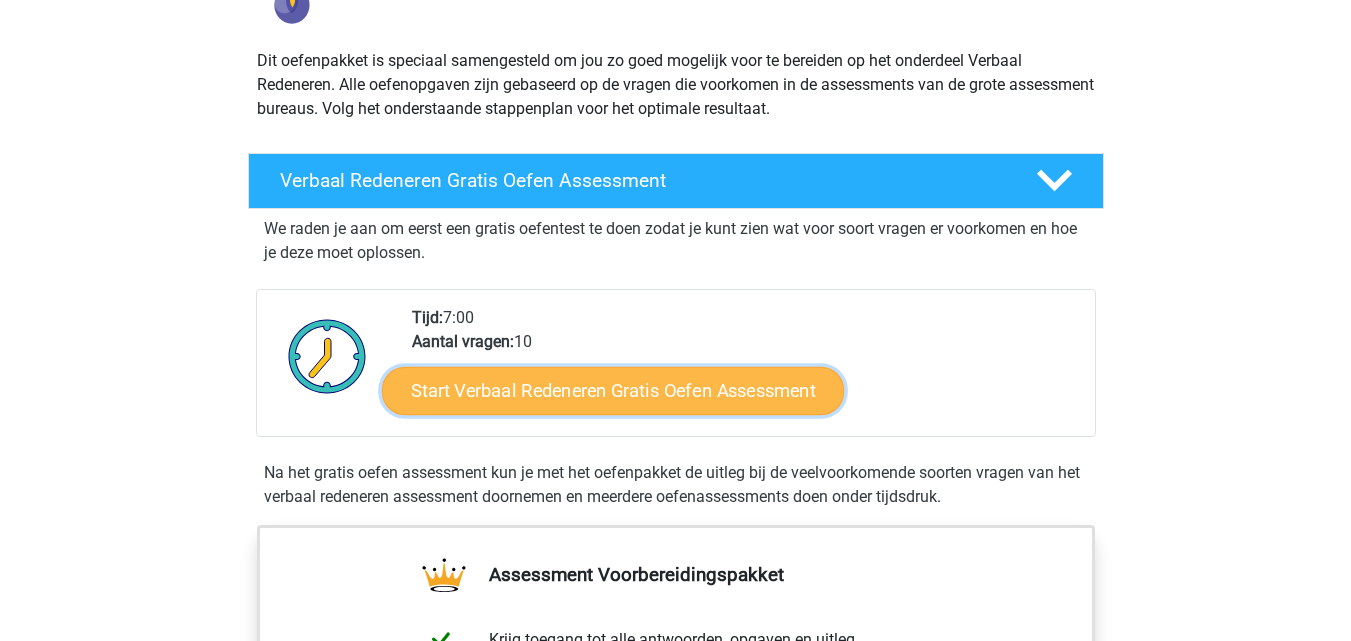 click on "Start Verbaal Redeneren
Gratis Oefen Assessment" at bounding box center [613, 391] 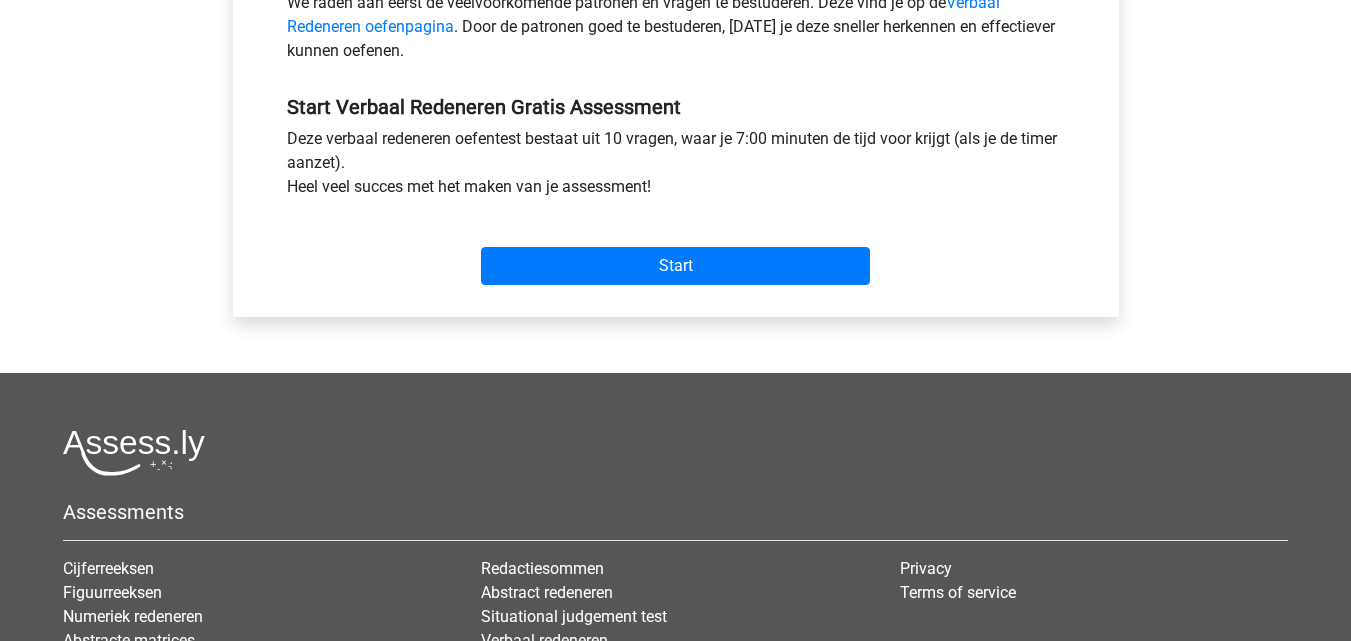 scroll, scrollTop: 700, scrollLeft: 0, axis: vertical 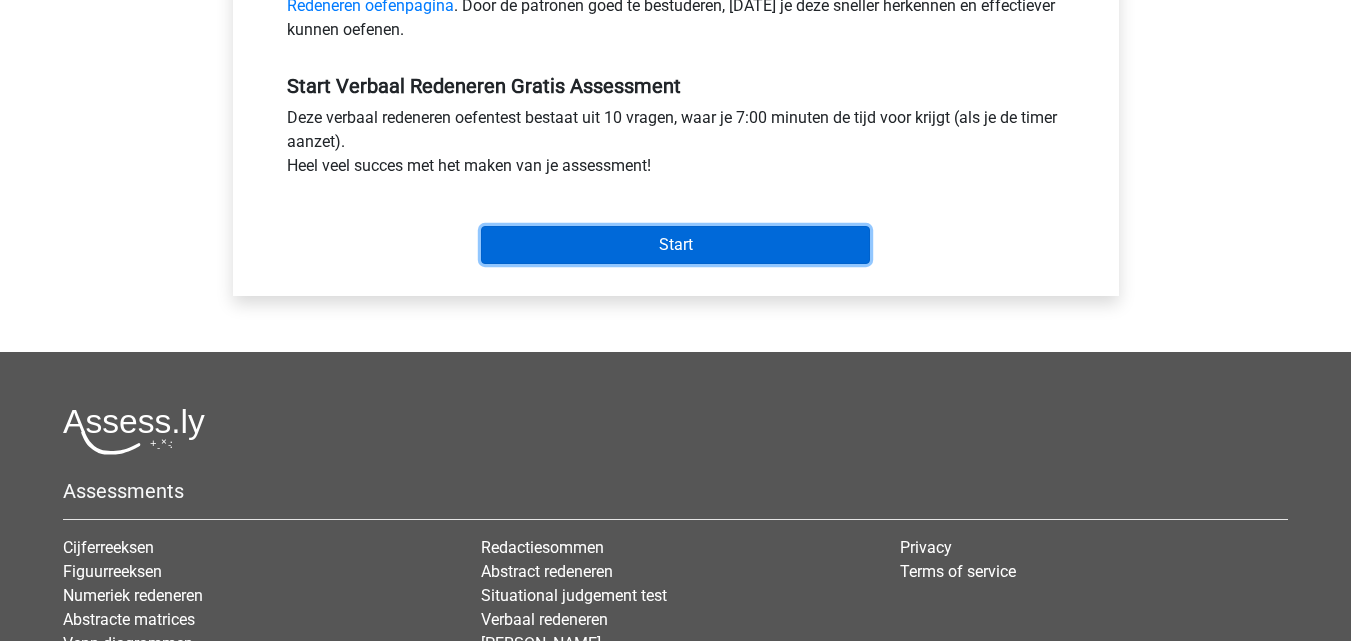 click on "Start" at bounding box center (675, 245) 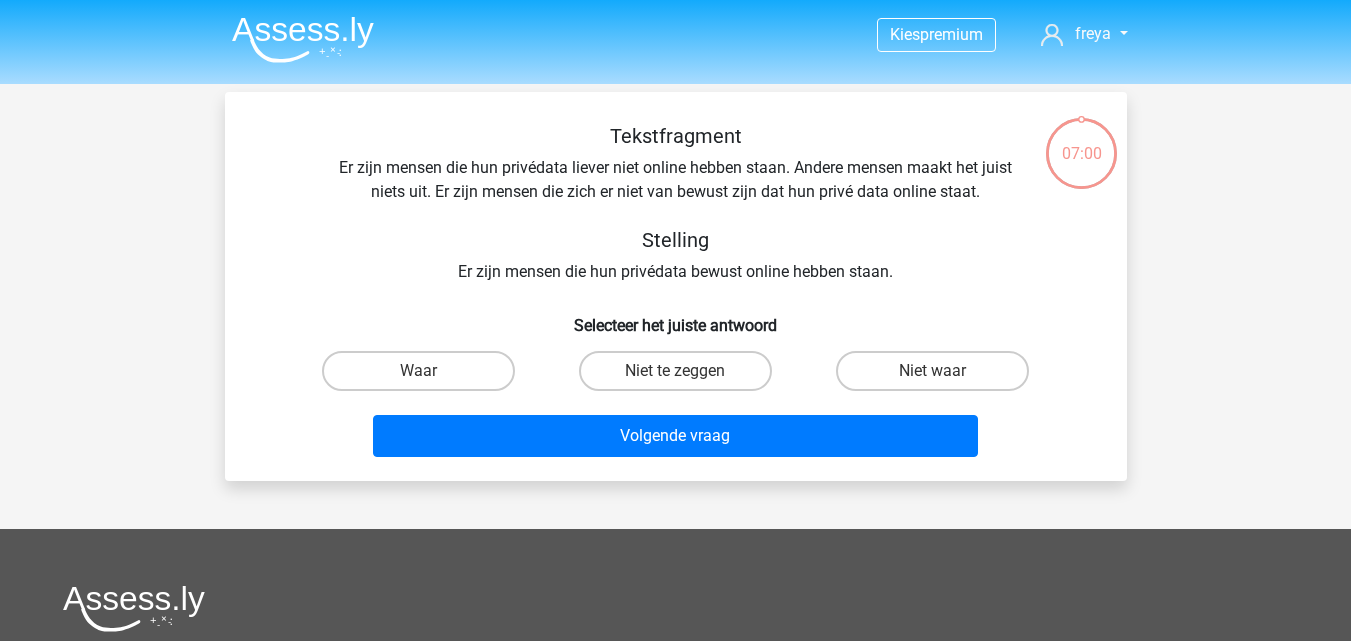 scroll, scrollTop: 0, scrollLeft: 0, axis: both 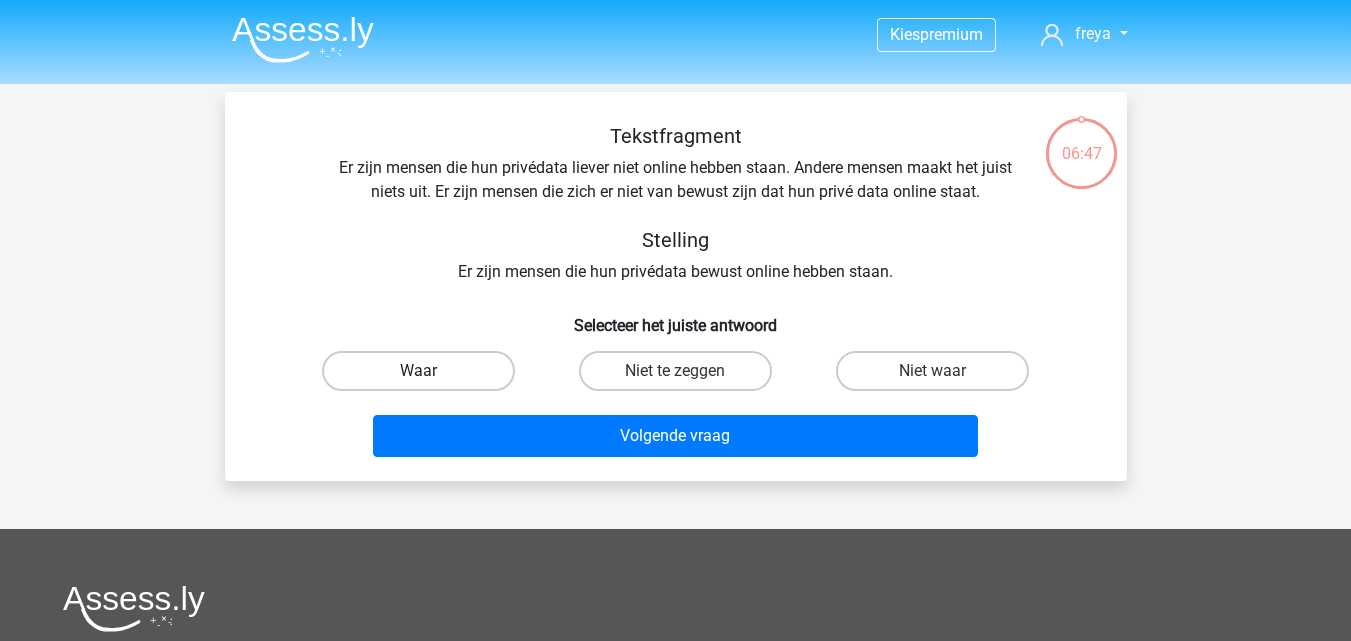 click on "Waar" at bounding box center (418, 371) 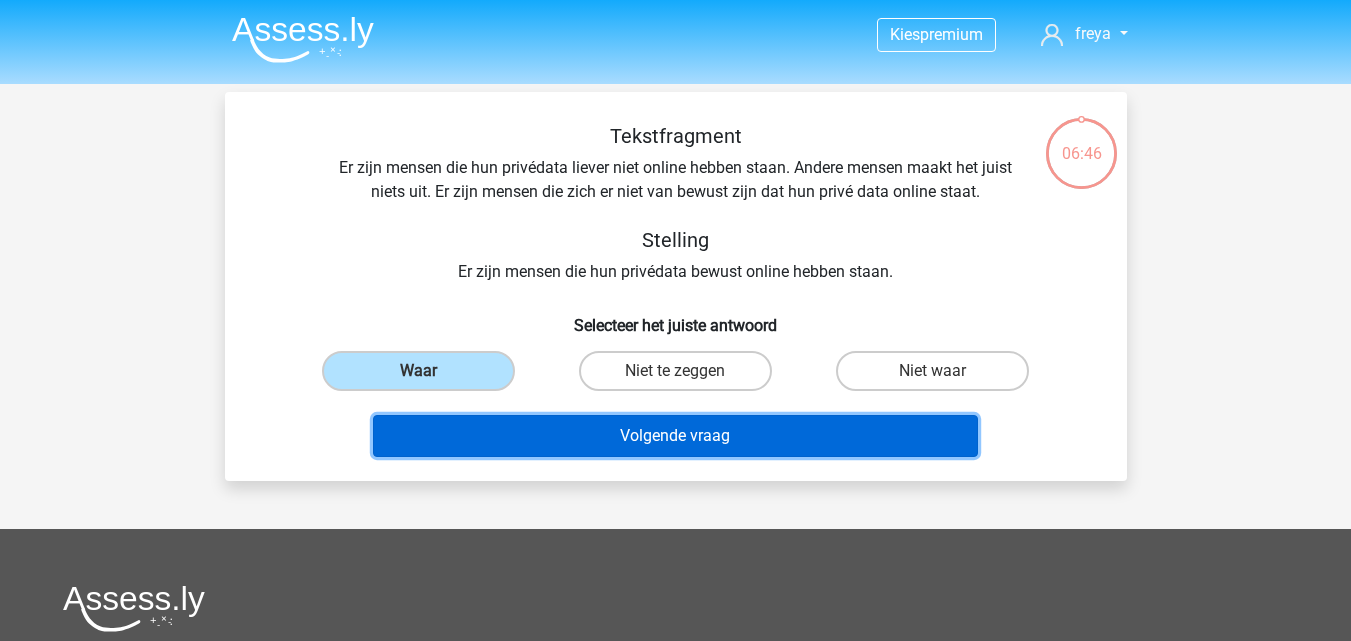 click on "Volgende vraag" at bounding box center (675, 436) 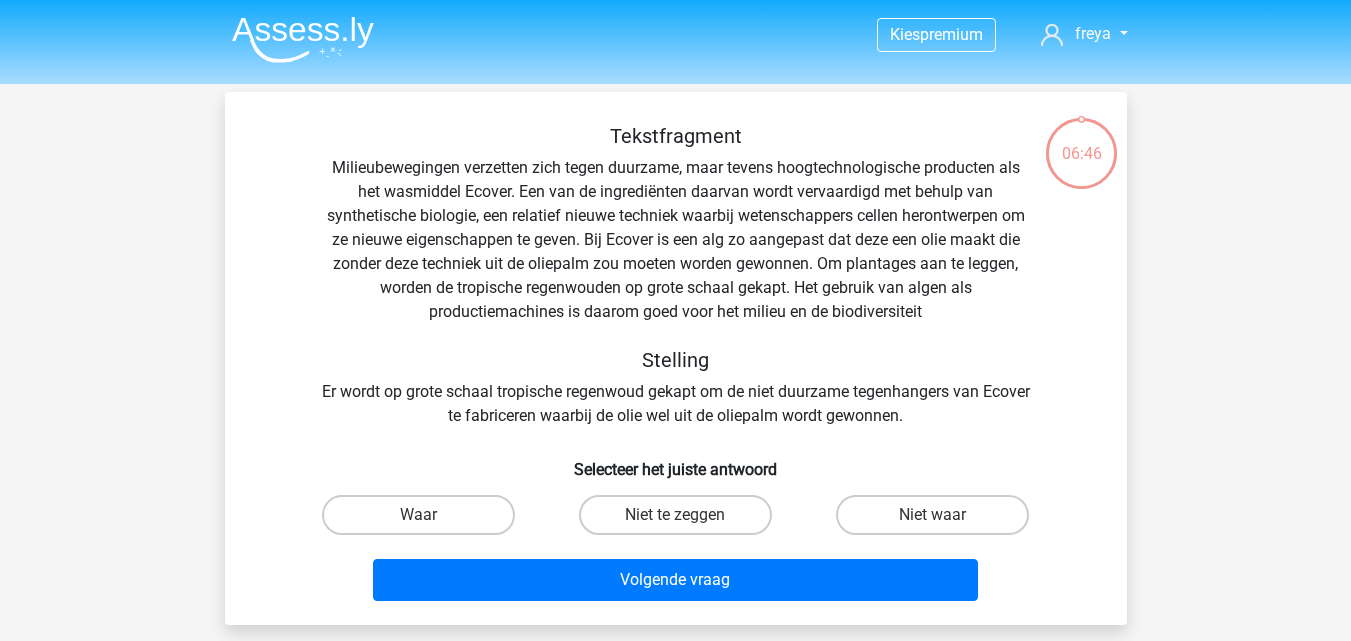 scroll, scrollTop: 92, scrollLeft: 0, axis: vertical 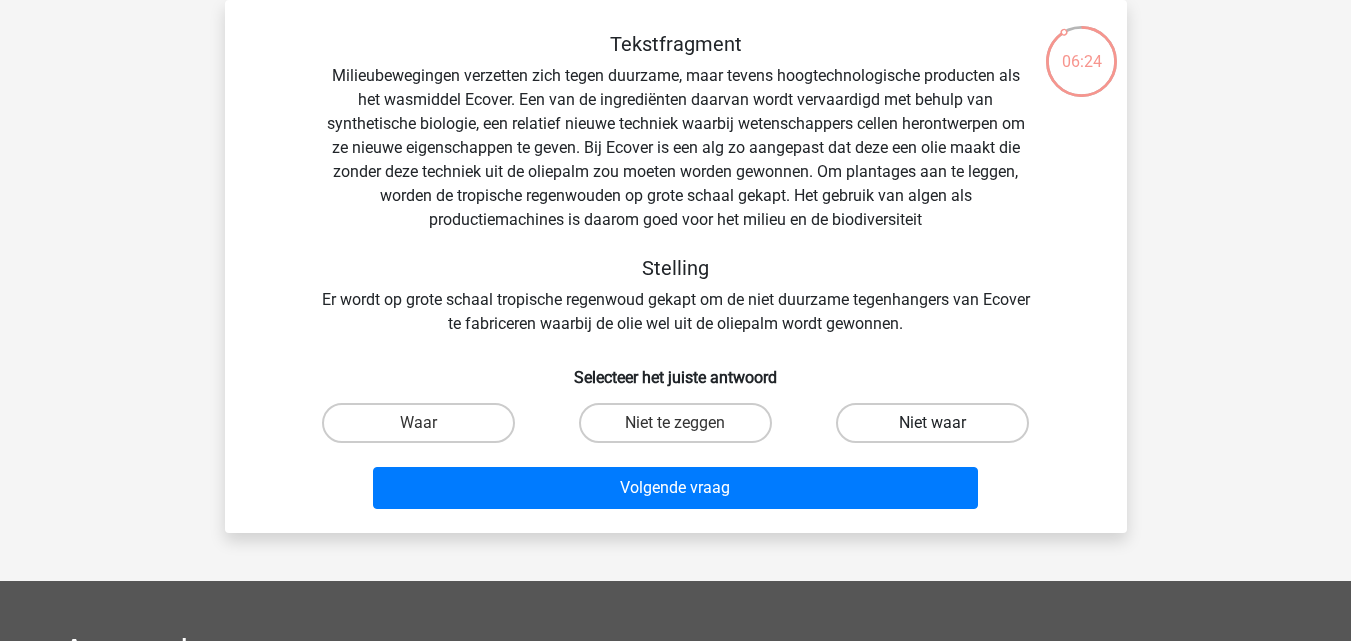 click on "Niet waar" at bounding box center [932, 423] 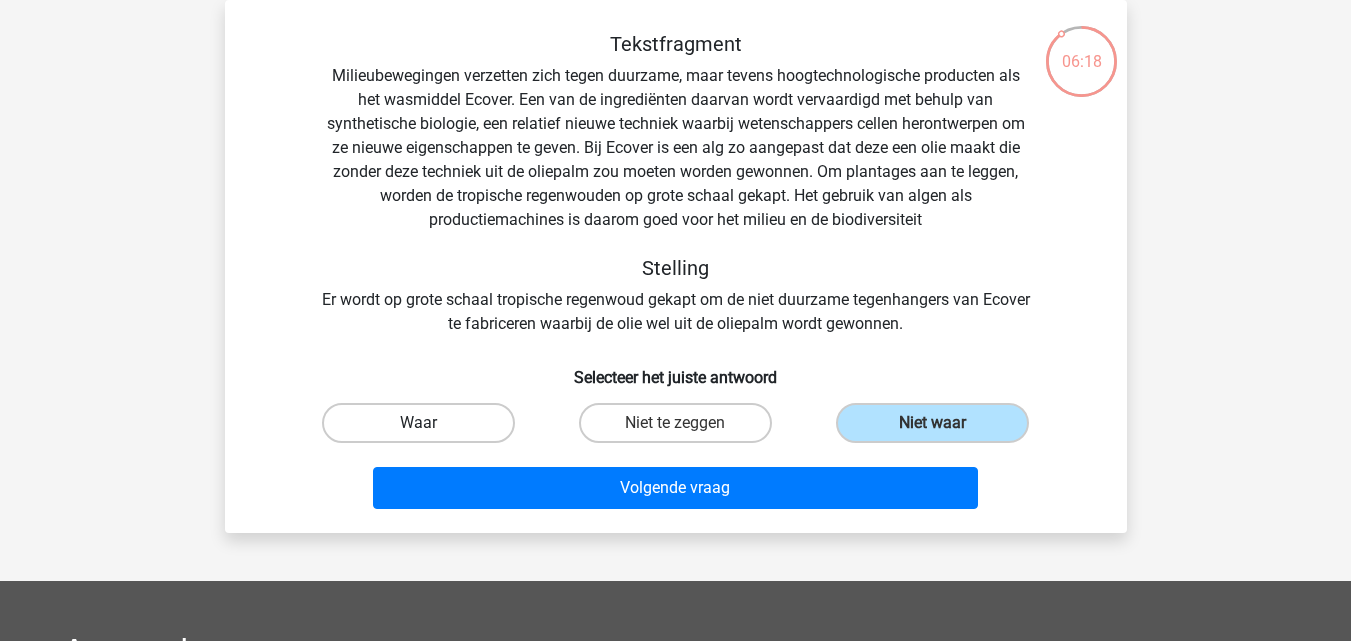 click on "Waar" at bounding box center (418, 423) 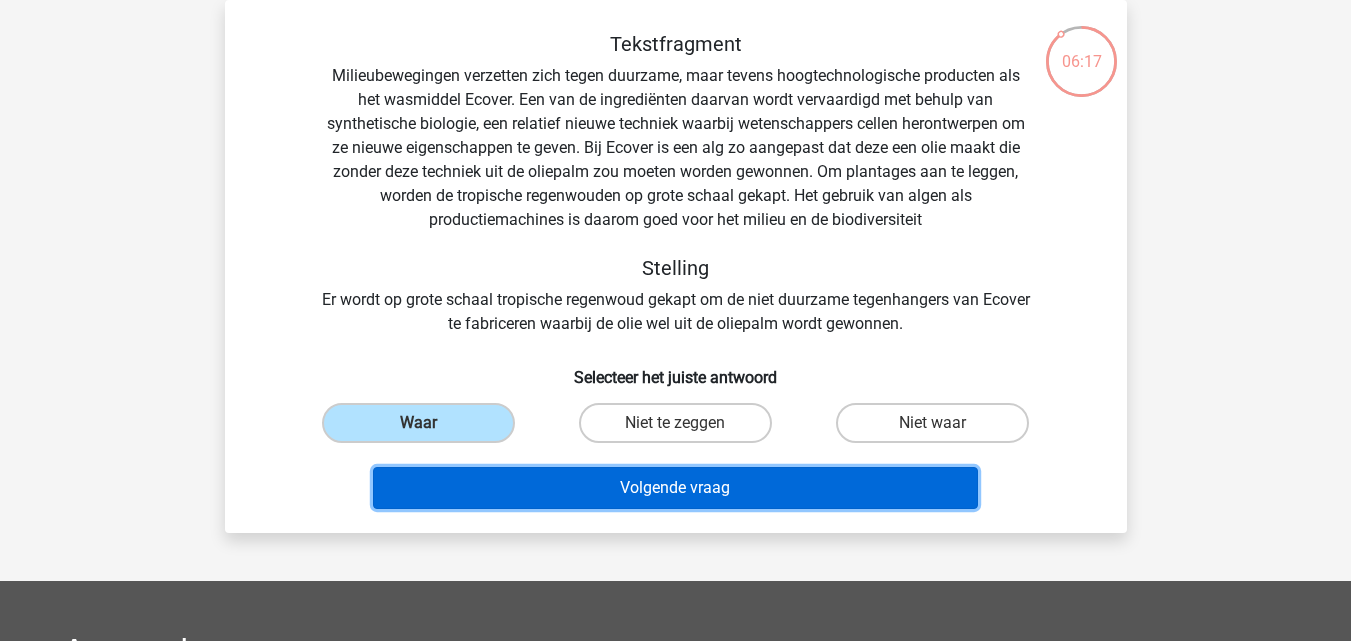 click on "Volgende vraag" at bounding box center (675, 488) 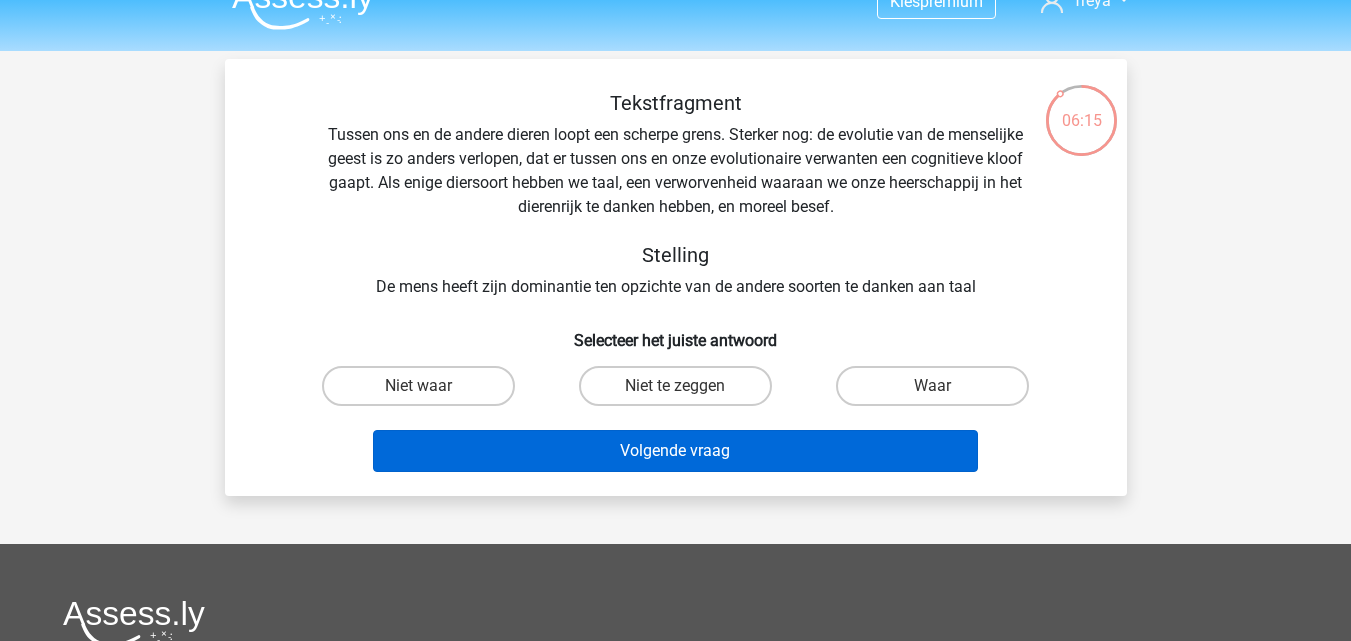 scroll, scrollTop: 0, scrollLeft: 0, axis: both 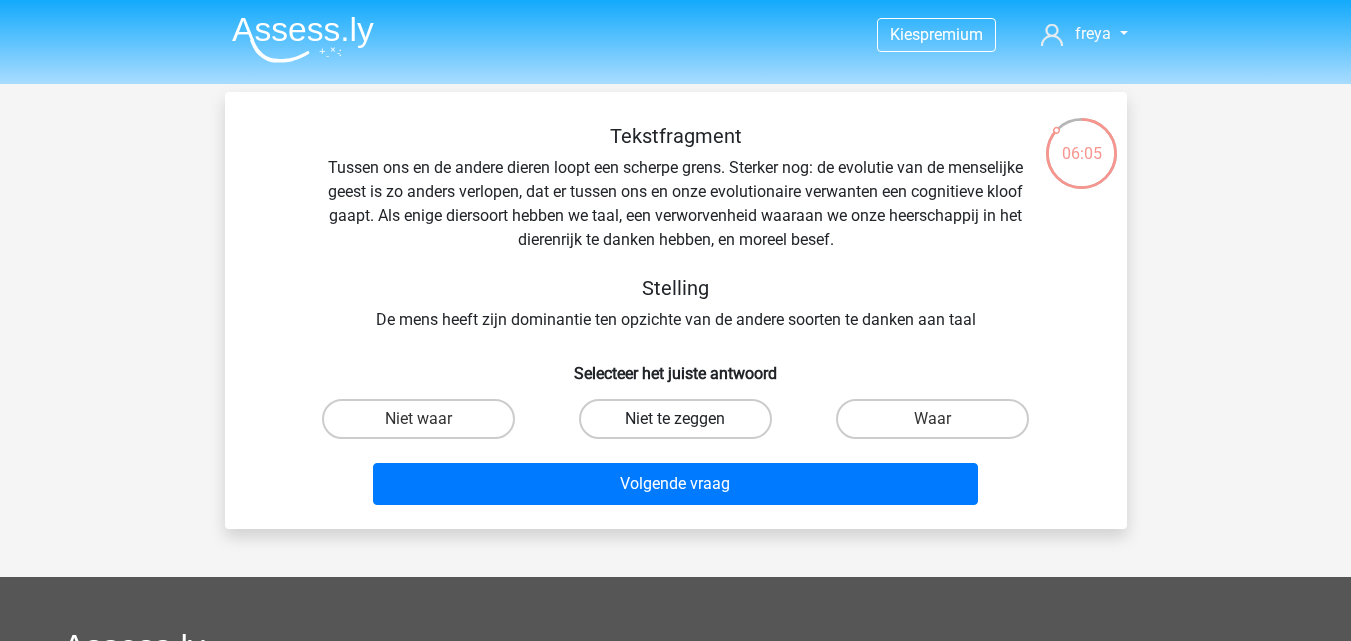click on "Niet te zeggen" at bounding box center [675, 419] 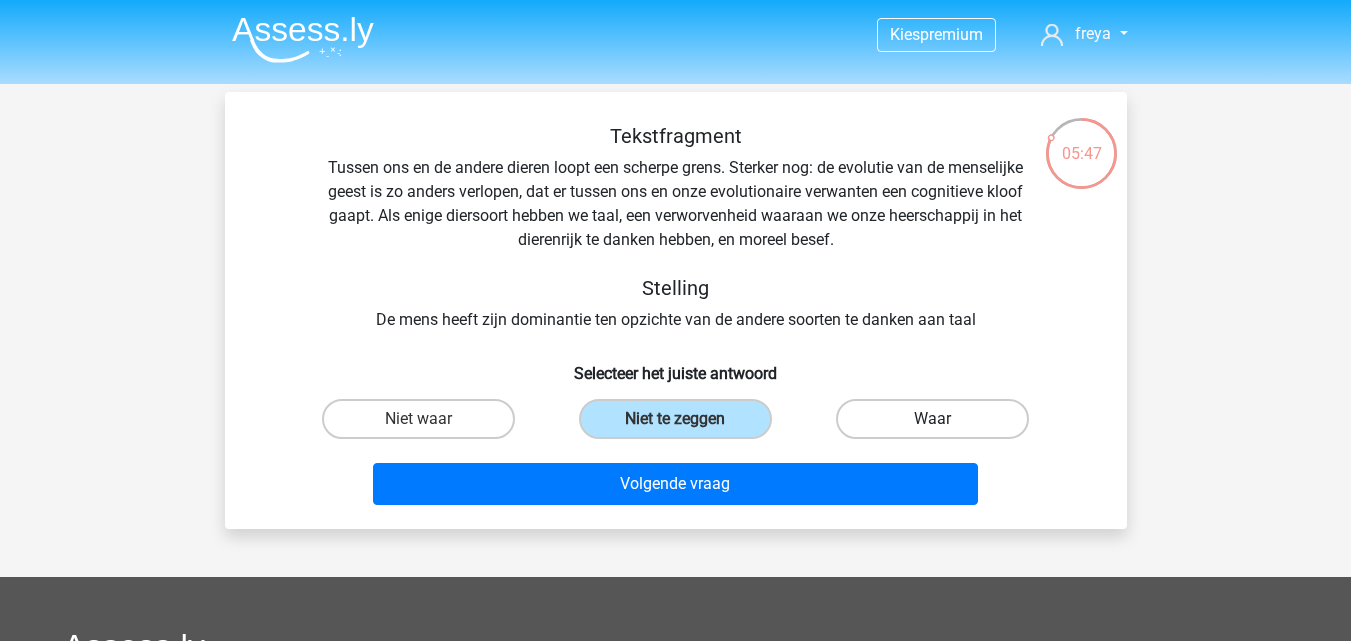 click on "Waar" at bounding box center (932, 419) 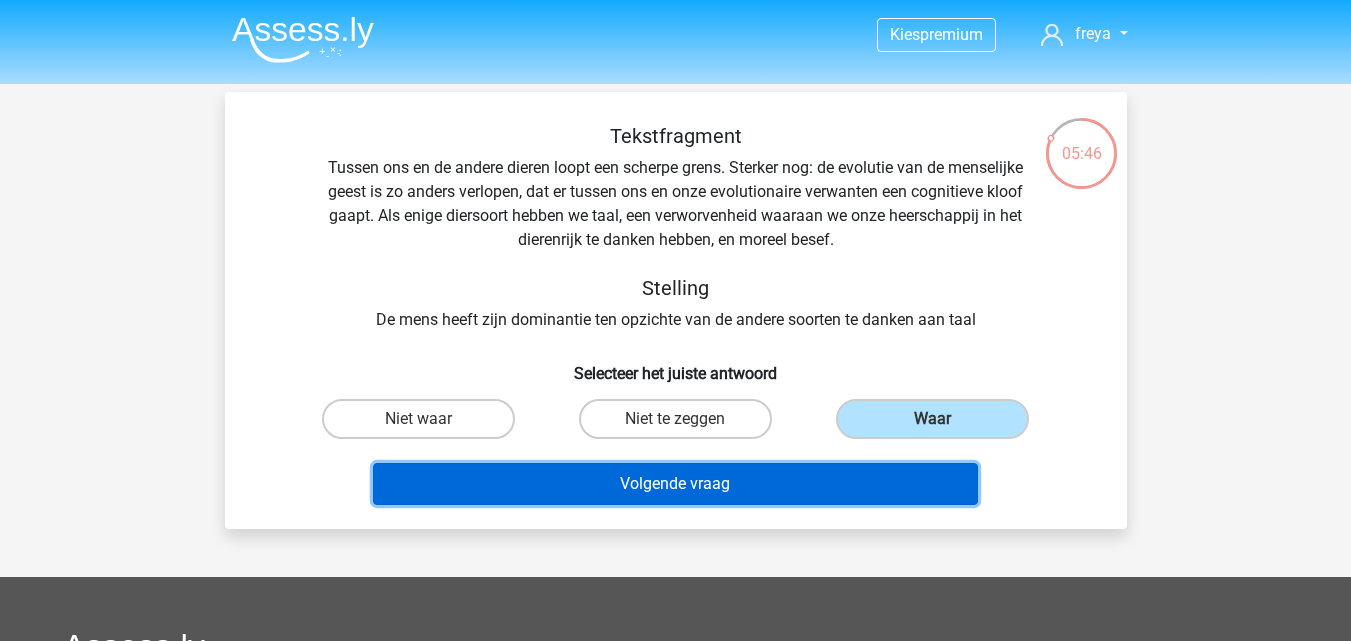 click on "Volgende vraag" at bounding box center [675, 484] 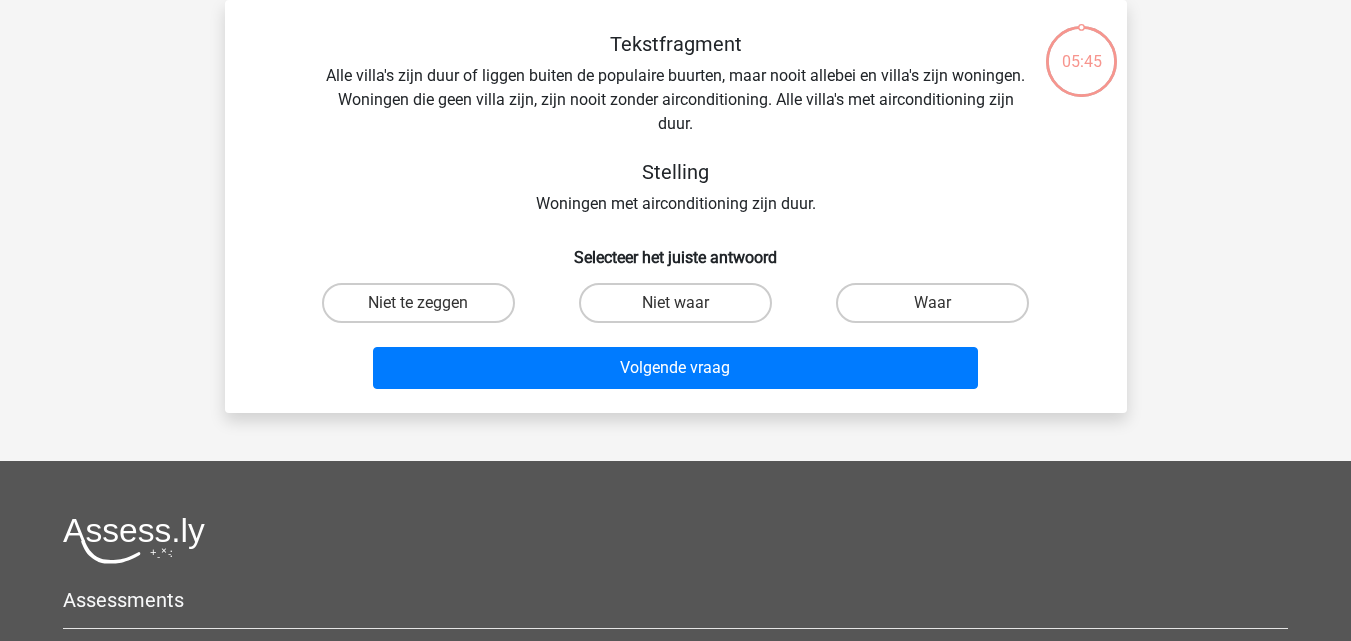 scroll, scrollTop: 0, scrollLeft: 0, axis: both 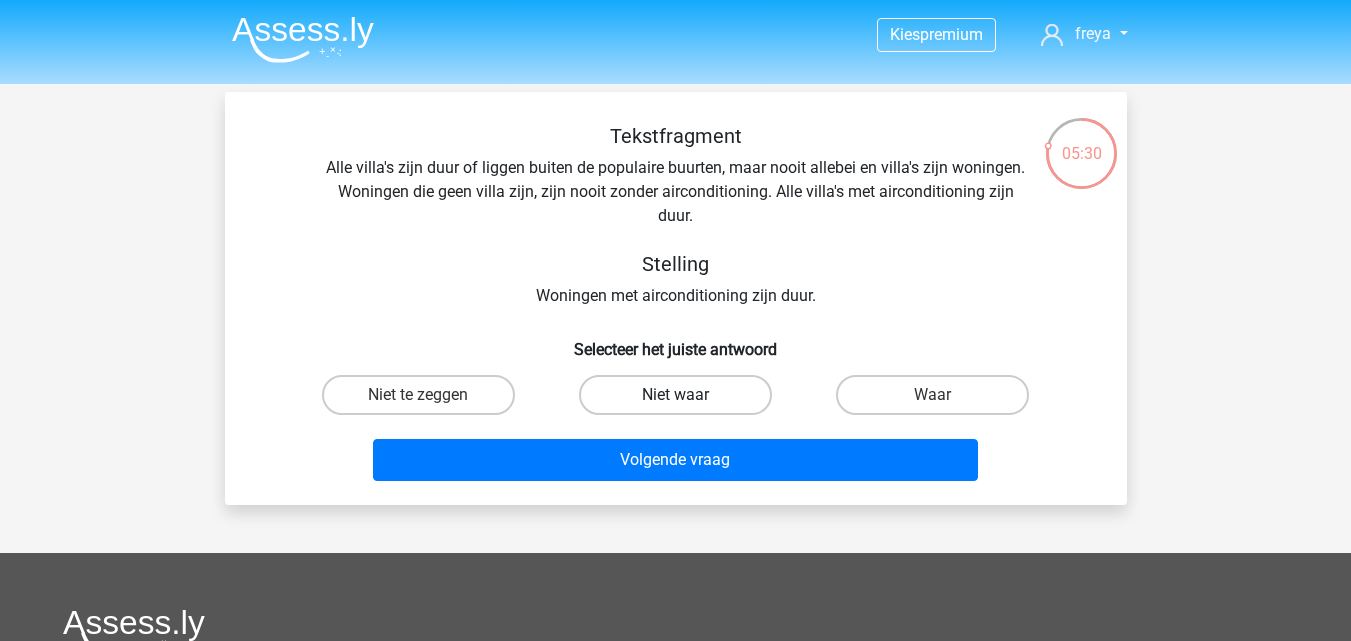 click on "Niet waar" at bounding box center [675, 395] 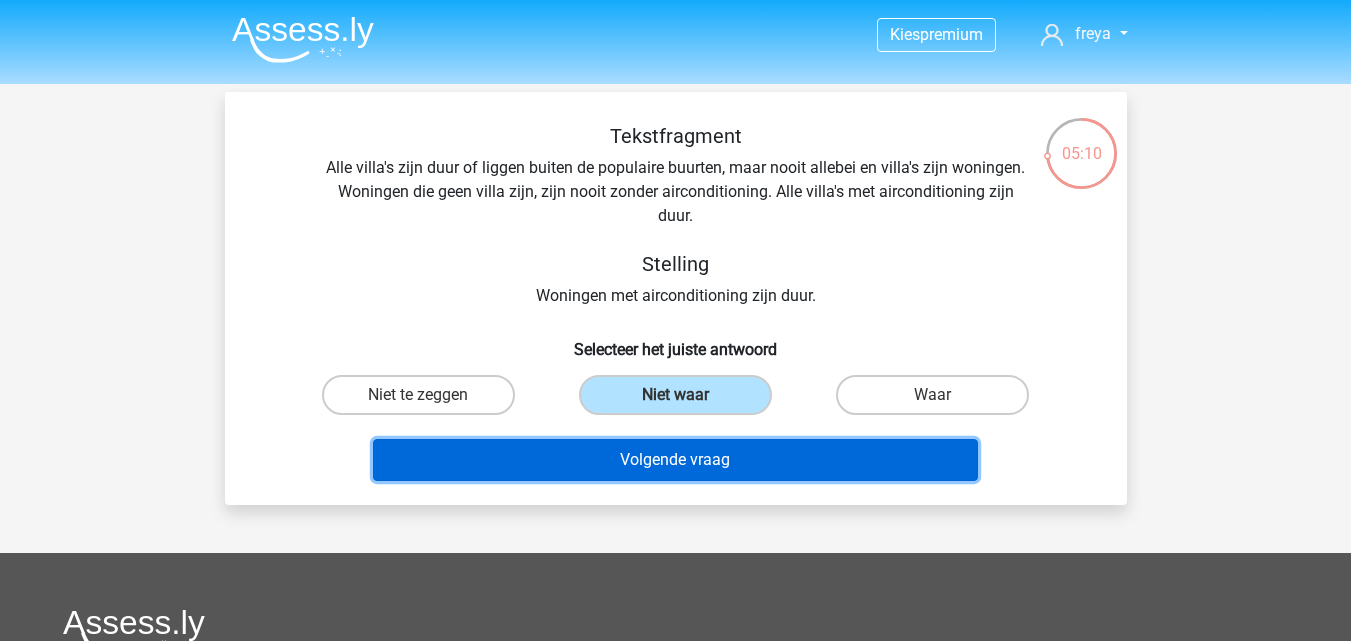 click on "Volgende vraag" at bounding box center (675, 460) 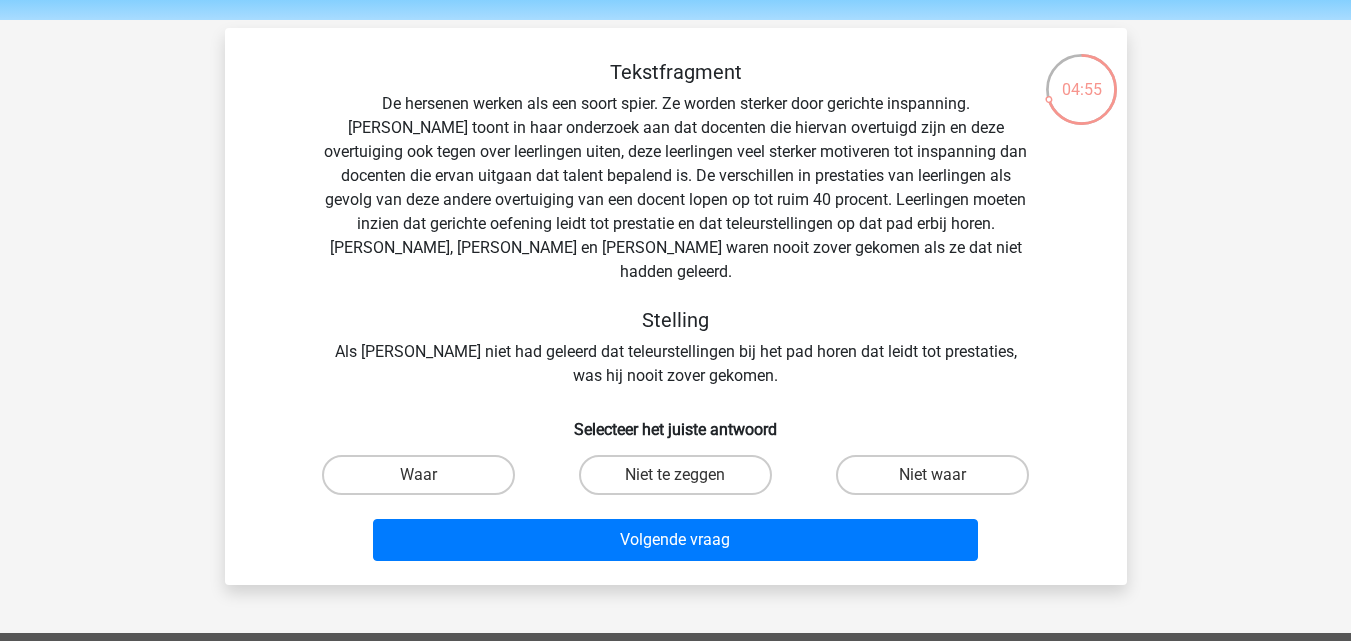 scroll, scrollTop: 100, scrollLeft: 0, axis: vertical 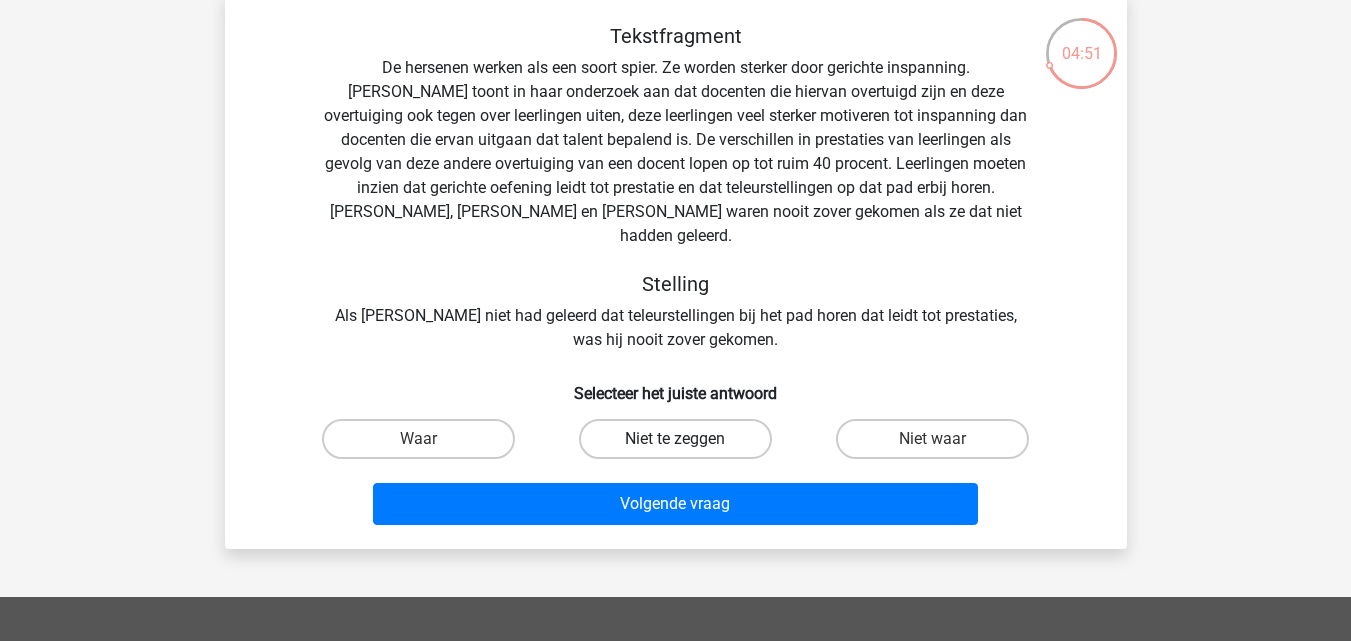 drag, startPoint x: 730, startPoint y: 423, endPoint x: 720, endPoint y: 435, distance: 15.6205 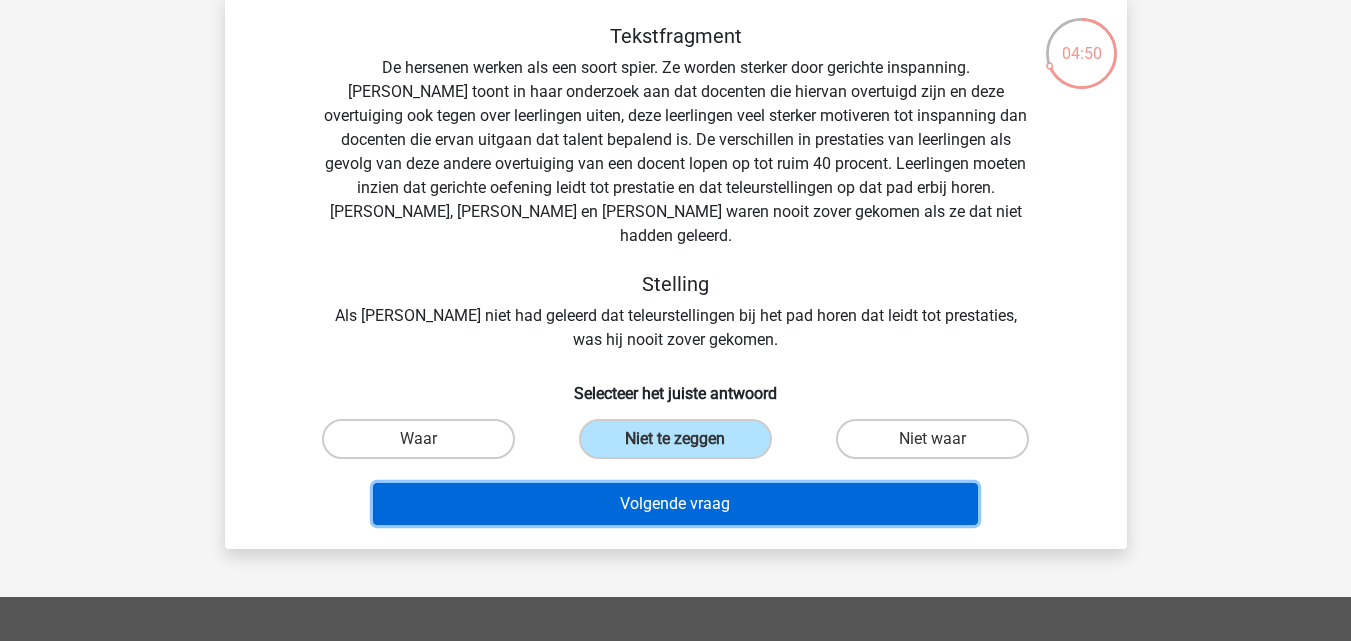 click on "Volgende vraag" at bounding box center [675, 504] 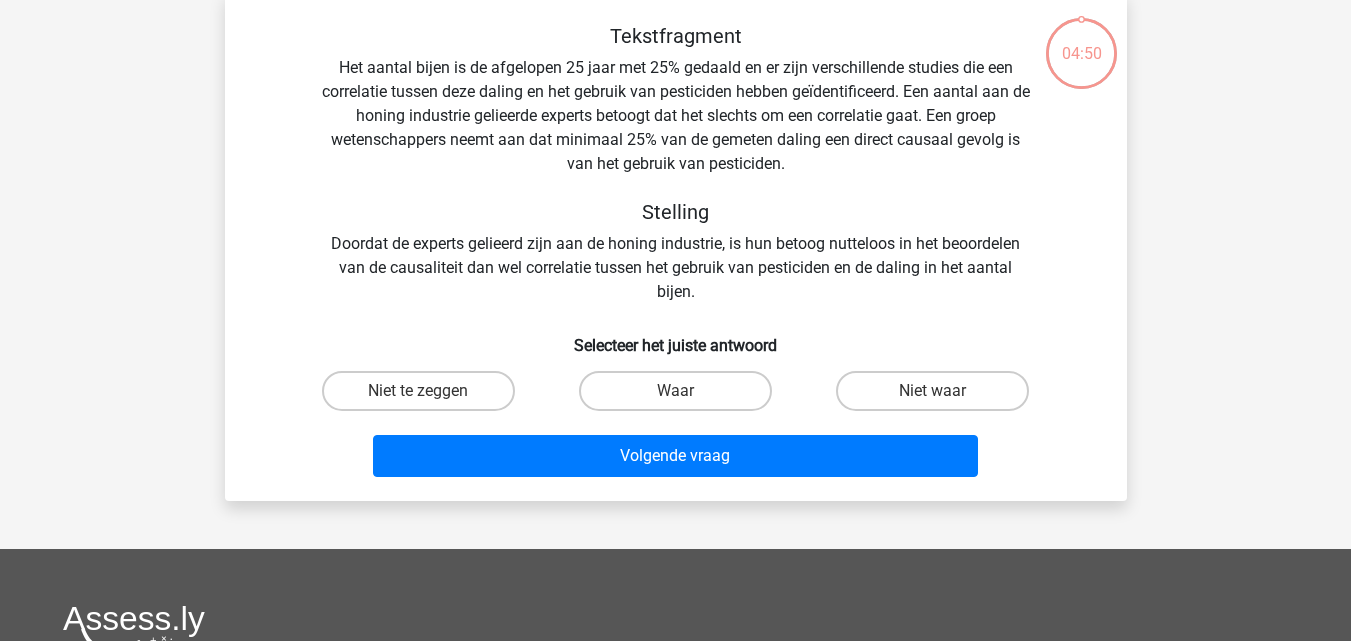 scroll, scrollTop: 92, scrollLeft: 0, axis: vertical 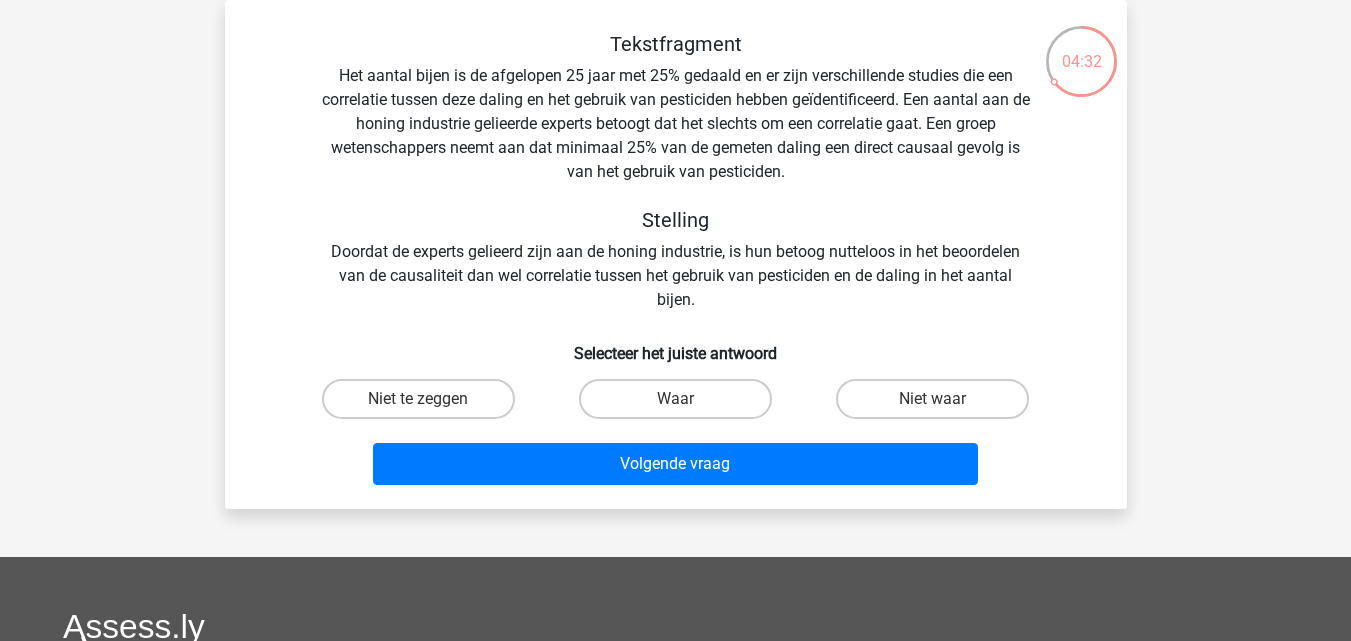 click on "Niet waar" at bounding box center (939, 405) 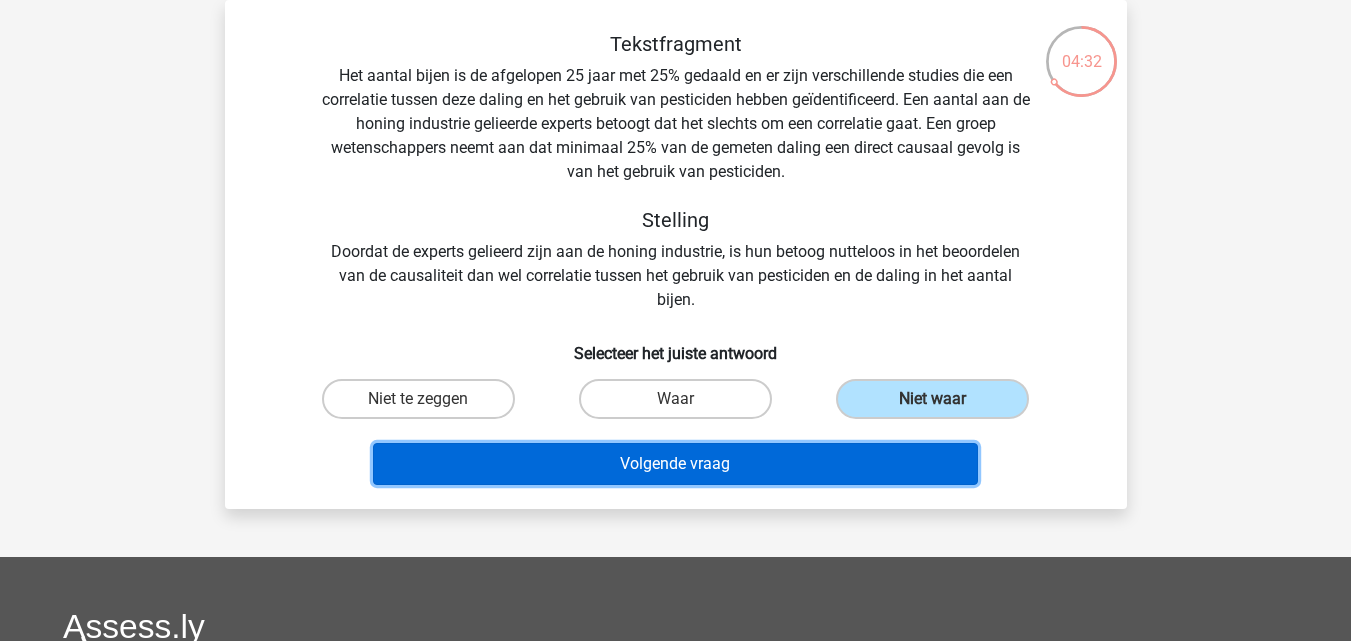 click on "Volgende vraag" at bounding box center (675, 464) 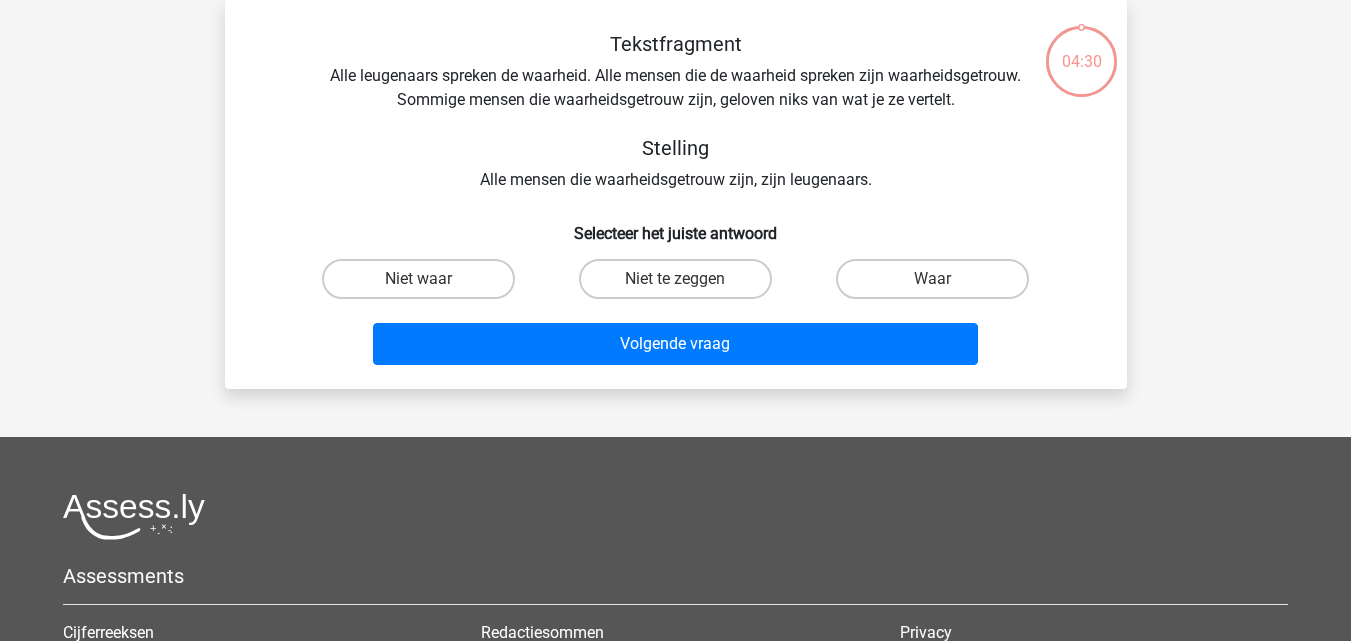 scroll, scrollTop: 0, scrollLeft: 0, axis: both 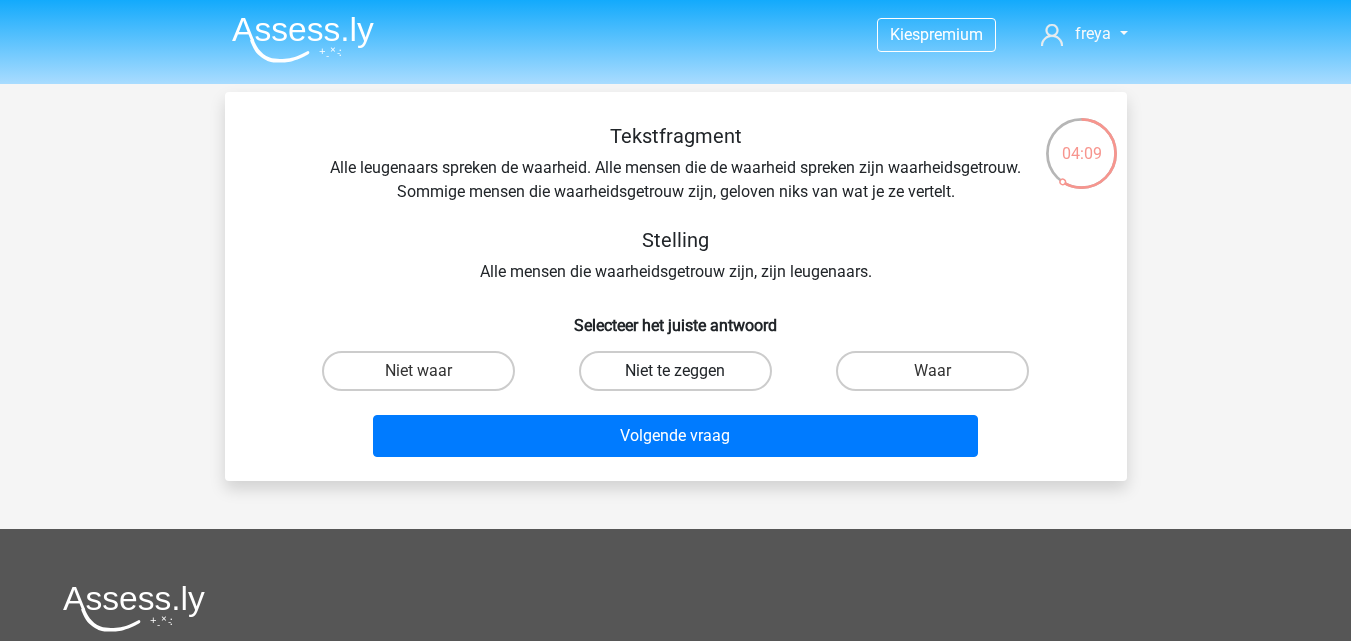 click on "Niet te zeggen" at bounding box center [675, 371] 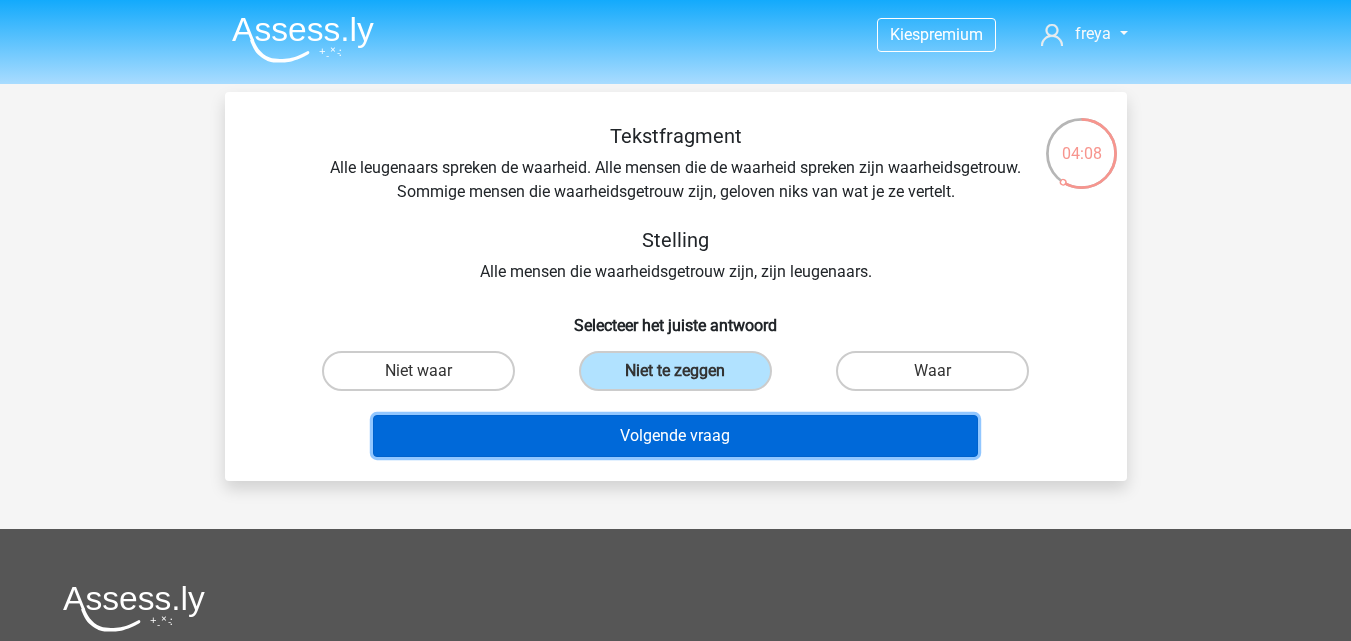 click on "Volgende vraag" at bounding box center (675, 436) 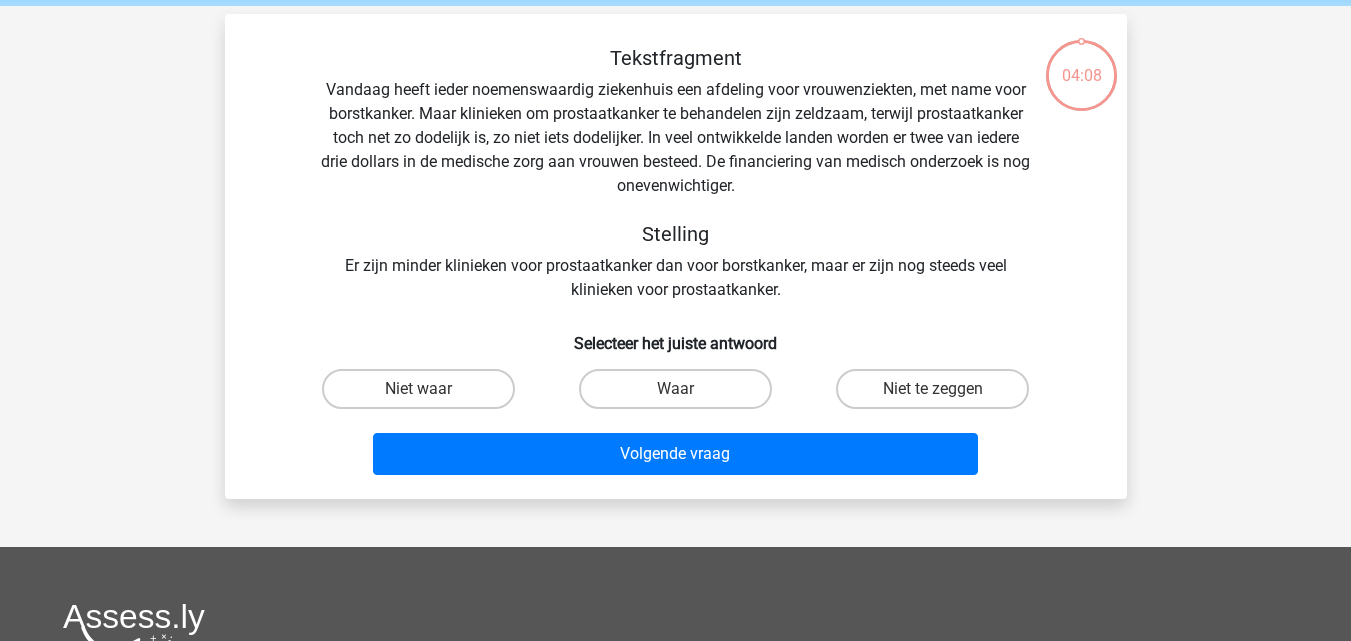 scroll, scrollTop: 92, scrollLeft: 0, axis: vertical 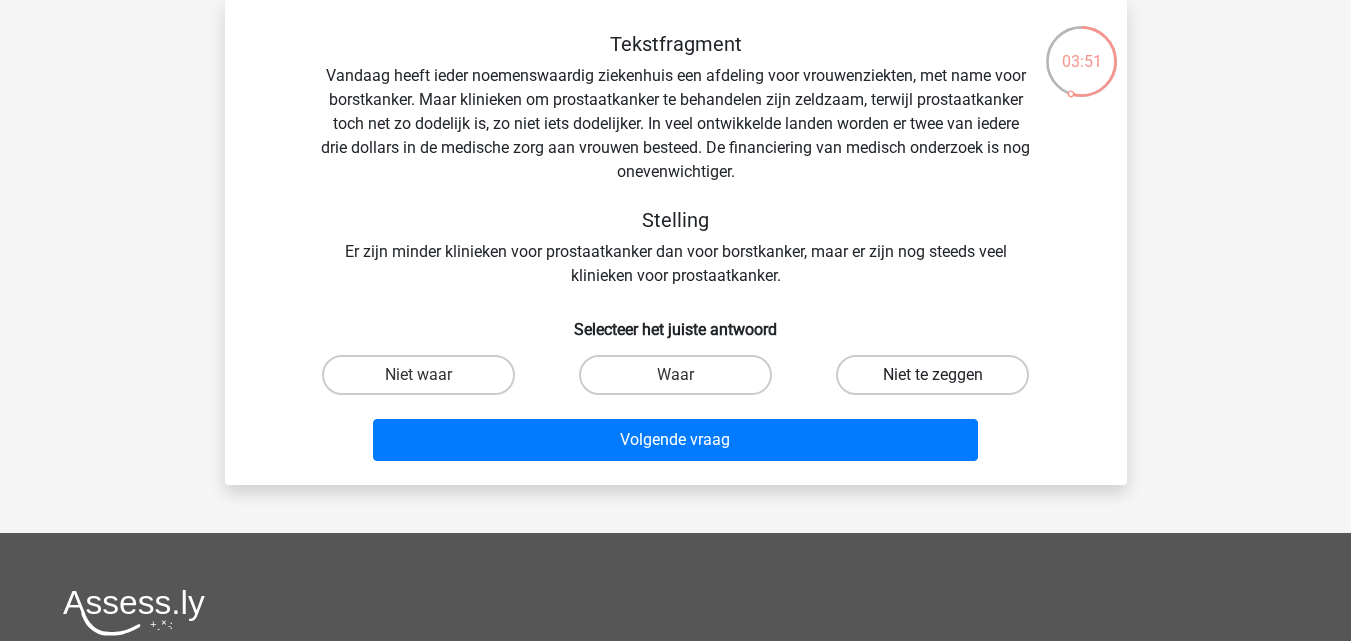 click on "Niet te zeggen" at bounding box center (932, 375) 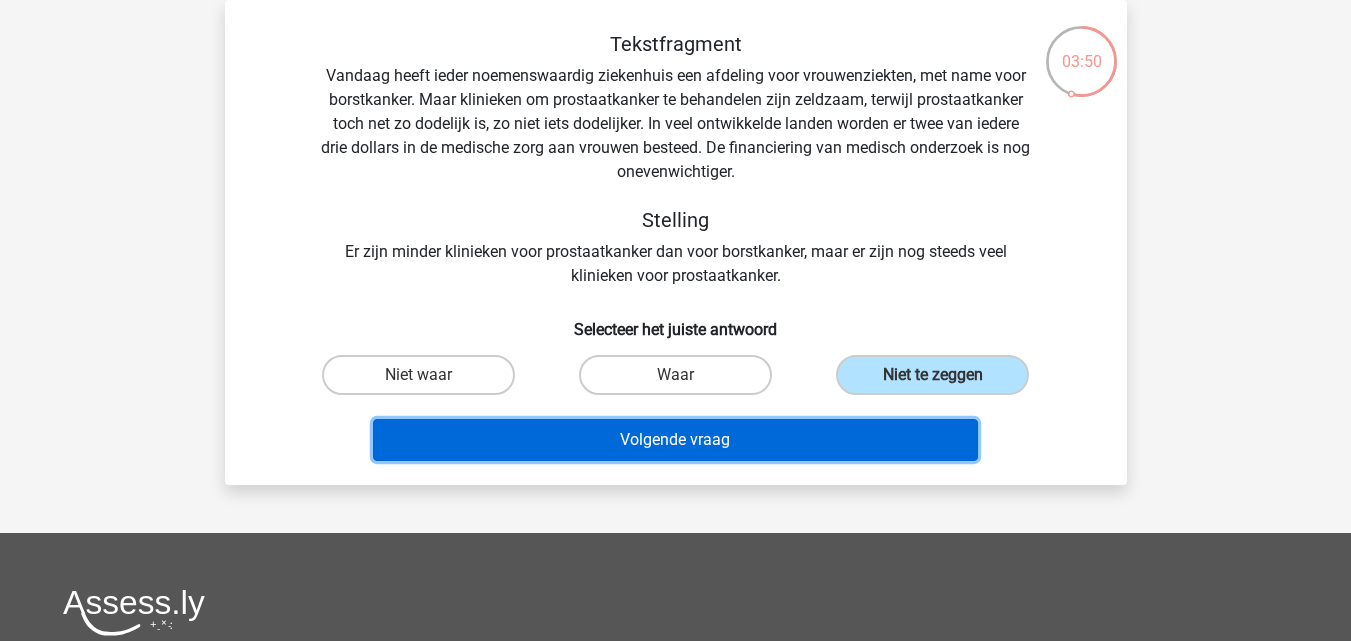 click on "Volgende vraag" at bounding box center (675, 440) 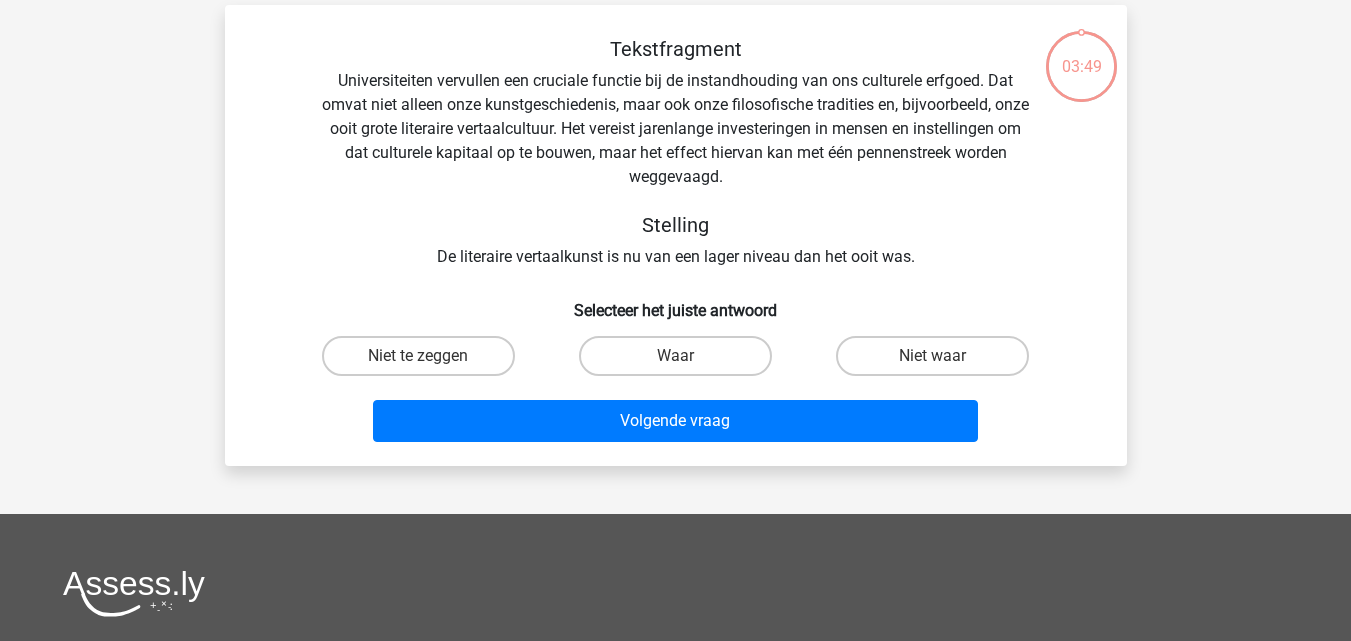 scroll, scrollTop: 0, scrollLeft: 0, axis: both 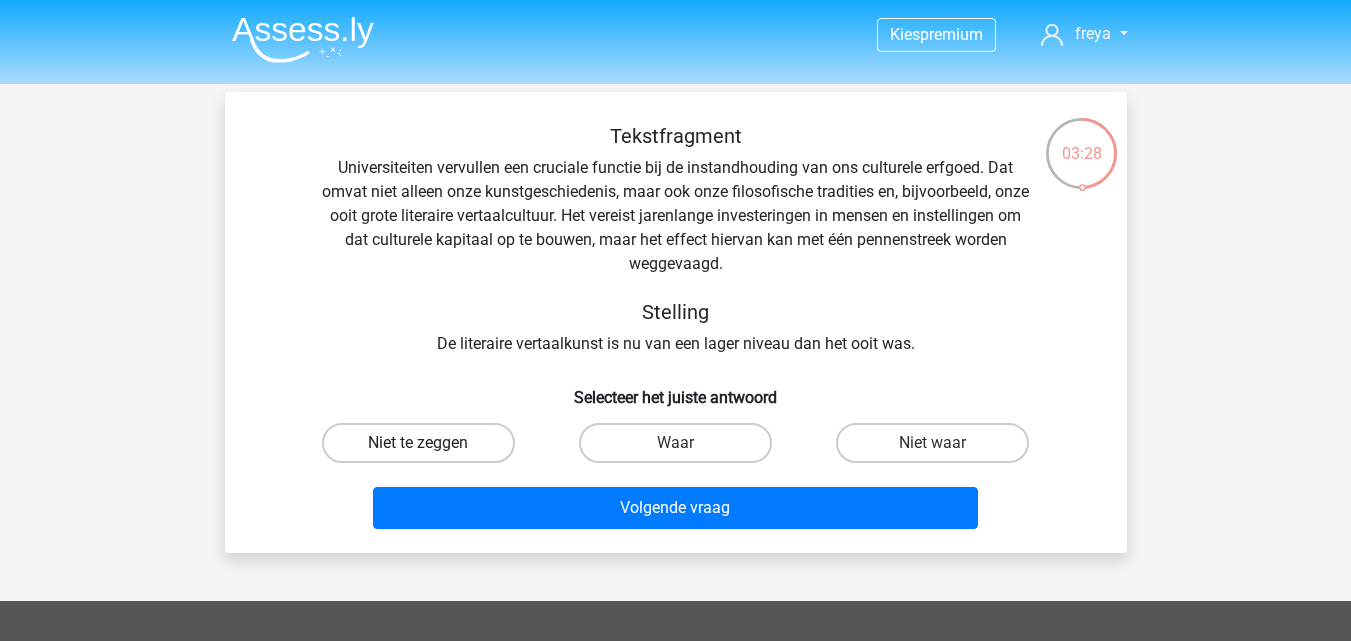 click on "Niet te zeggen" at bounding box center [418, 443] 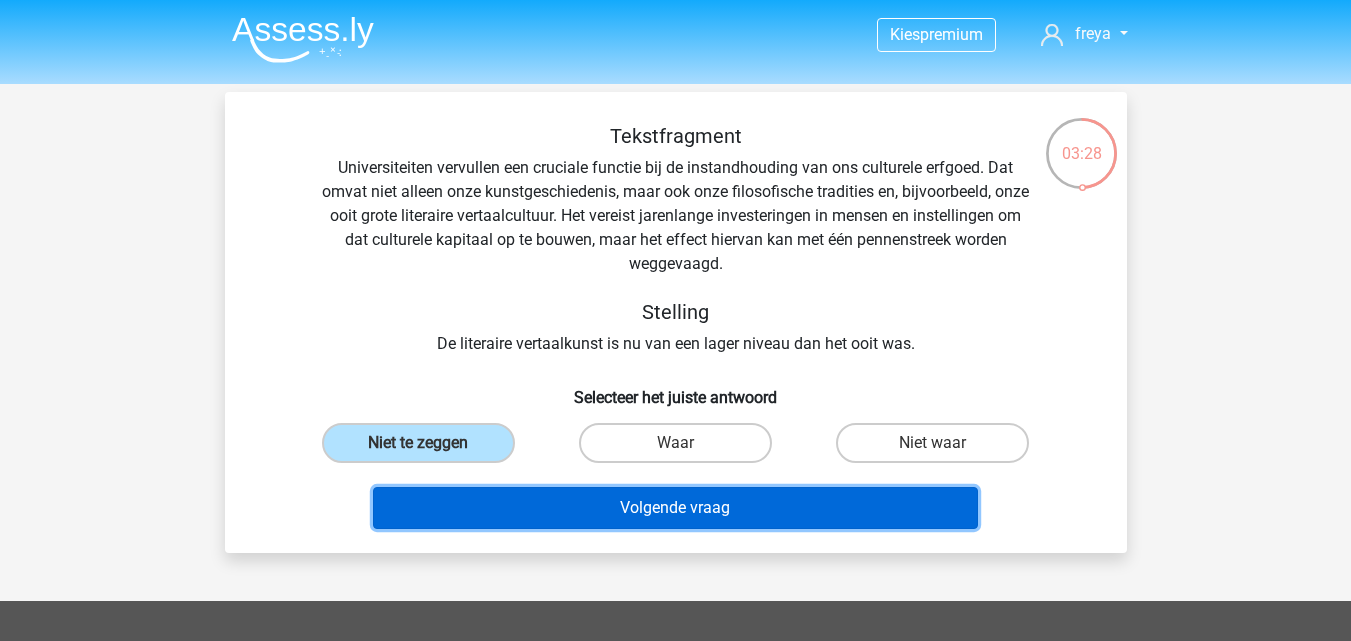 click on "Volgende vraag" at bounding box center [675, 508] 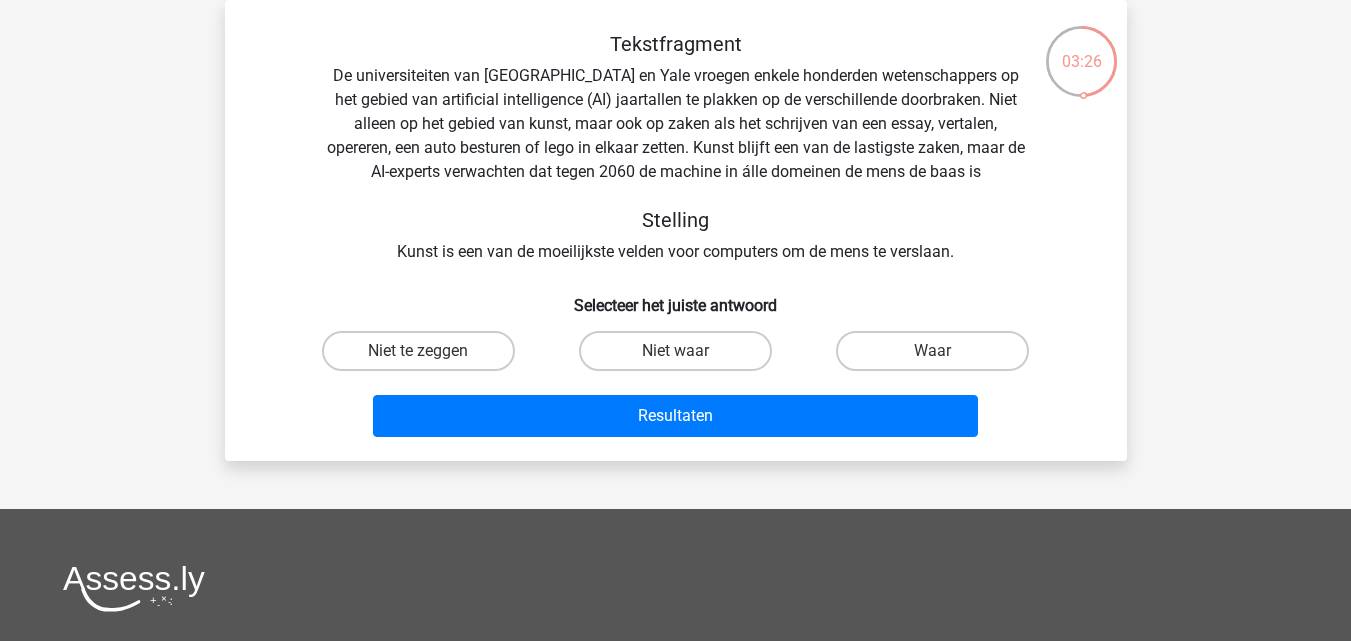 scroll, scrollTop: 0, scrollLeft: 0, axis: both 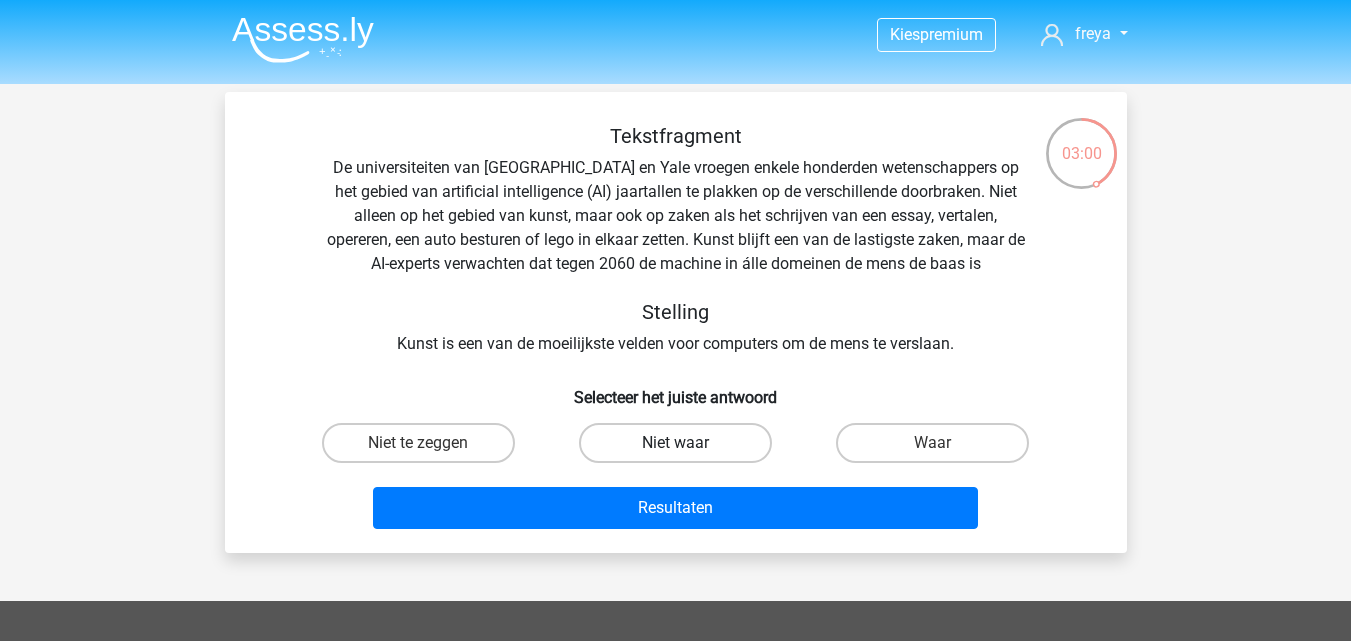 click on "Niet waar" at bounding box center [675, 443] 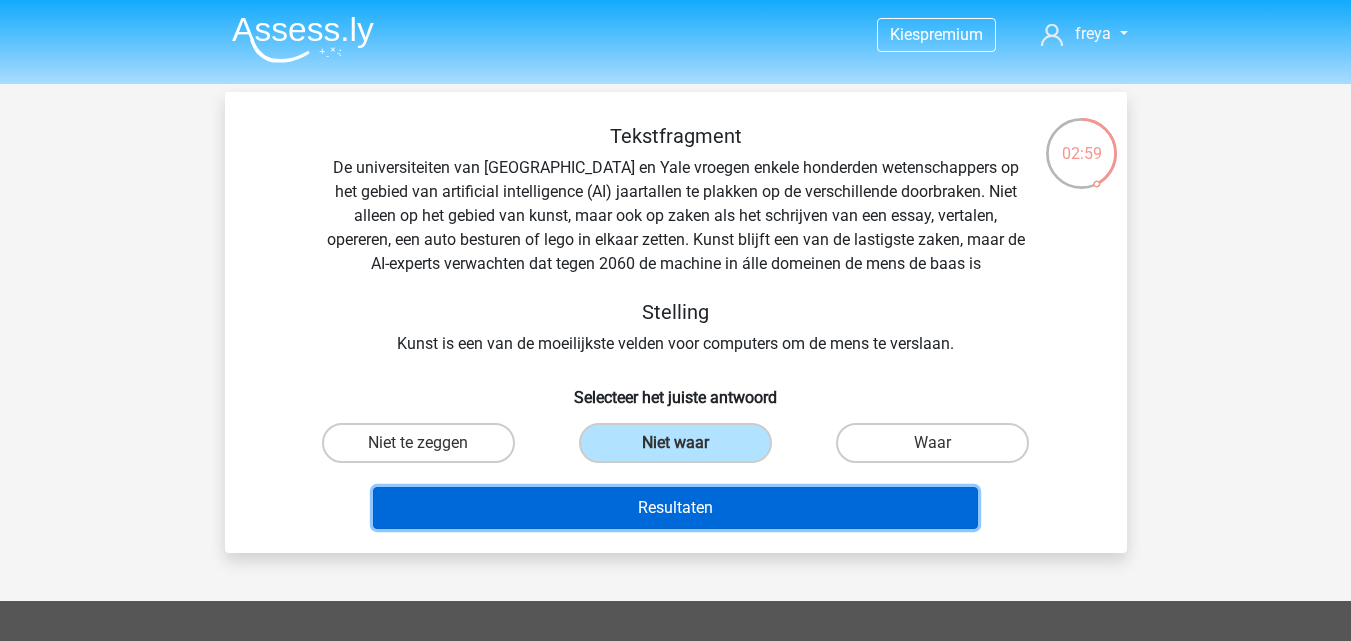 click on "Resultaten" at bounding box center (675, 508) 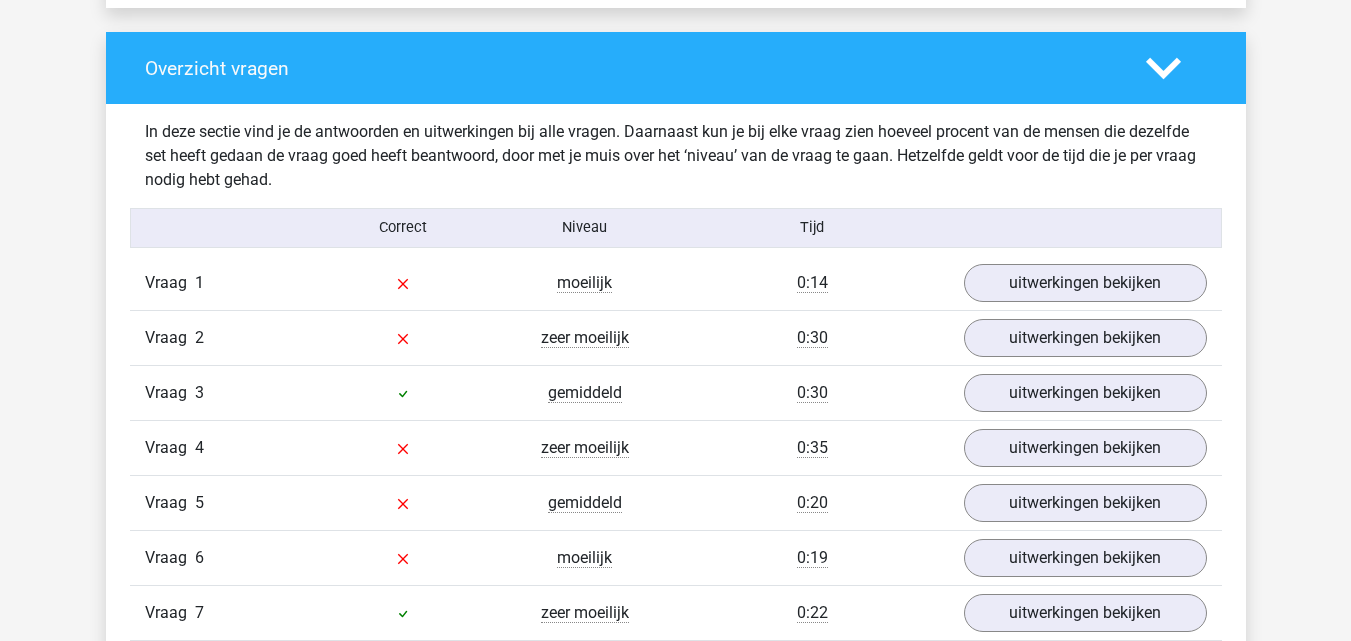 scroll, scrollTop: 1500, scrollLeft: 0, axis: vertical 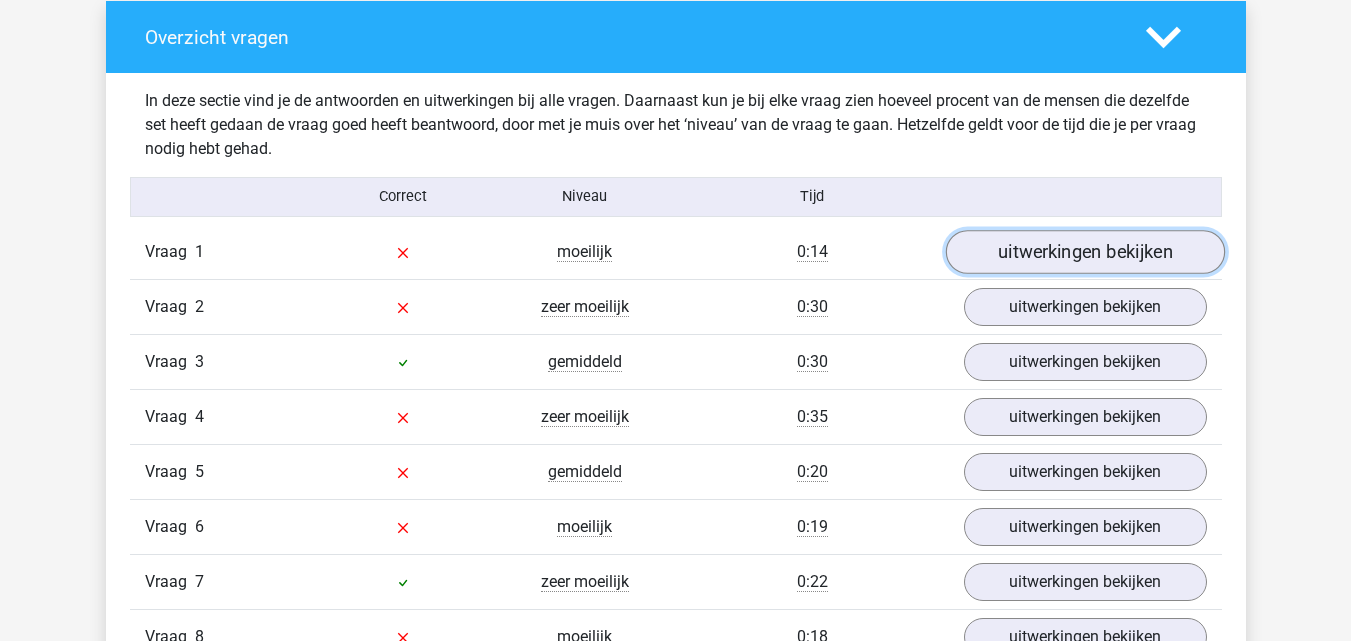 click on "uitwerkingen bekijken" at bounding box center (1084, 252) 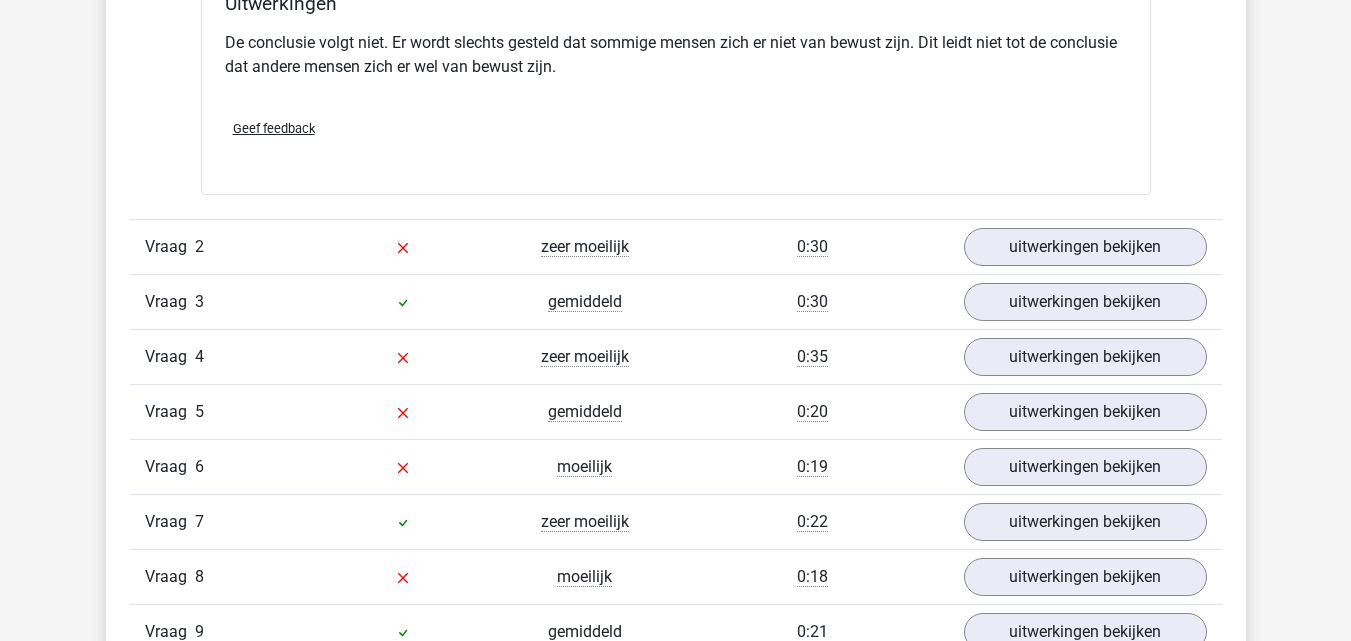scroll, scrollTop: 2200, scrollLeft: 0, axis: vertical 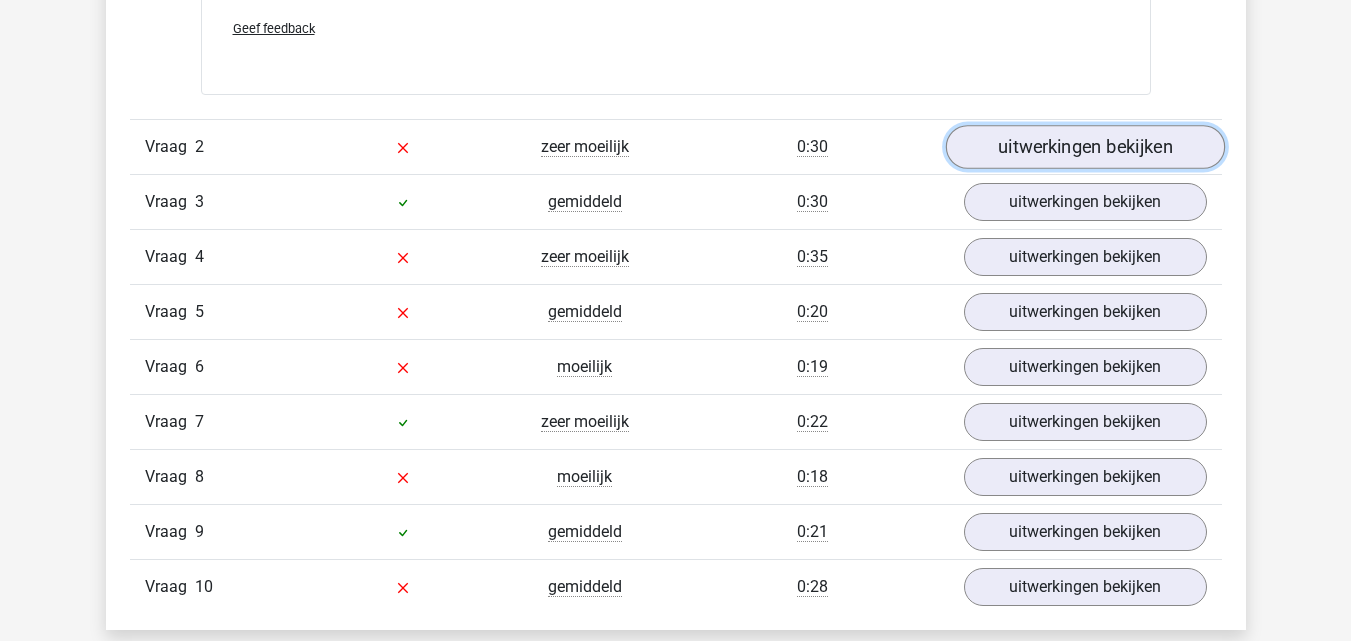 click on "uitwerkingen bekijken" at bounding box center [1084, 147] 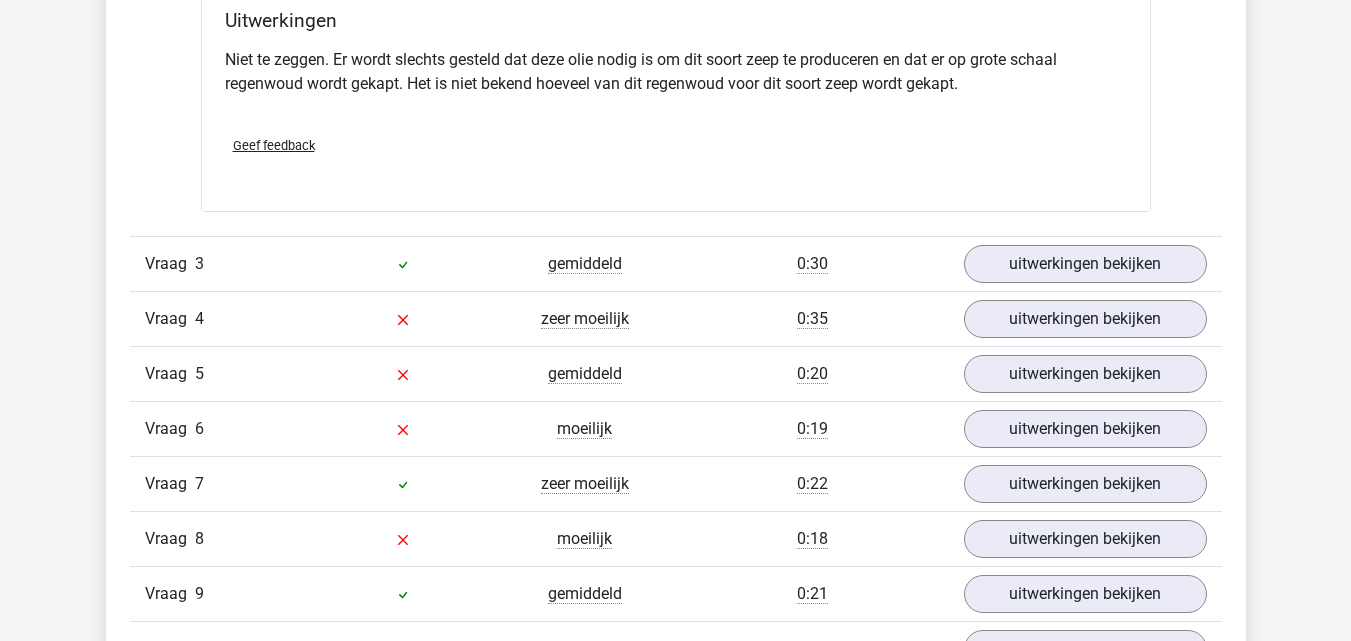 scroll, scrollTop: 2900, scrollLeft: 0, axis: vertical 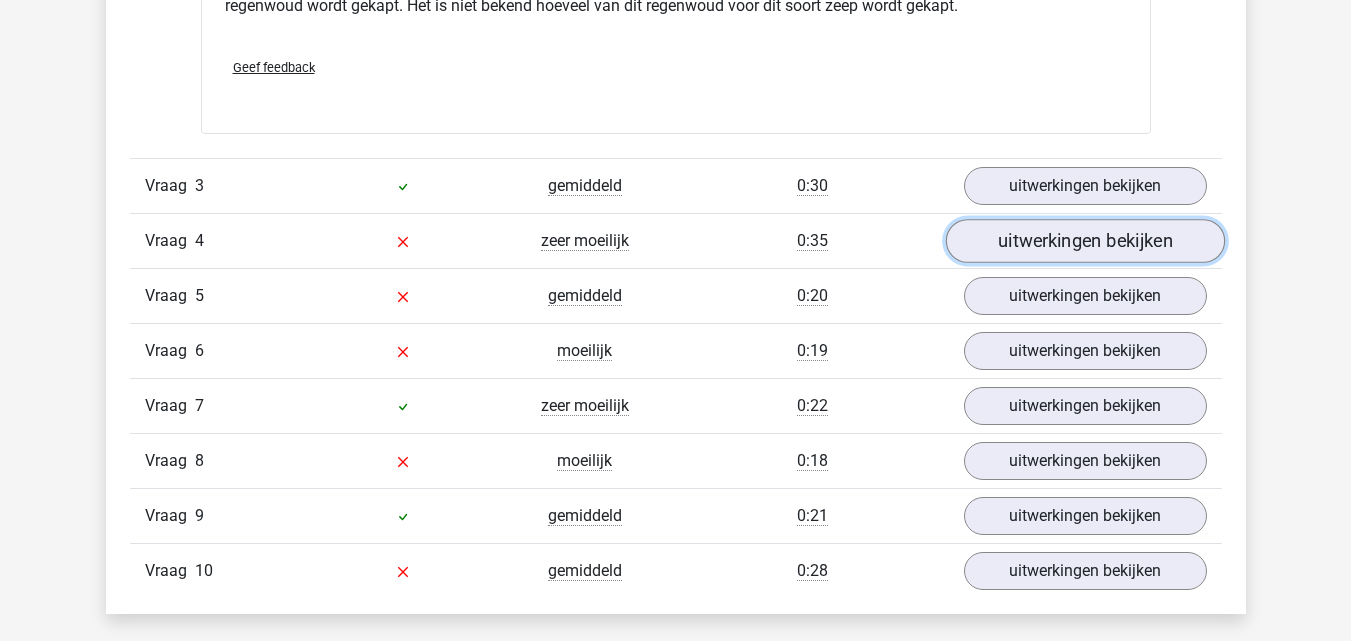 click on "uitwerkingen bekijken" 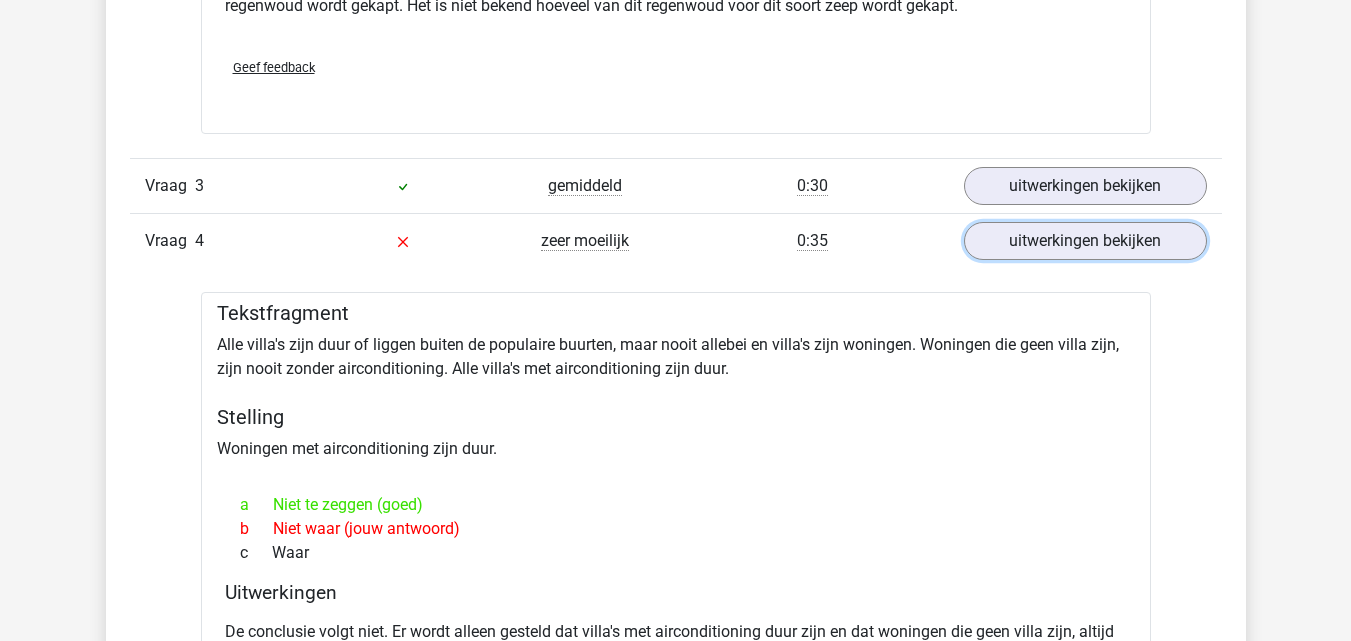 scroll, scrollTop: 3000, scrollLeft: 0, axis: vertical 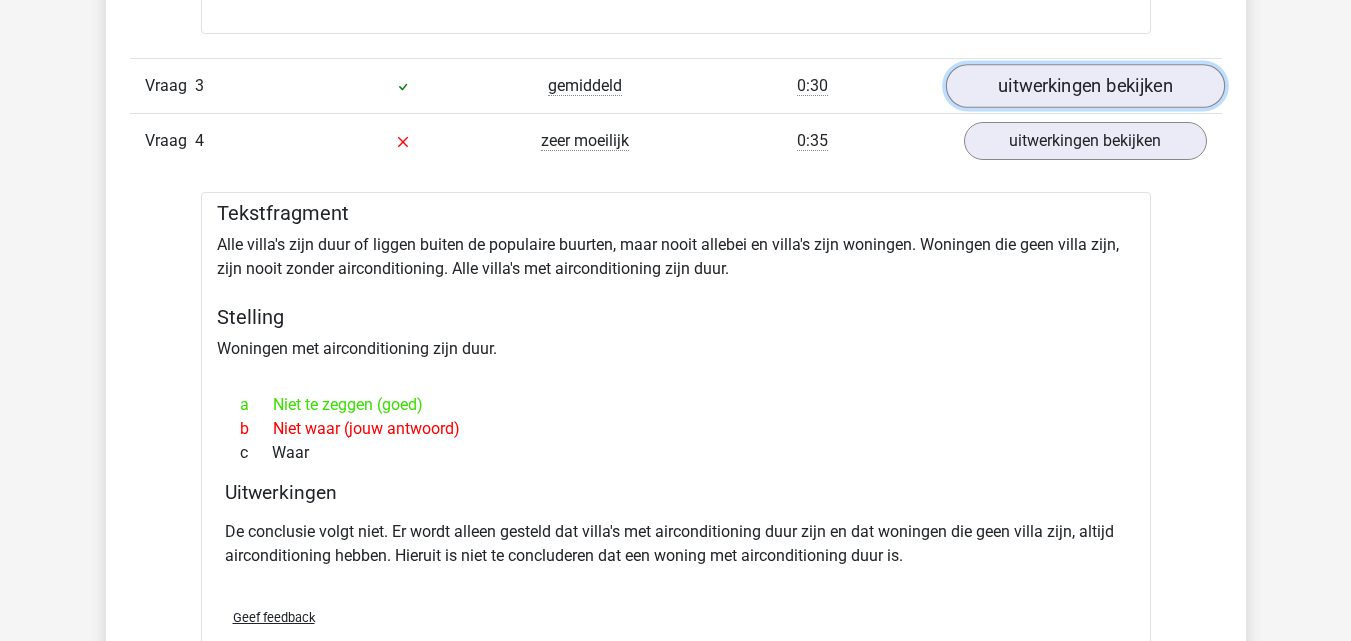 click on "uitwerkingen bekijken" 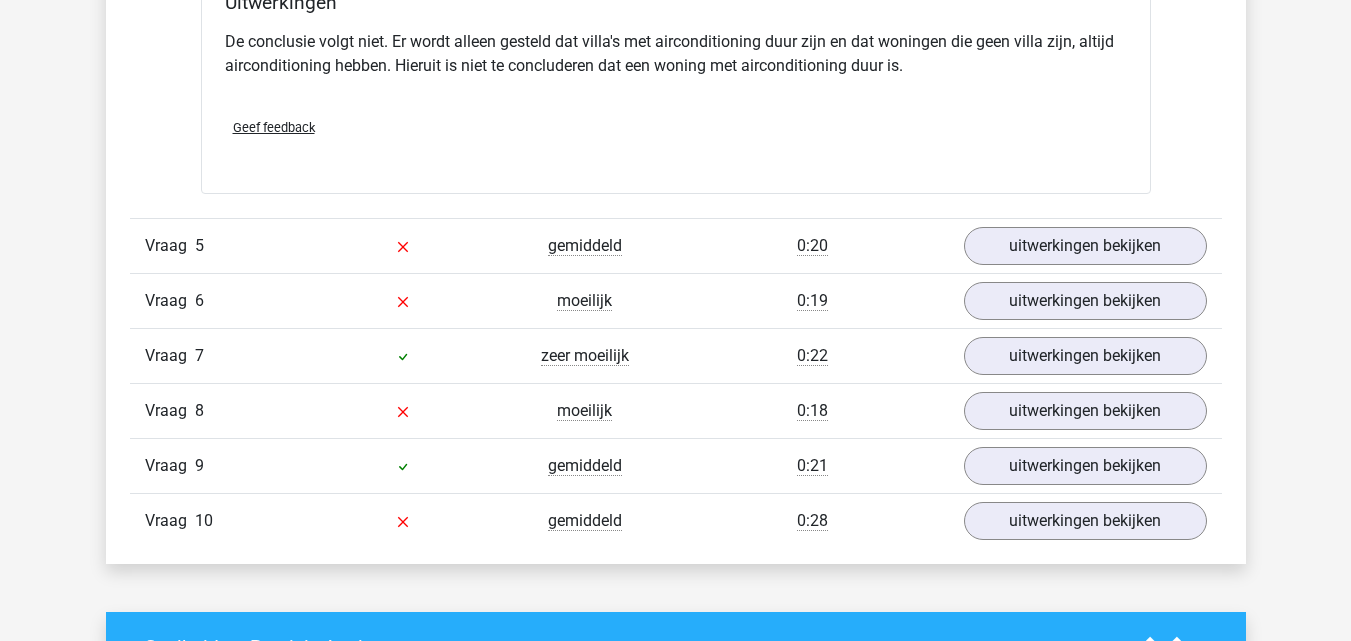 scroll, scrollTop: 4600, scrollLeft: 0, axis: vertical 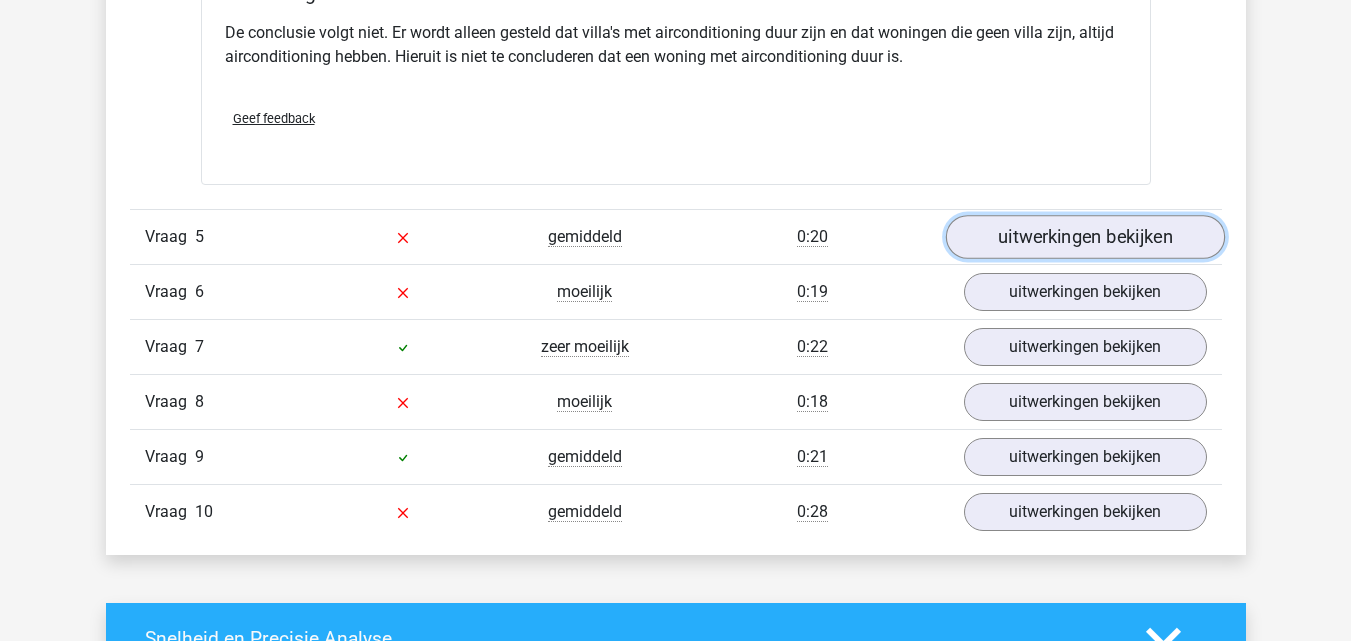 click on "uitwerkingen bekijken" 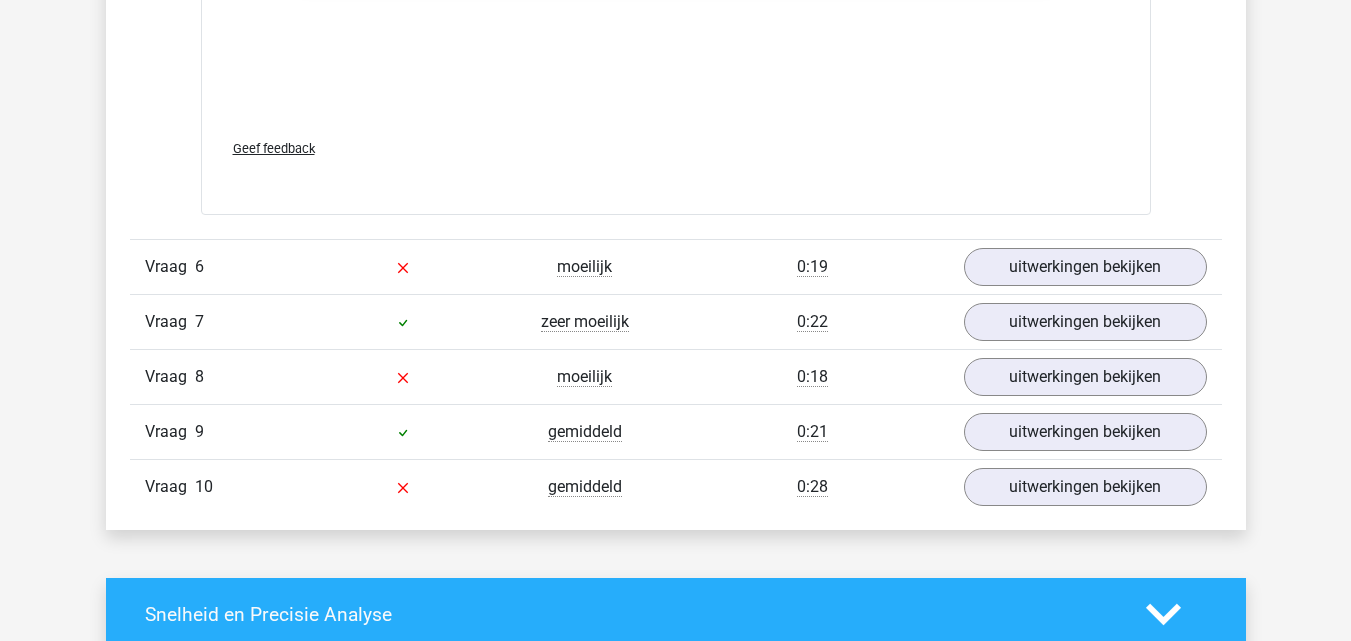 scroll, scrollTop: 5800, scrollLeft: 0, axis: vertical 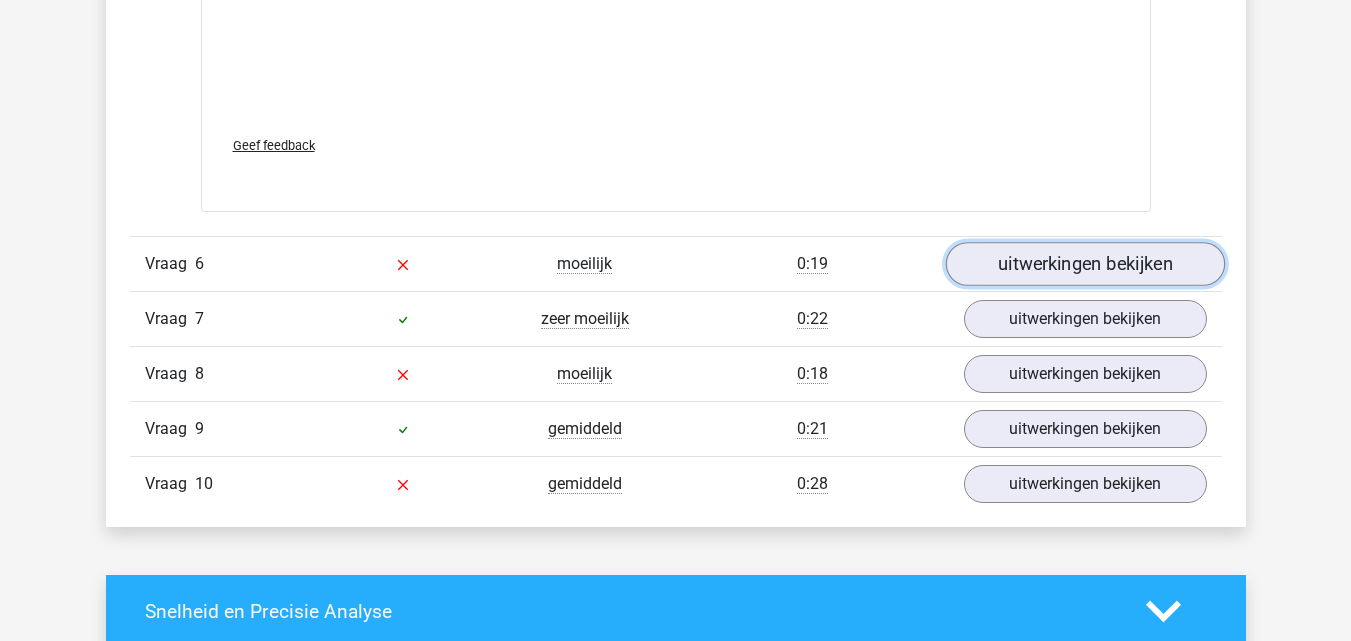 click on "uitwerkingen bekijken" 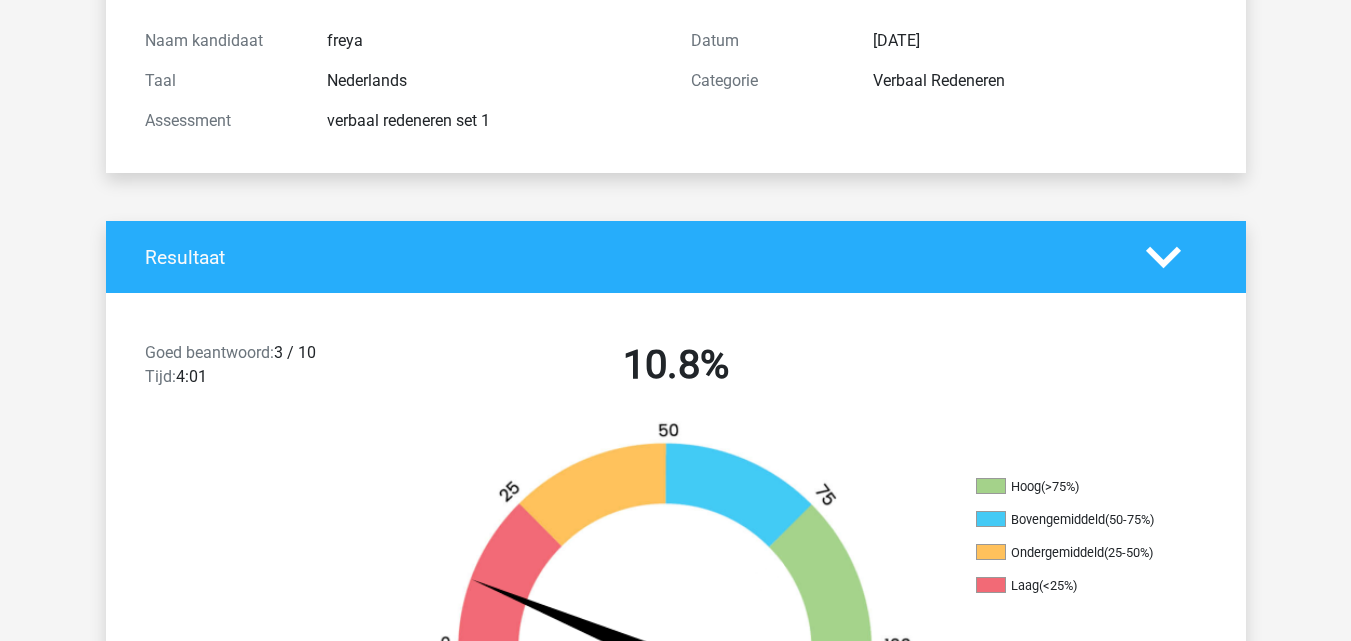 scroll, scrollTop: 0, scrollLeft: 0, axis: both 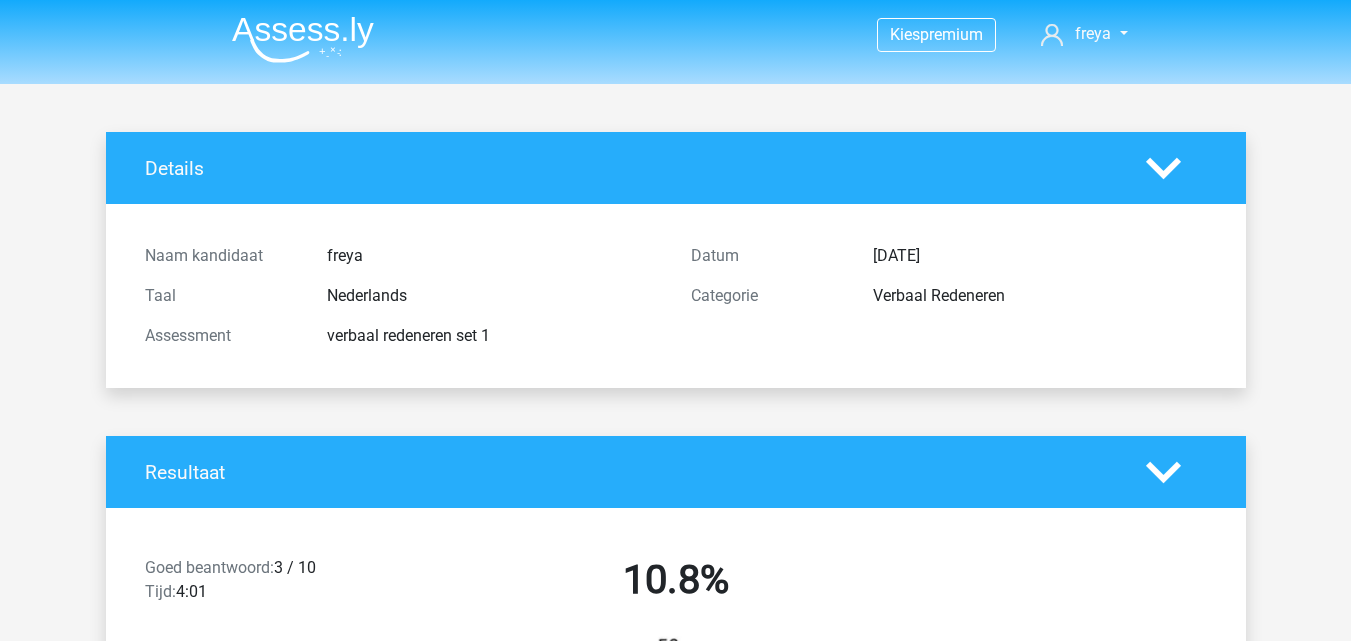 click 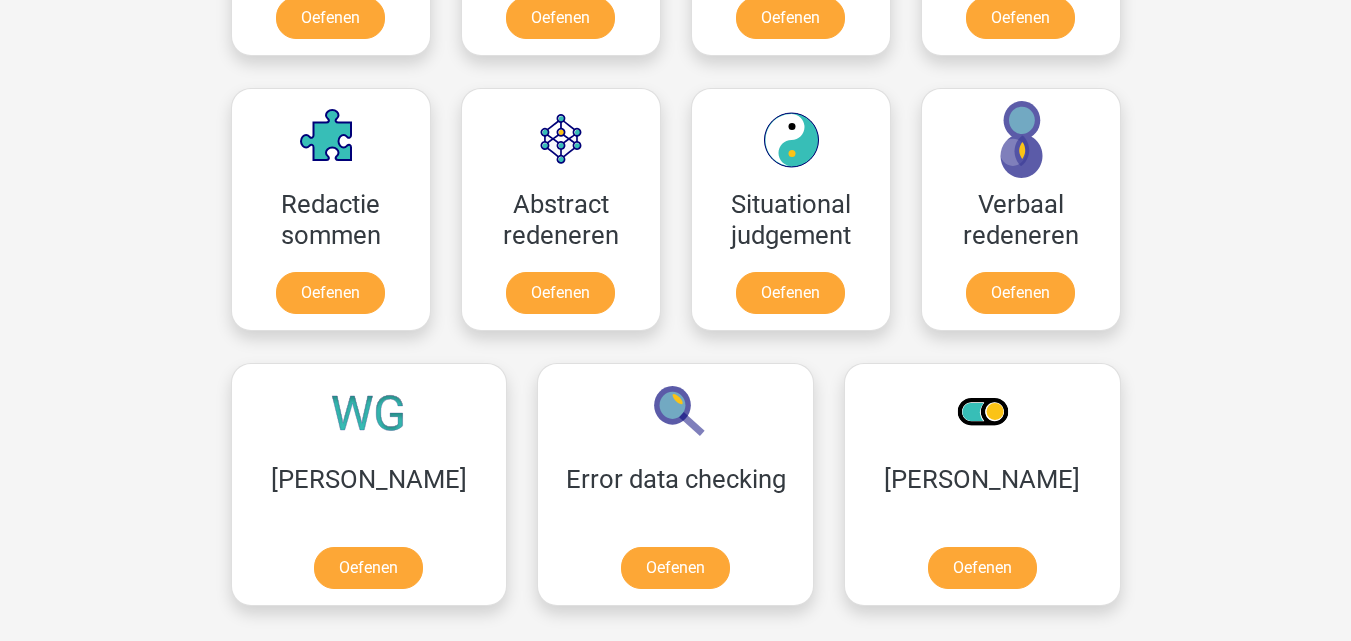 scroll, scrollTop: 1500, scrollLeft: 0, axis: vertical 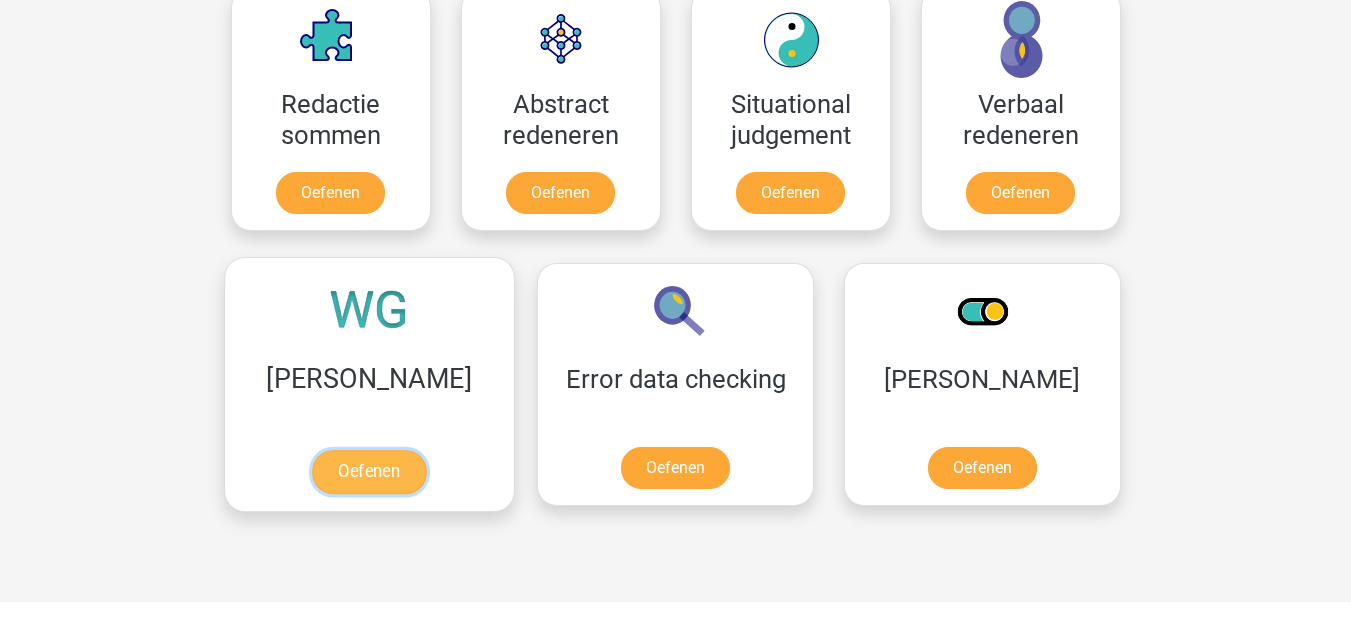 click on "Oefenen" at bounding box center (369, 472) 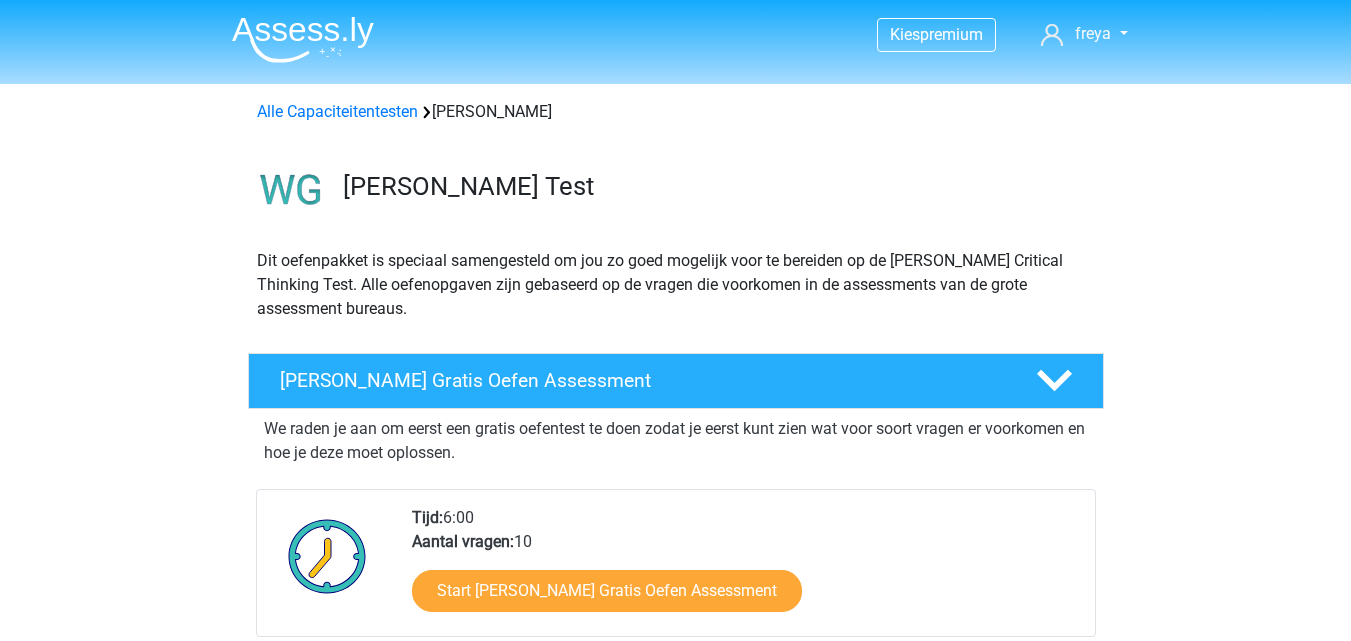 scroll, scrollTop: 0, scrollLeft: 0, axis: both 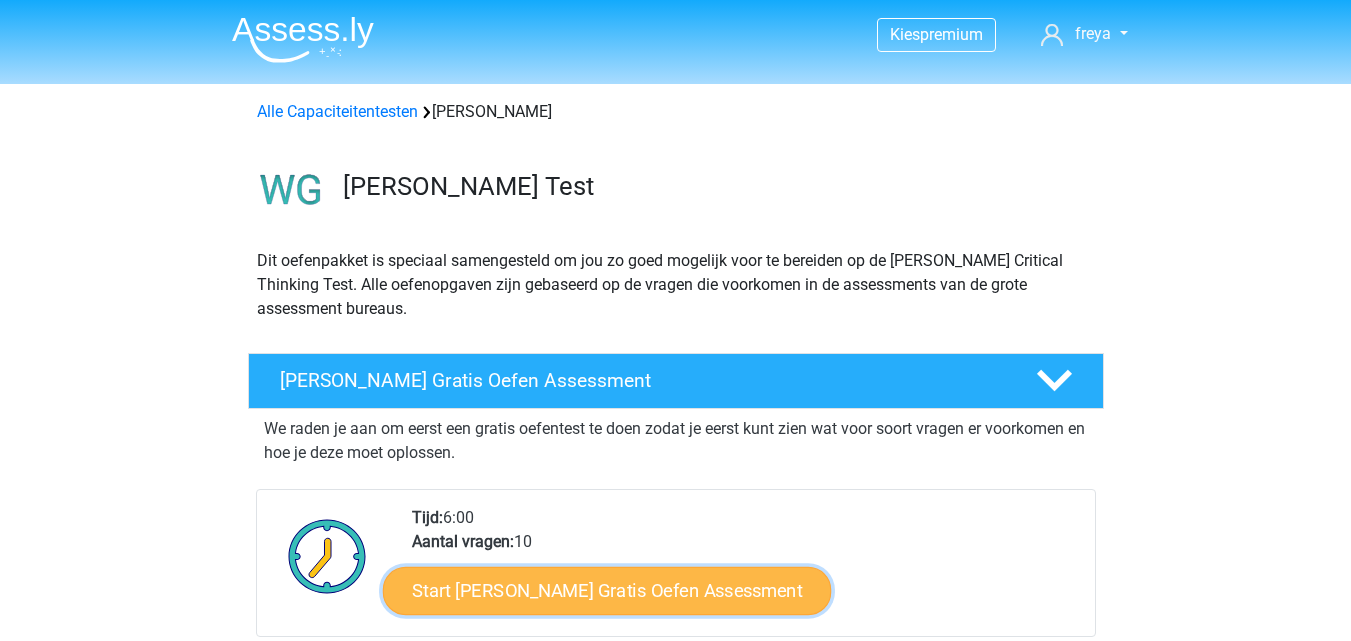 click on "Start [PERSON_NAME]
Gratis Oefen Assessment" at bounding box center [607, 591] 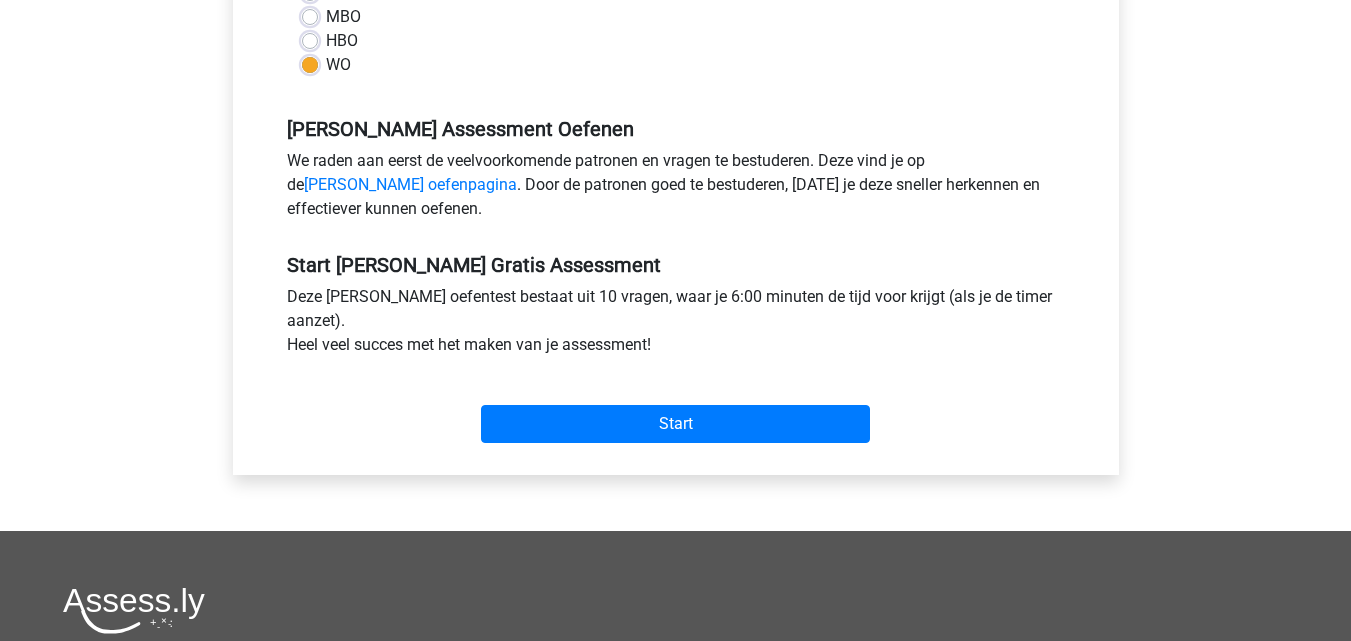 scroll, scrollTop: 600, scrollLeft: 0, axis: vertical 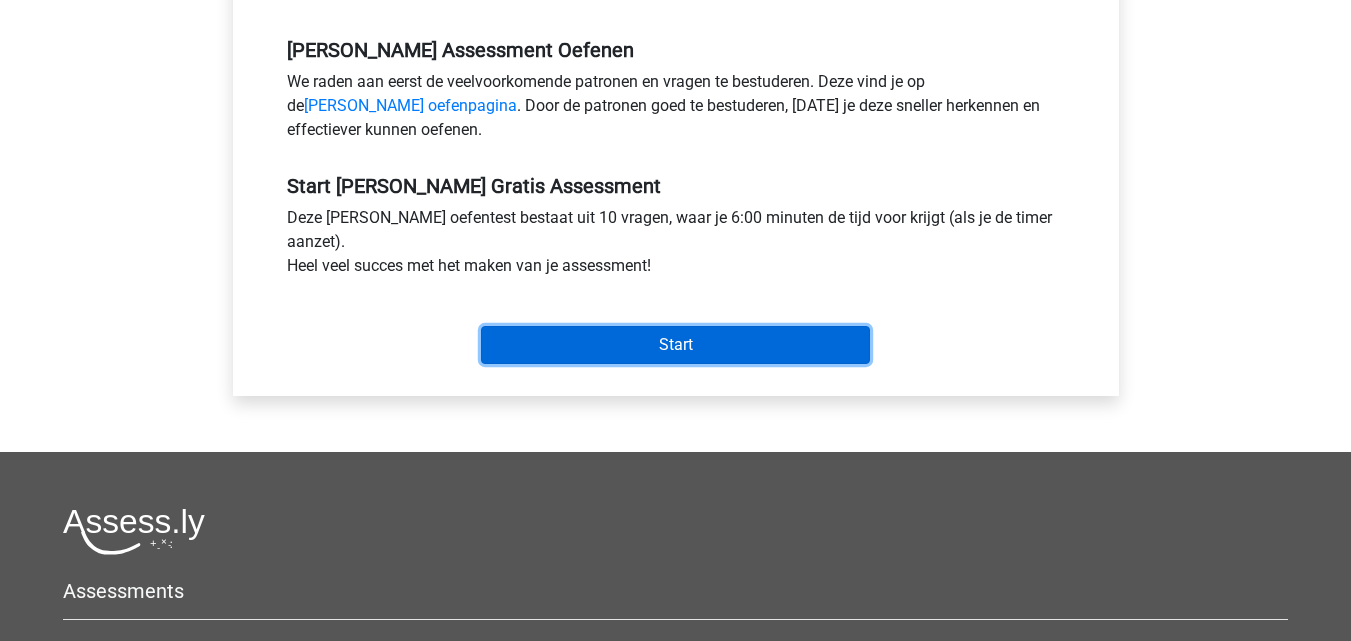 click on "Start" at bounding box center [675, 345] 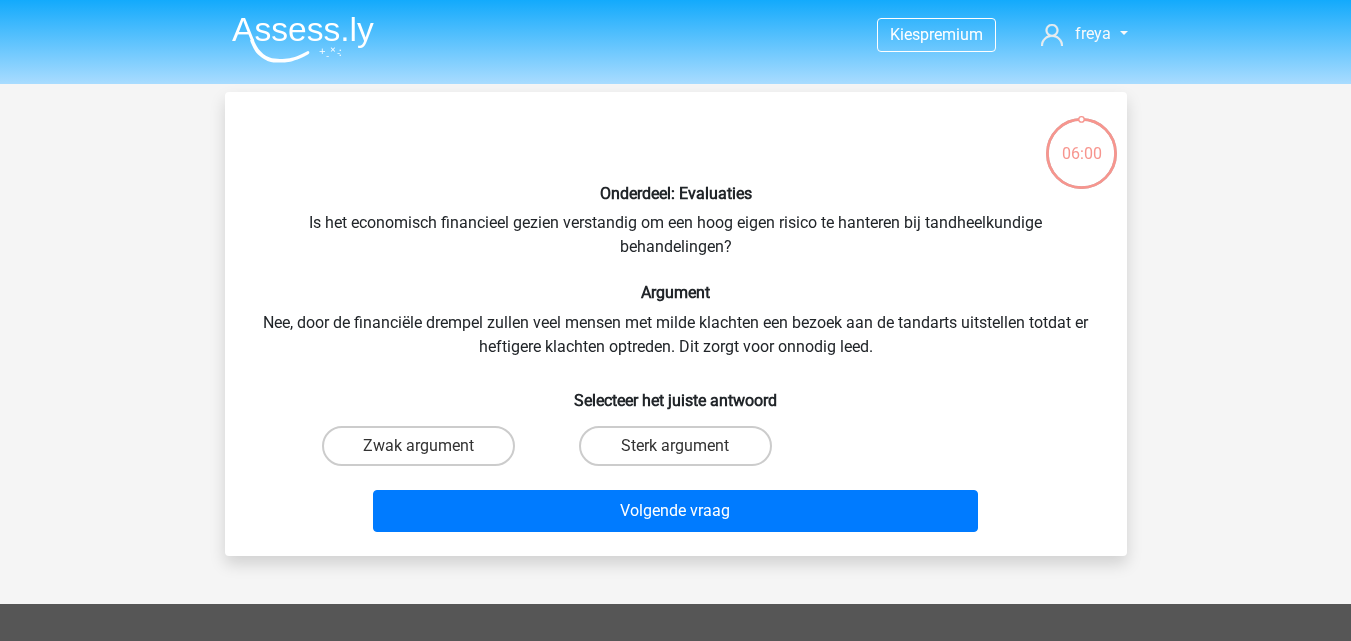 scroll, scrollTop: 0, scrollLeft: 0, axis: both 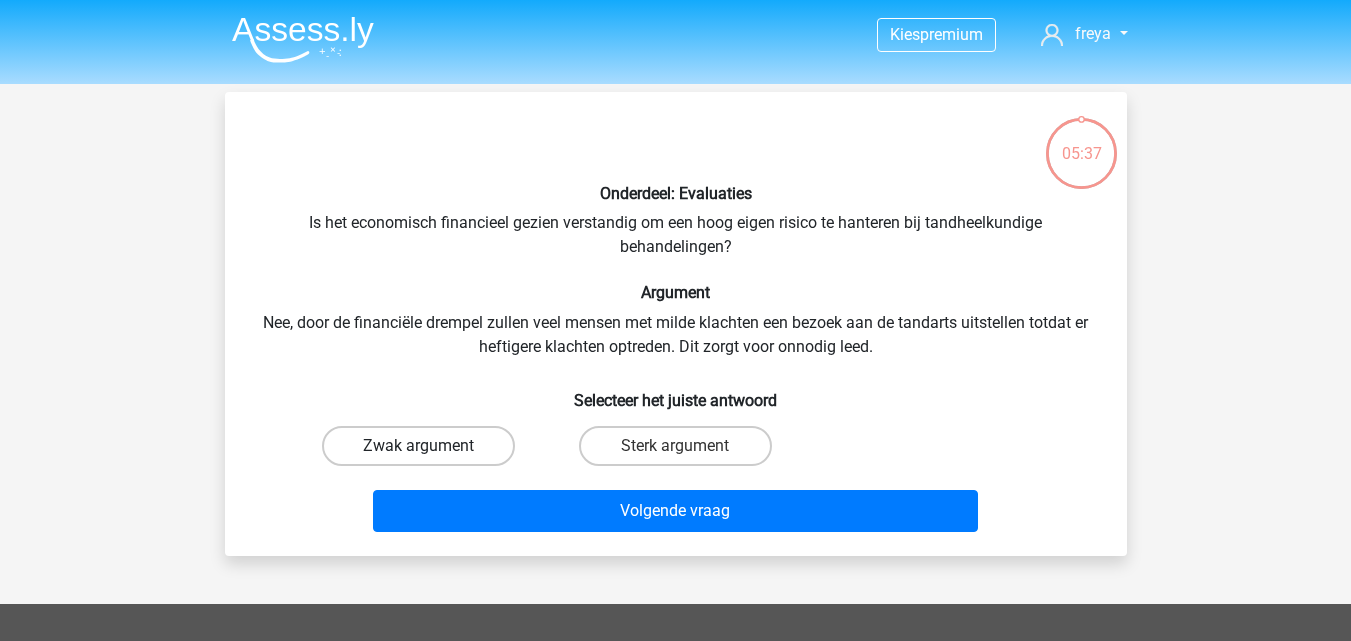 click on "Zwak argument" at bounding box center [418, 446] 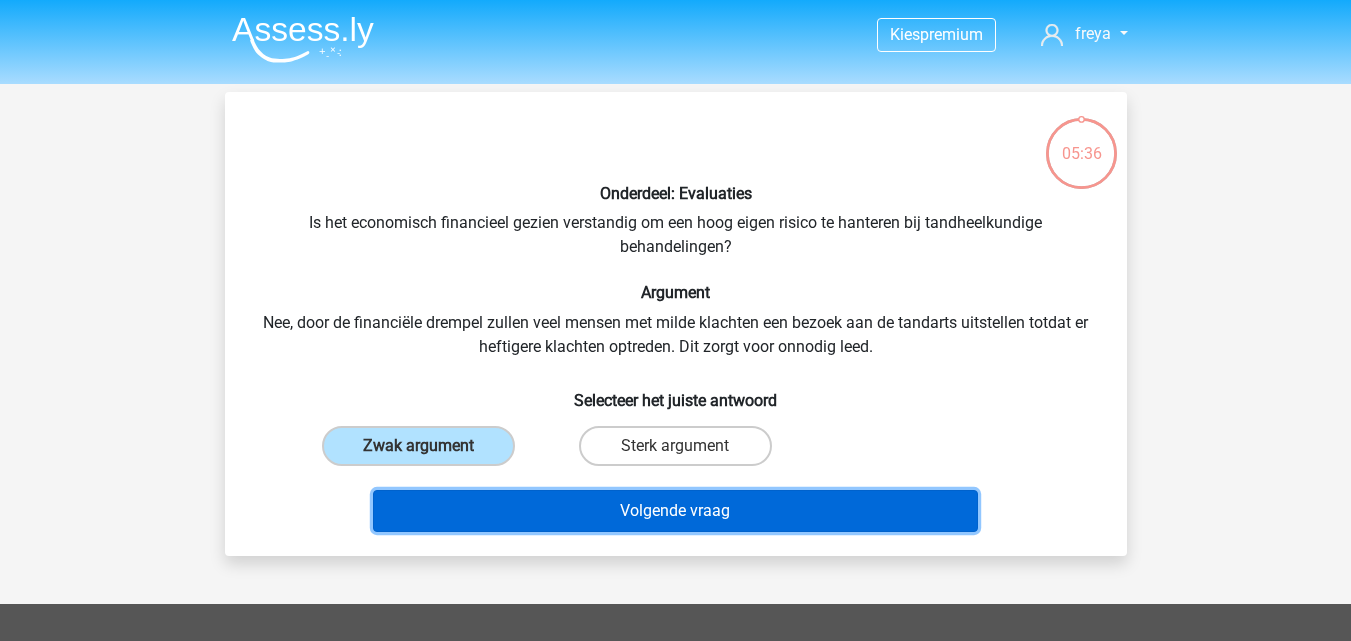 click on "Volgende vraag" at bounding box center (675, 511) 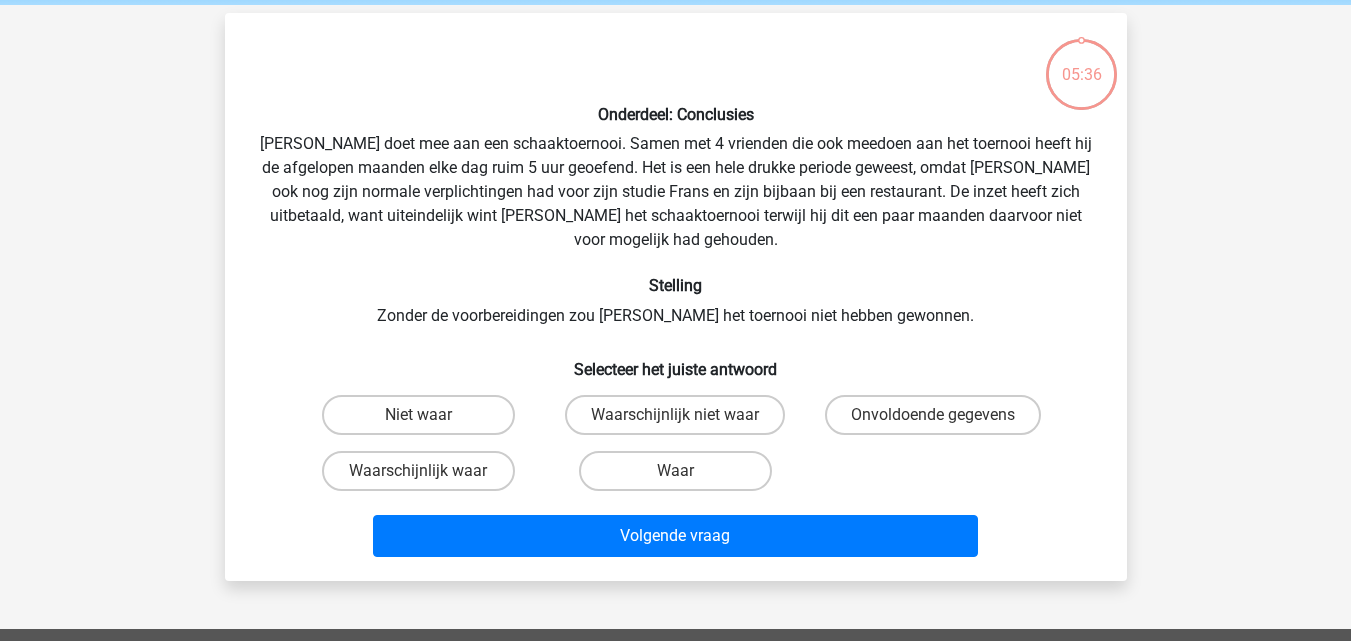 scroll, scrollTop: 92, scrollLeft: 0, axis: vertical 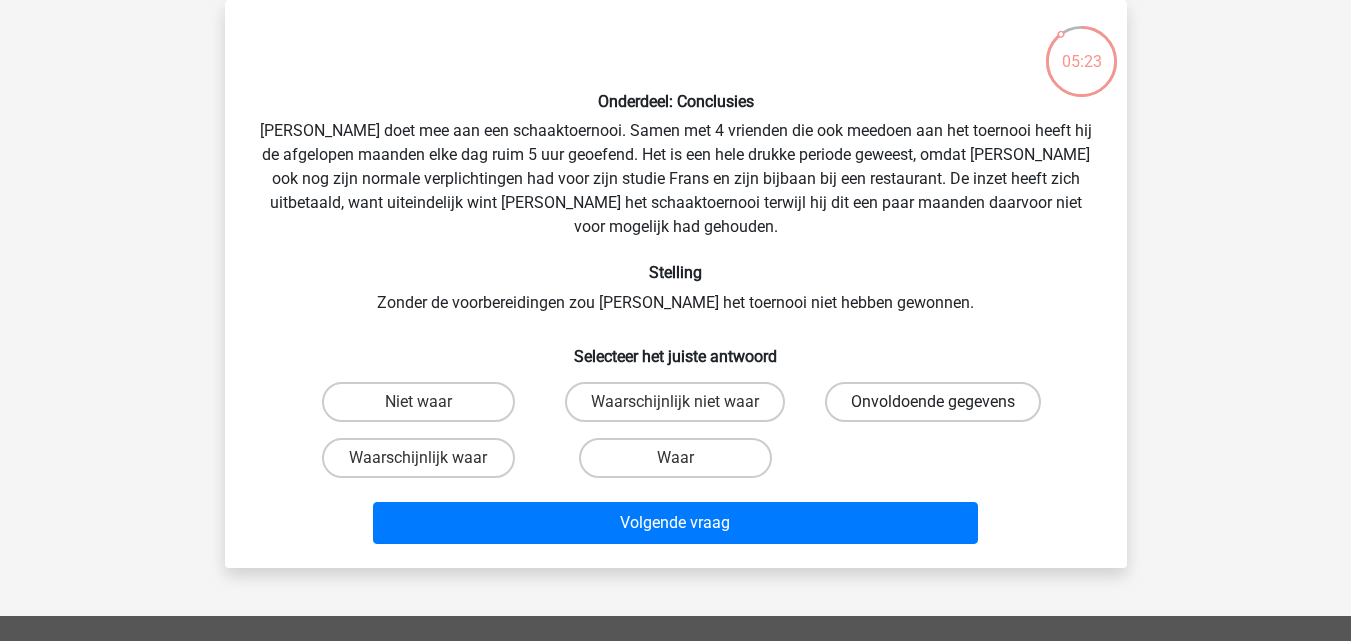 click on "Onvoldoende gegevens" at bounding box center (933, 402) 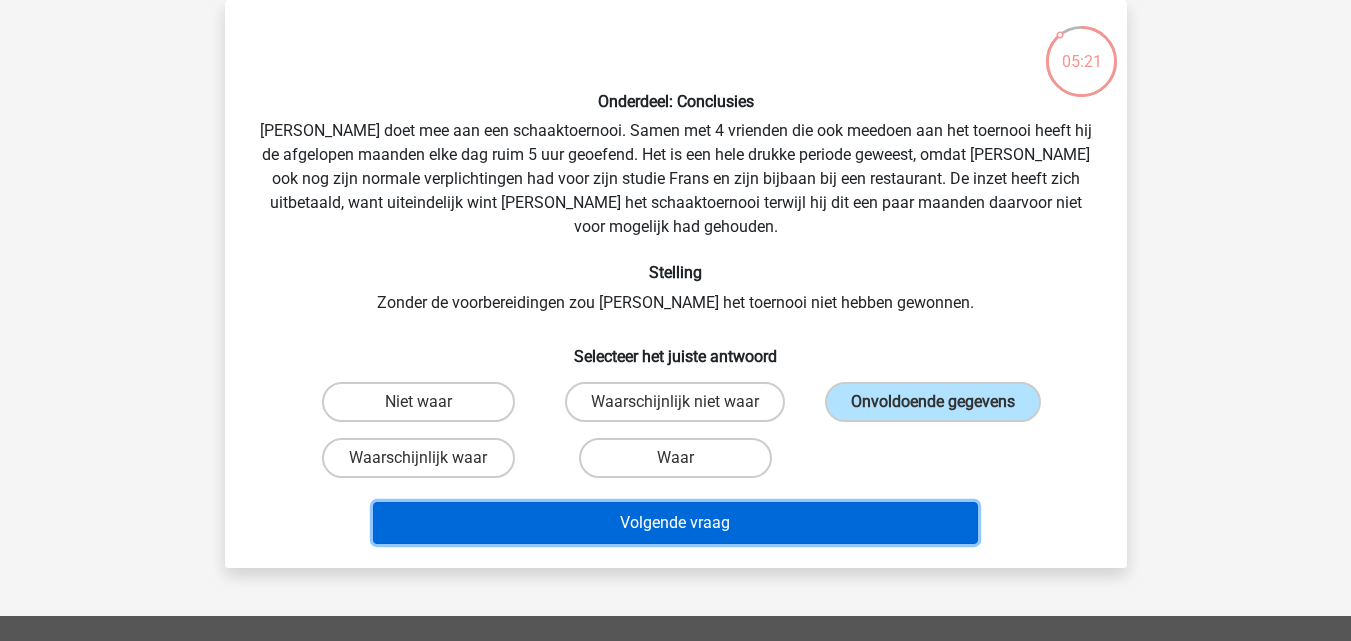 click on "Volgende vraag" at bounding box center (675, 523) 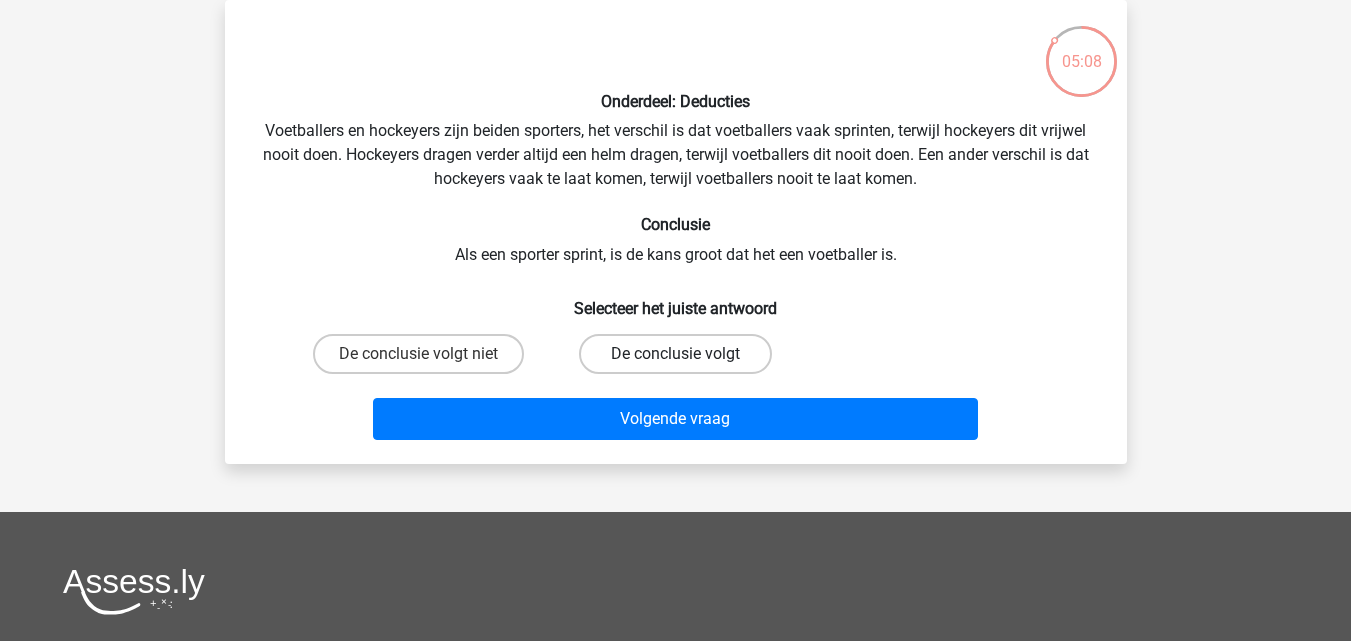 click on "De conclusie volgt" at bounding box center (675, 354) 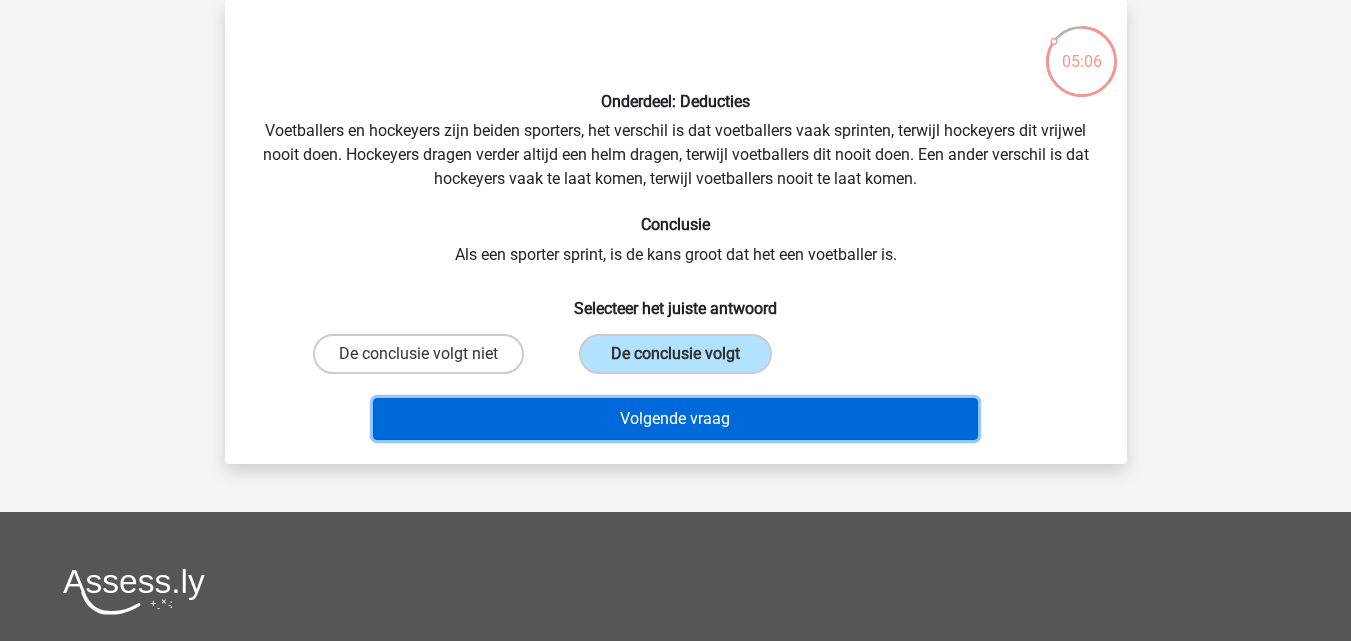 click on "Volgende vraag" at bounding box center (675, 419) 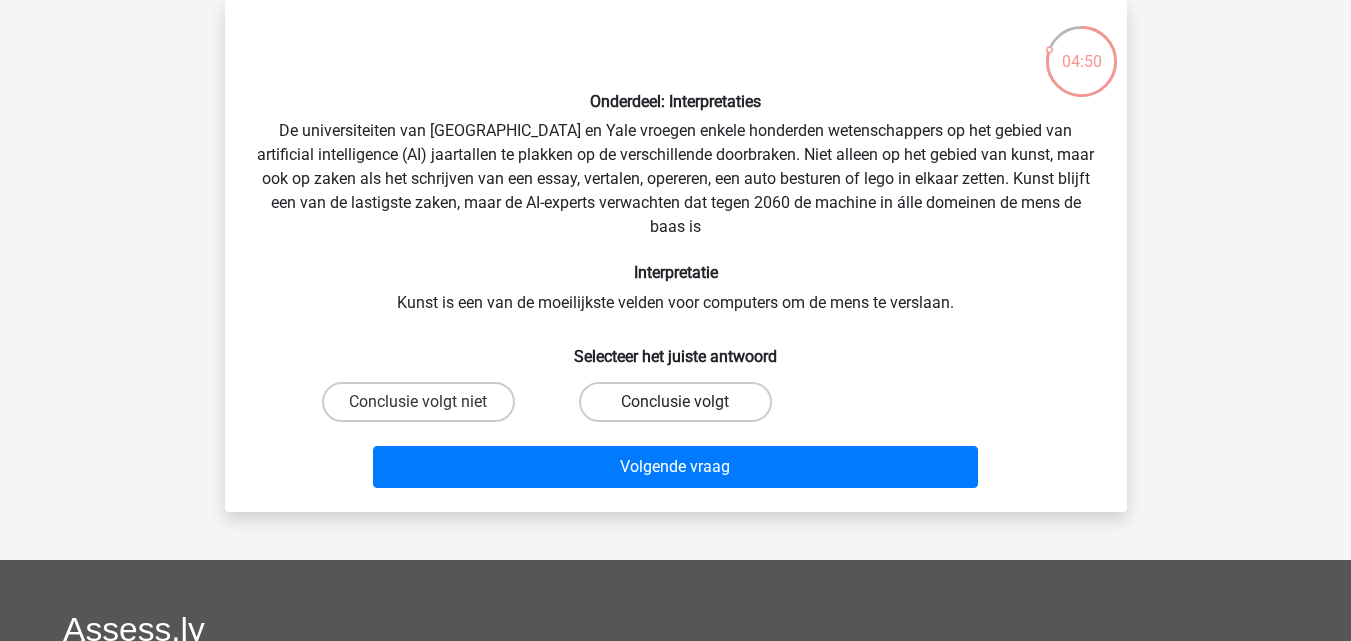 click on "Conclusie volgt" at bounding box center (675, 402) 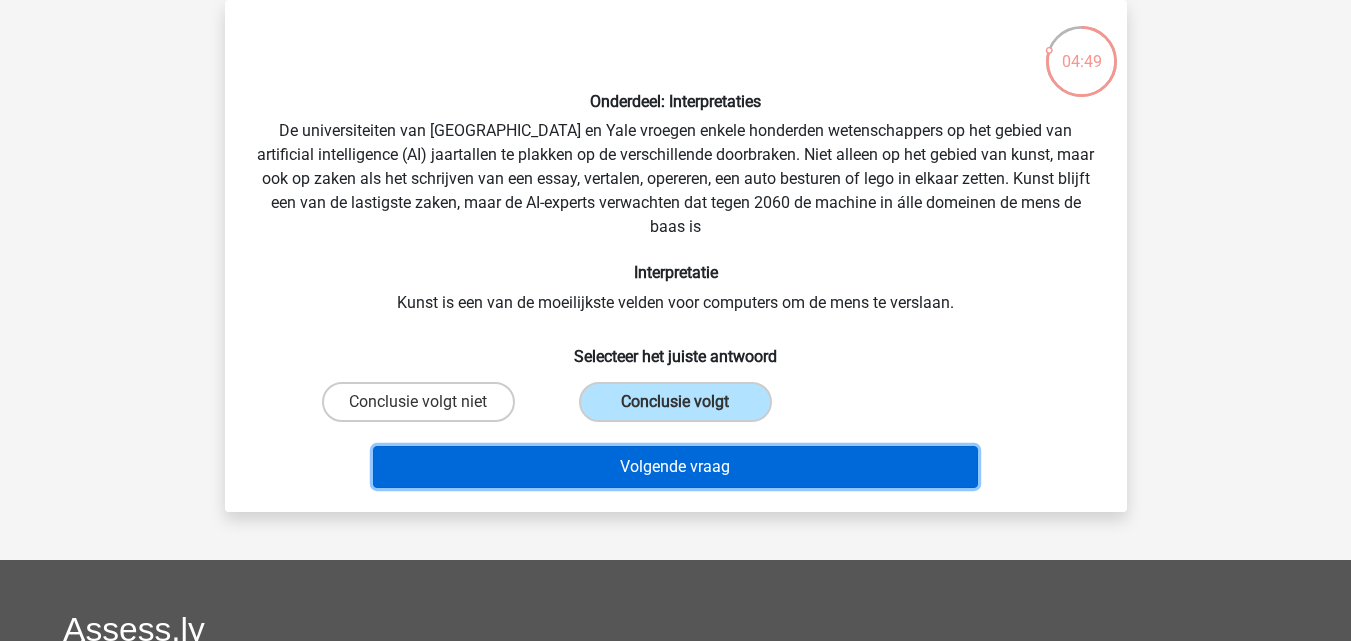 click on "Volgende vraag" at bounding box center (675, 467) 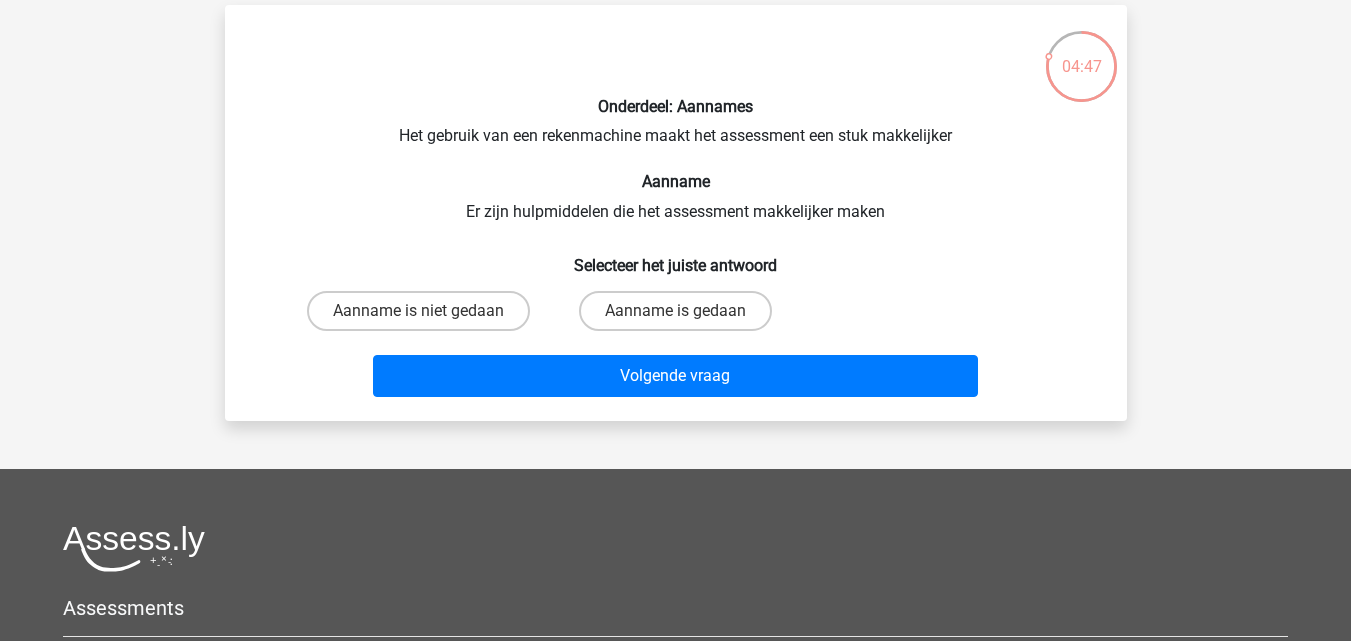 scroll, scrollTop: 0, scrollLeft: 0, axis: both 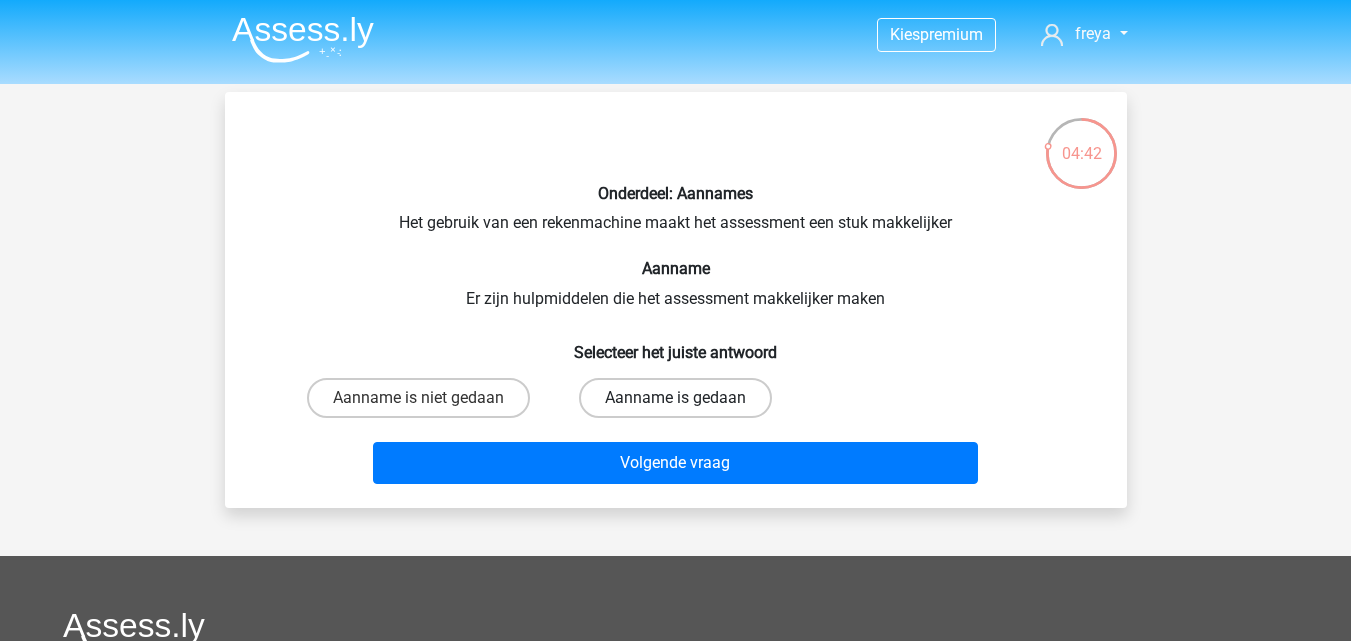 click on "Aanname is gedaan" at bounding box center (675, 398) 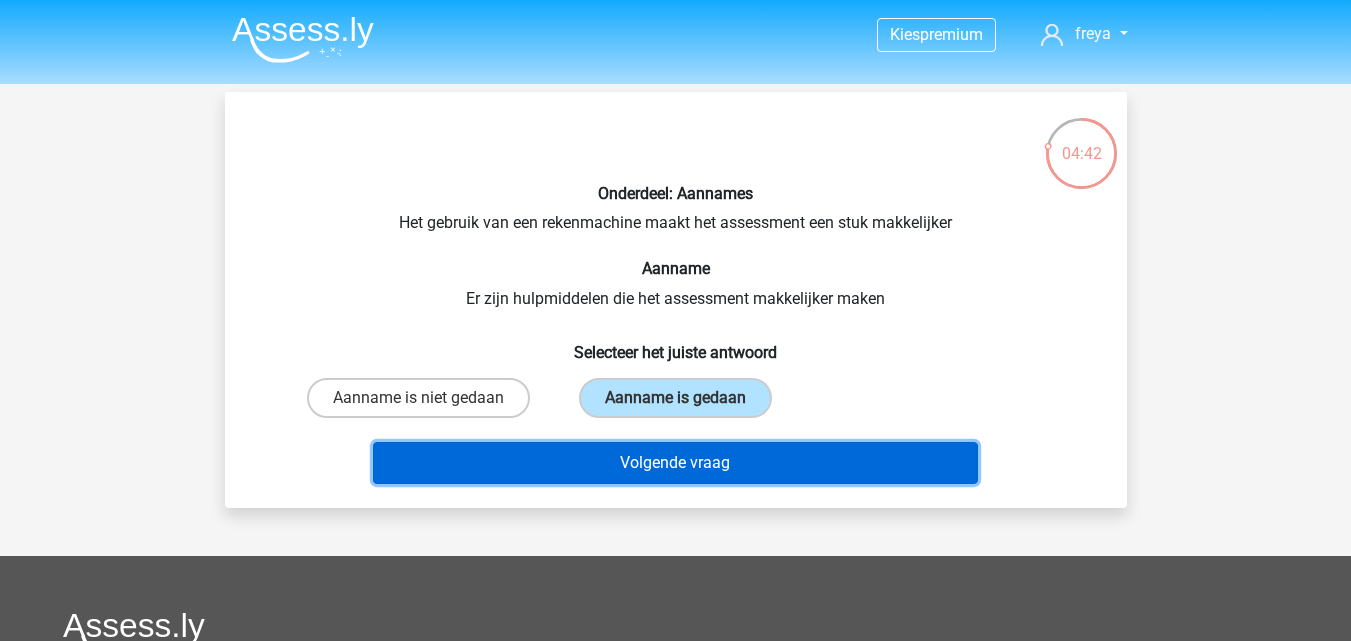 click on "Volgende vraag" at bounding box center [675, 463] 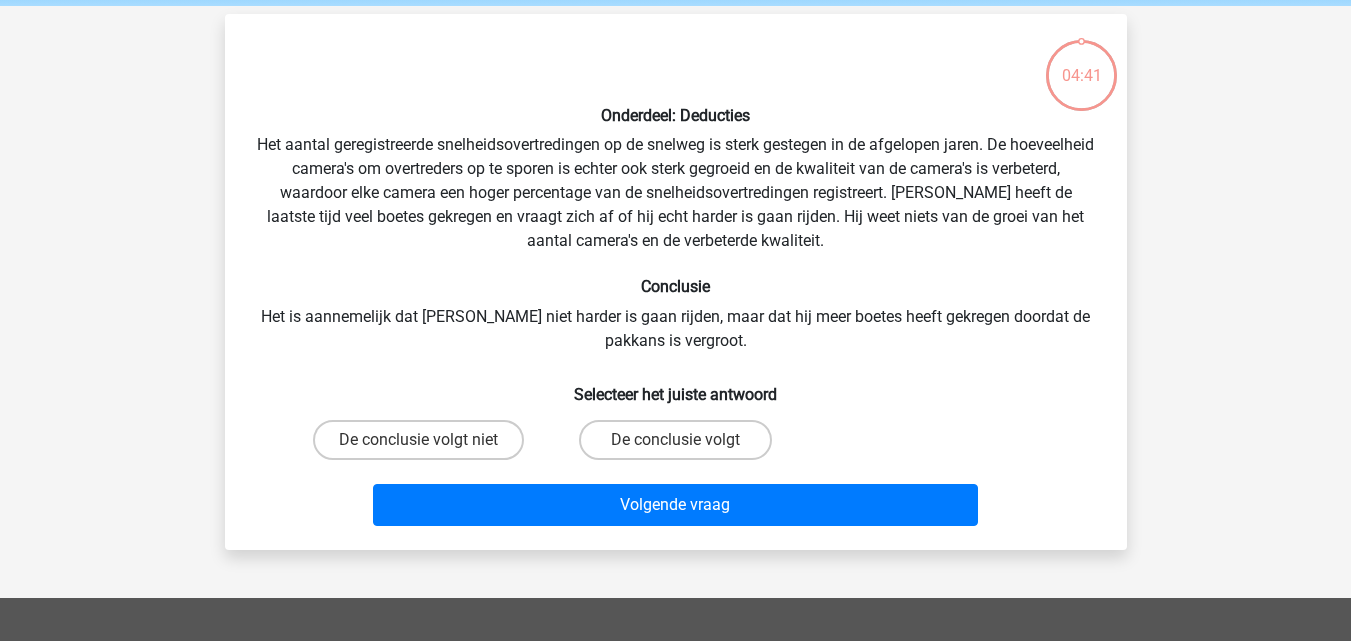 scroll, scrollTop: 92, scrollLeft: 0, axis: vertical 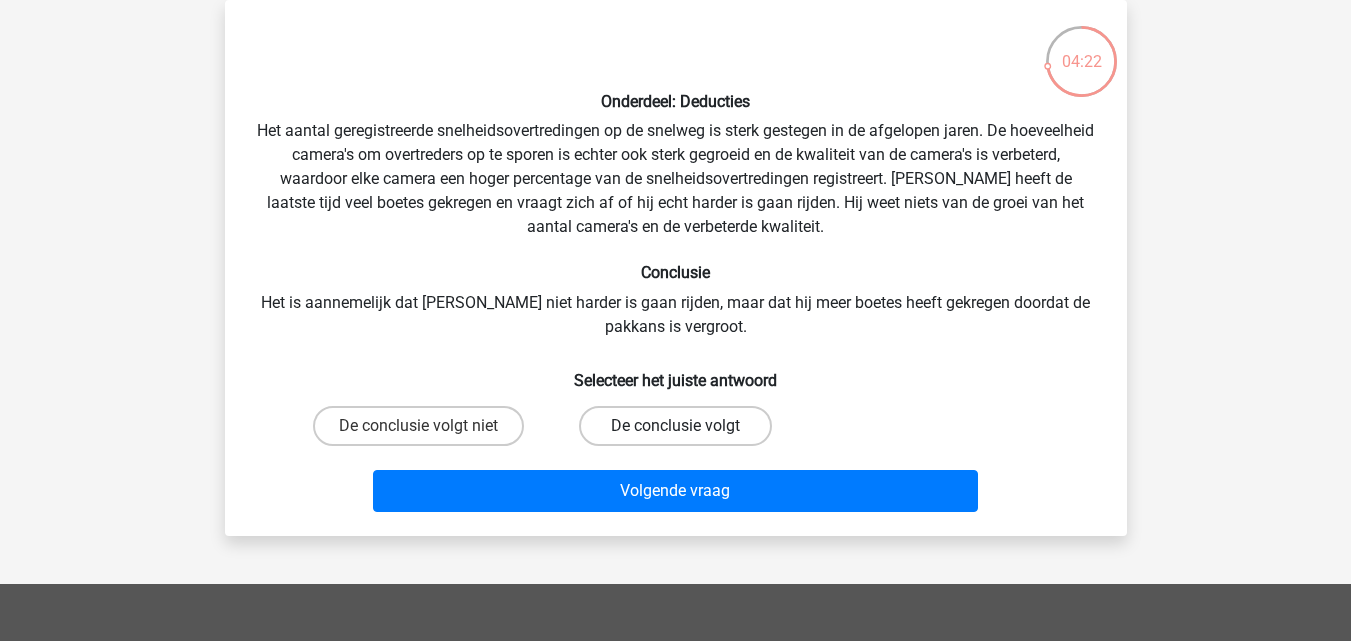 click on "De conclusie volgt" at bounding box center [675, 426] 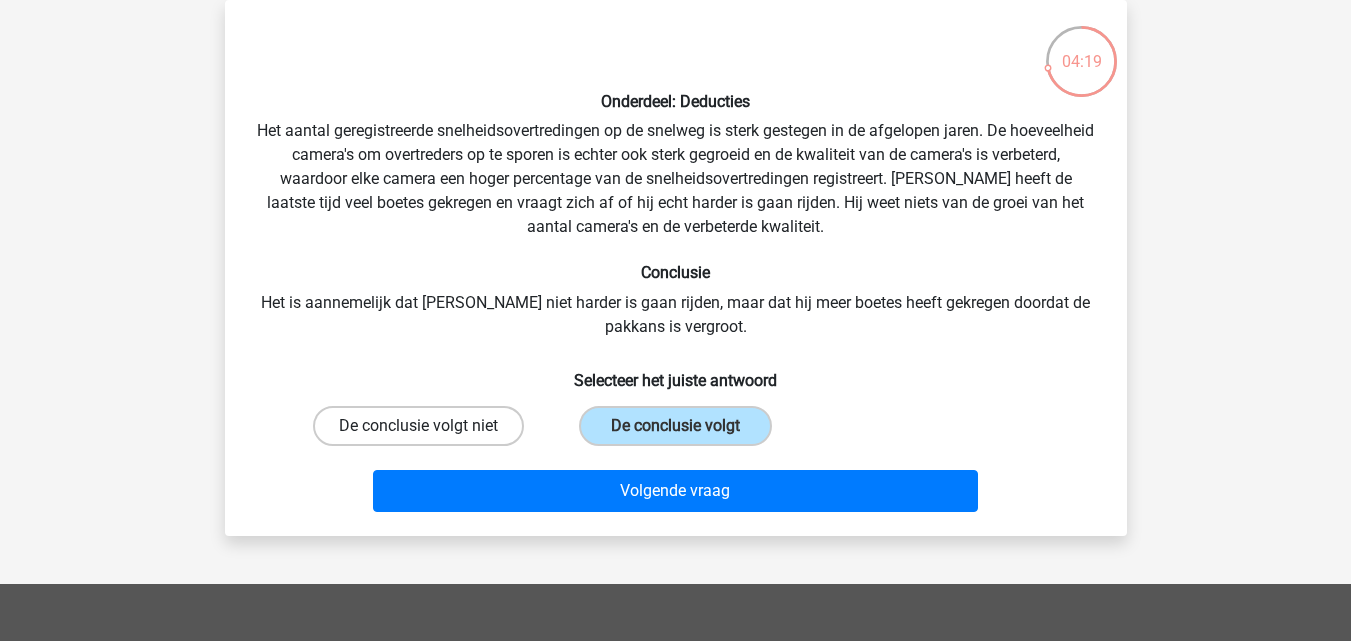 click on "De conclusie volgt niet" at bounding box center [418, 426] 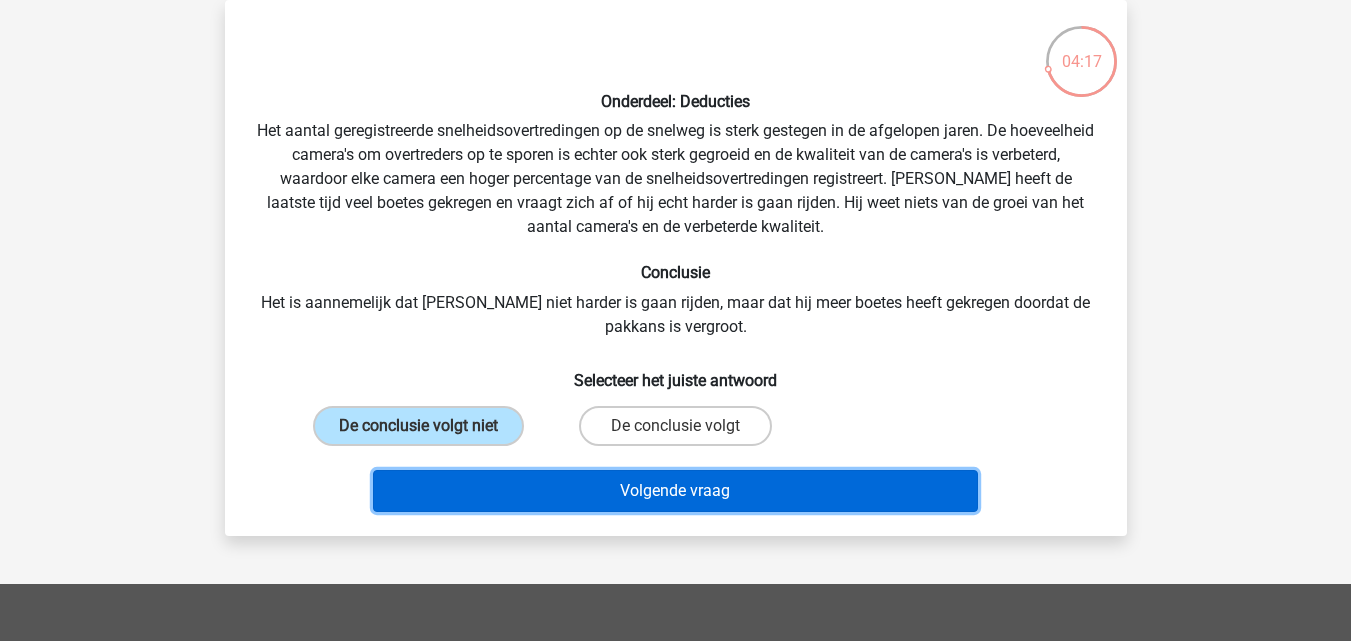 click on "Volgende vraag" at bounding box center (675, 491) 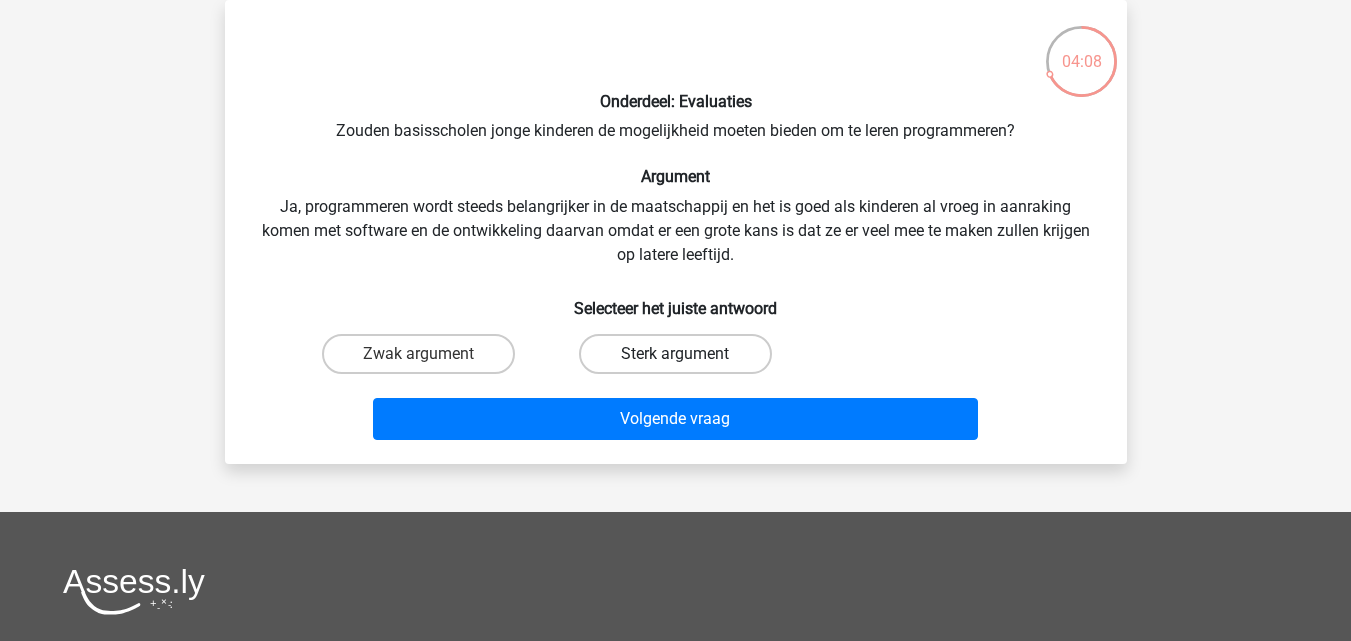 click on "Sterk argument" at bounding box center [675, 354] 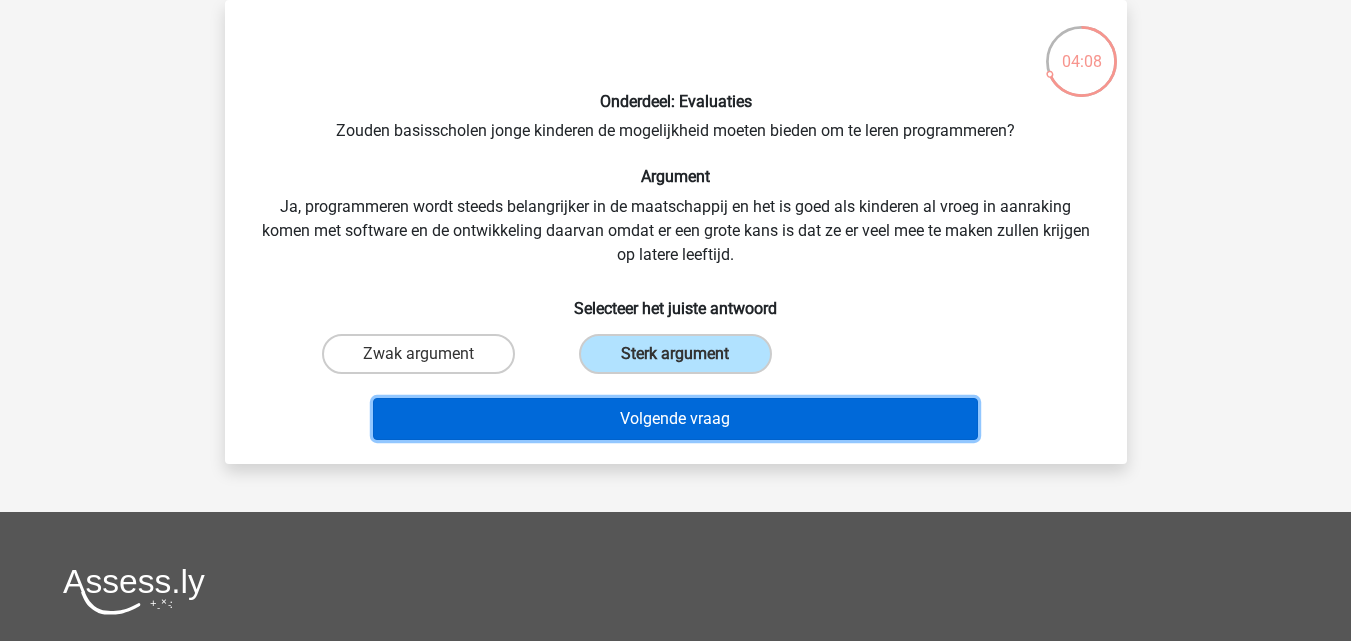click on "Volgende vraag" at bounding box center (675, 419) 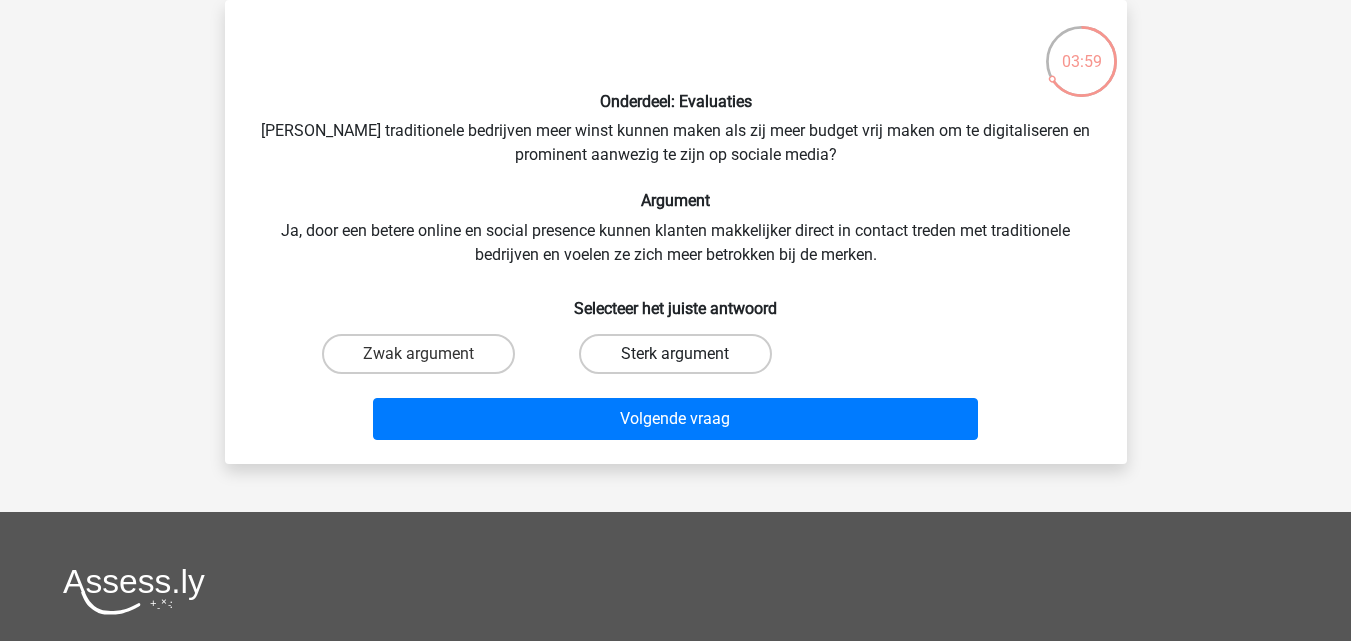 click on "Sterk argument" at bounding box center [675, 354] 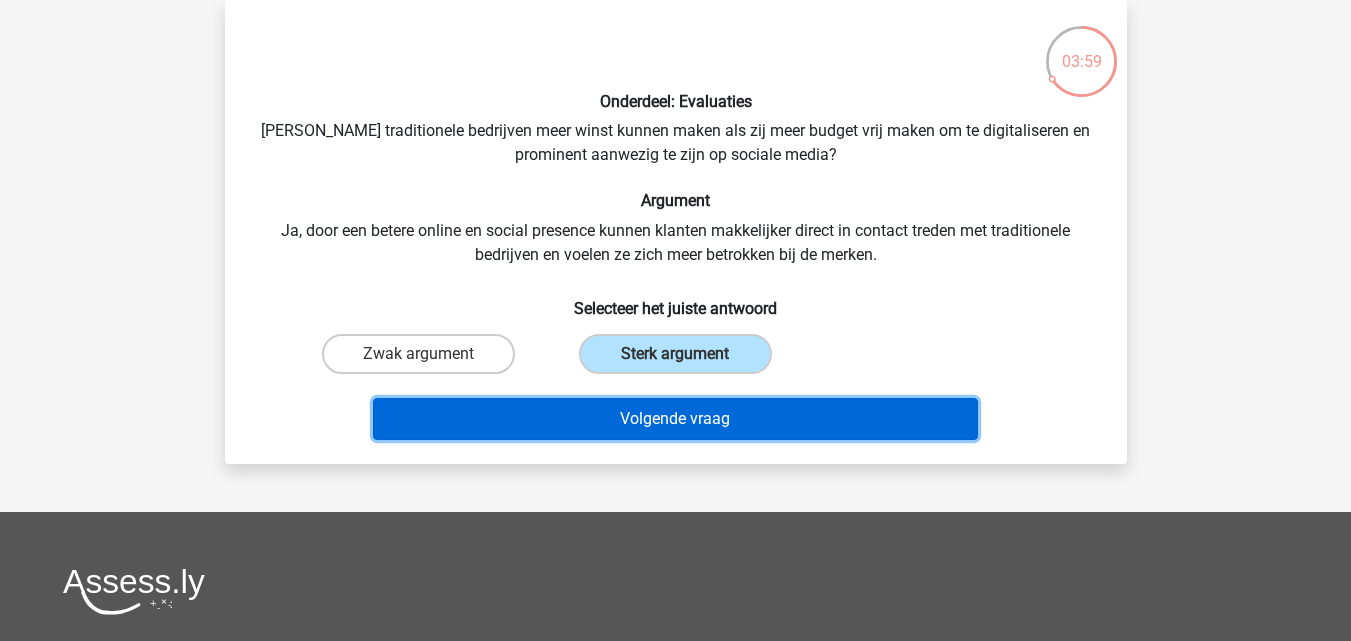 click on "Volgende vraag" at bounding box center (675, 419) 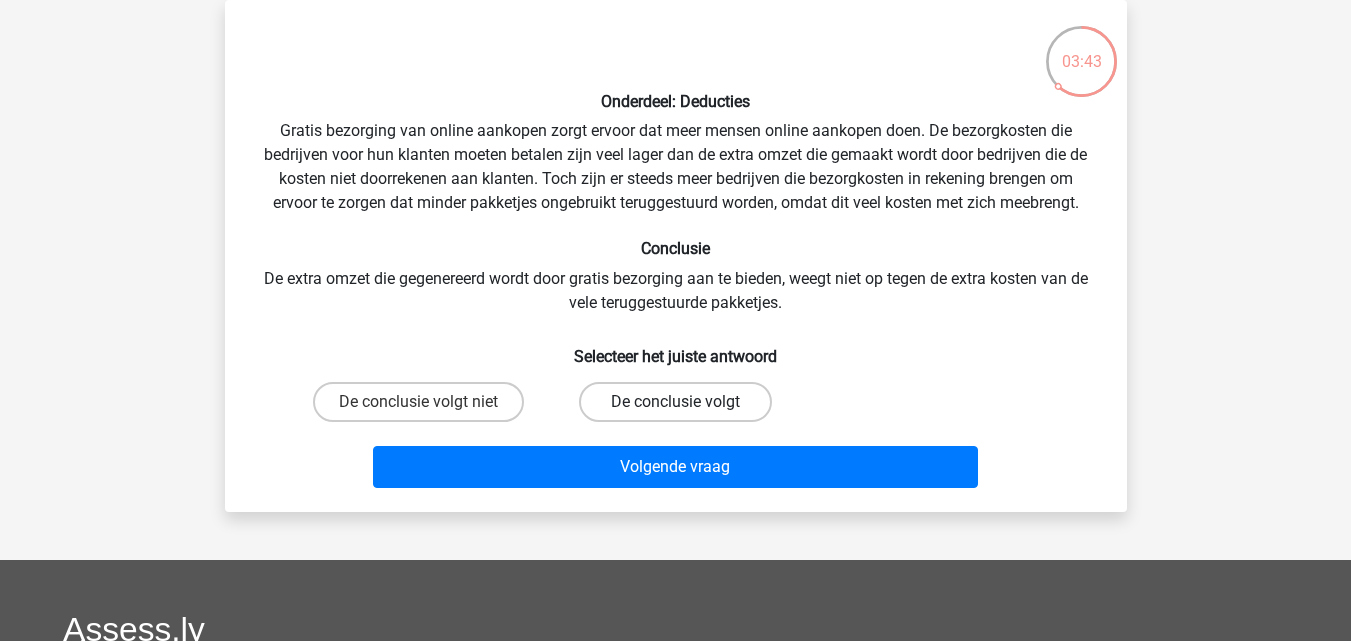 click on "De conclusie volgt" at bounding box center (675, 402) 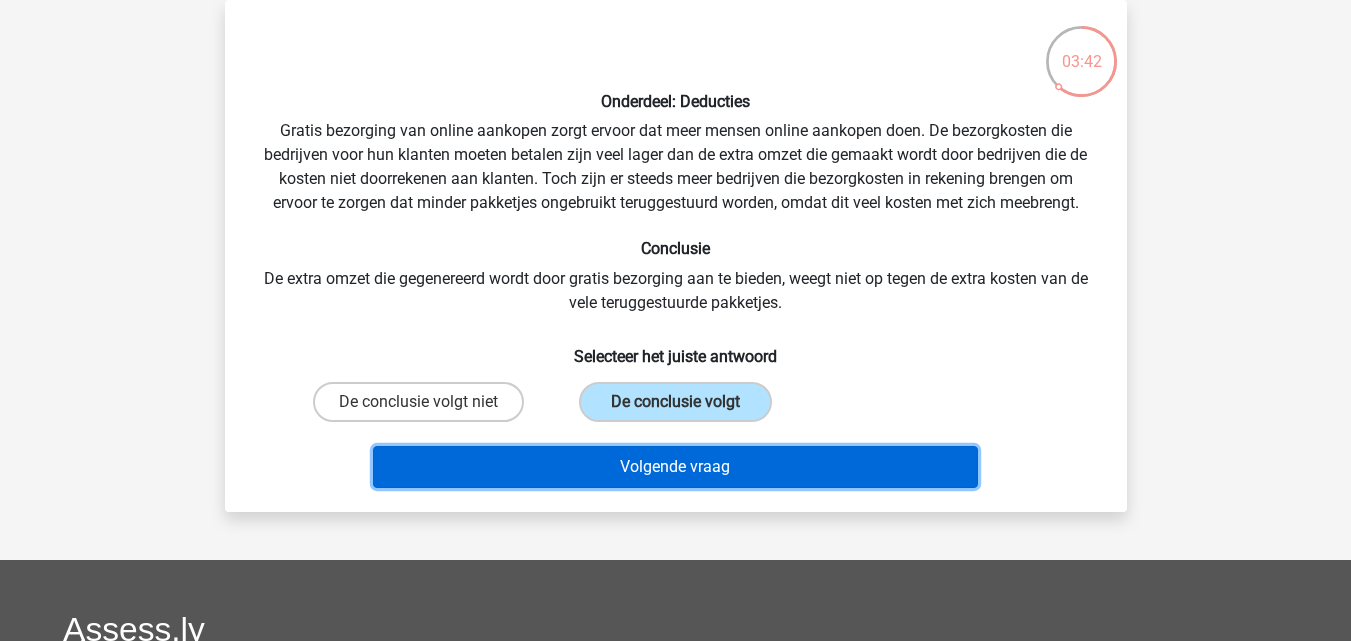 click on "Volgende vraag" at bounding box center [675, 467] 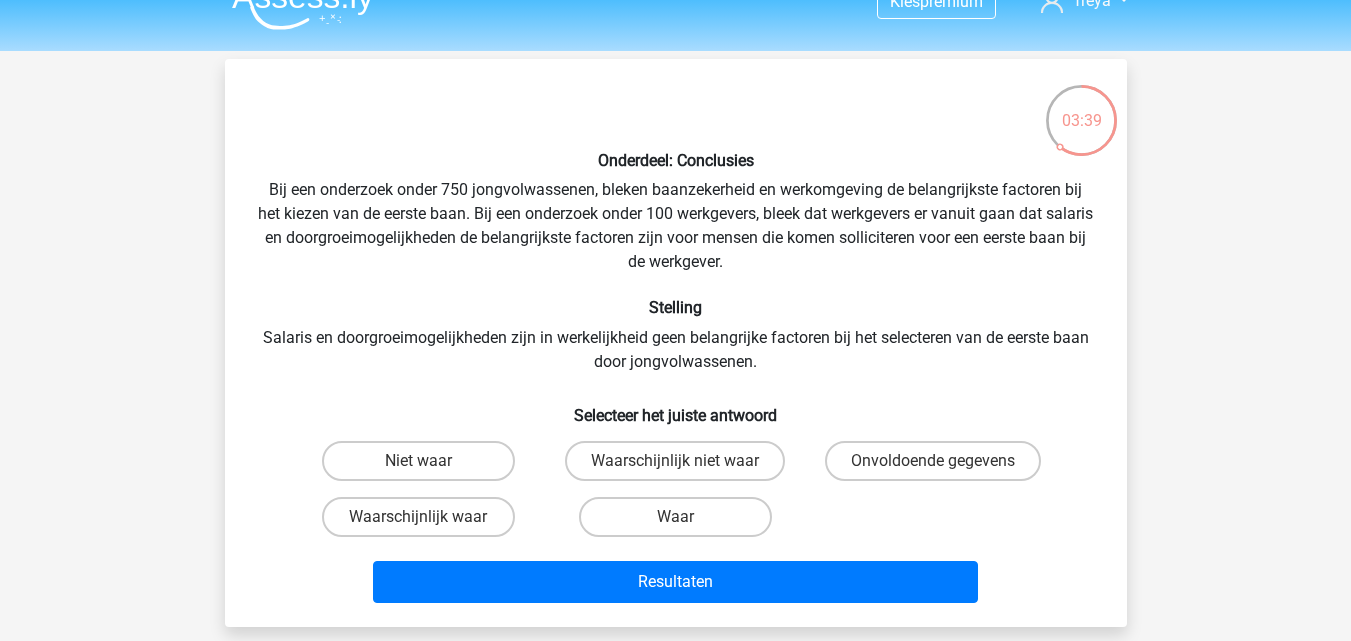 scroll, scrollTop: 0, scrollLeft: 0, axis: both 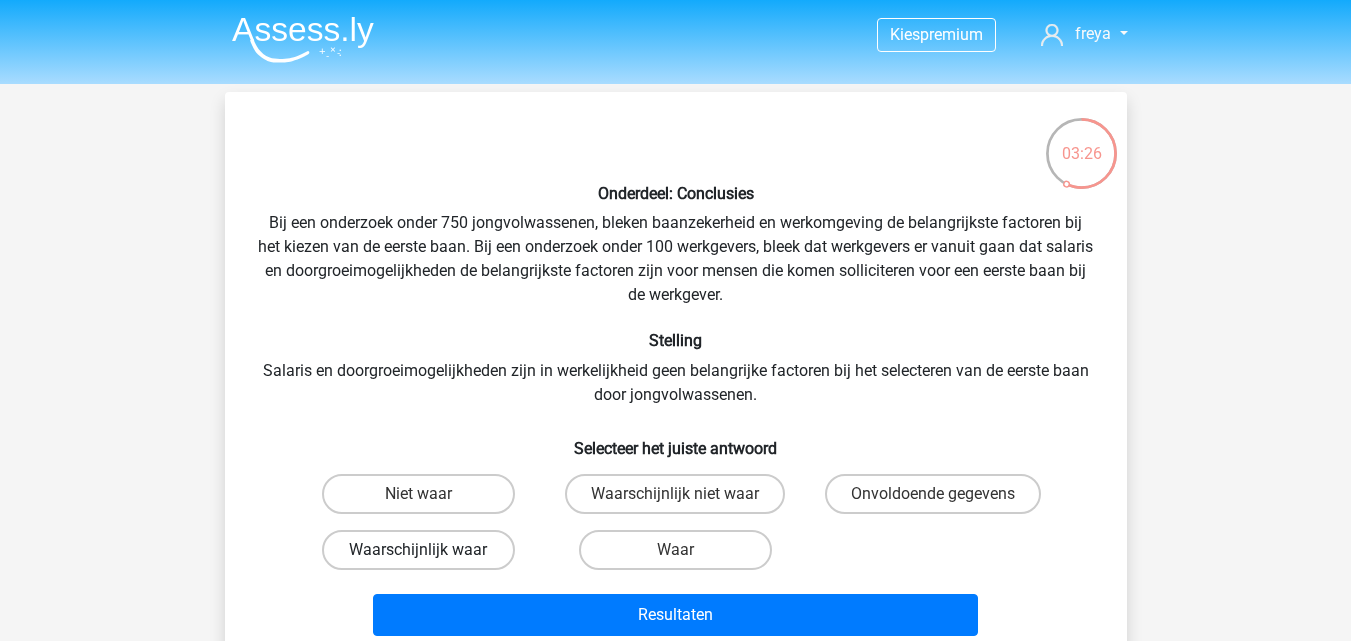 click on "Waarschijnlijk waar" at bounding box center (418, 550) 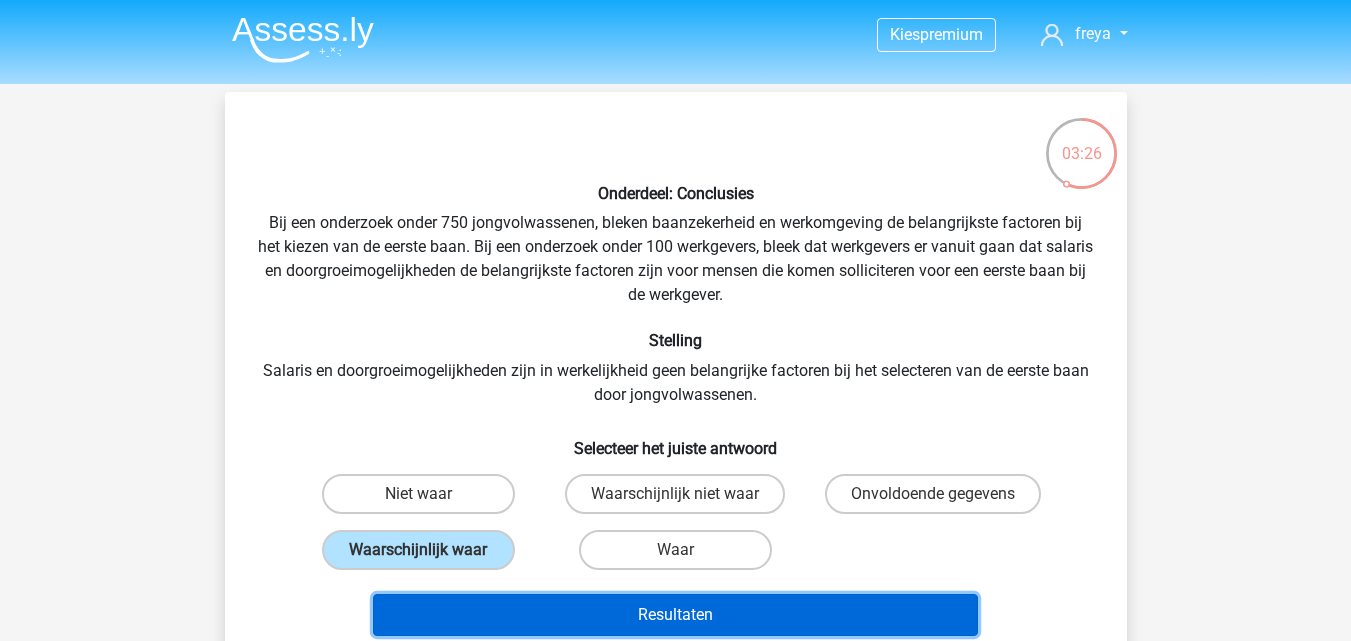 click on "Resultaten" at bounding box center (675, 615) 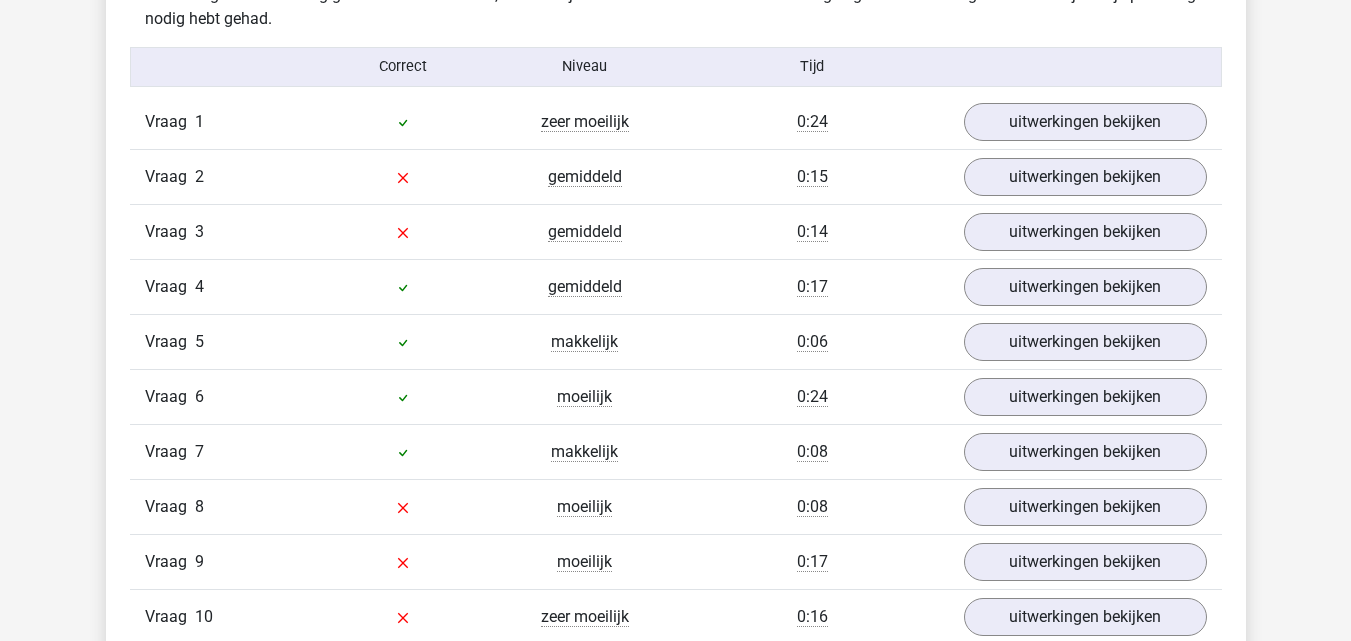 scroll, scrollTop: 1700, scrollLeft: 0, axis: vertical 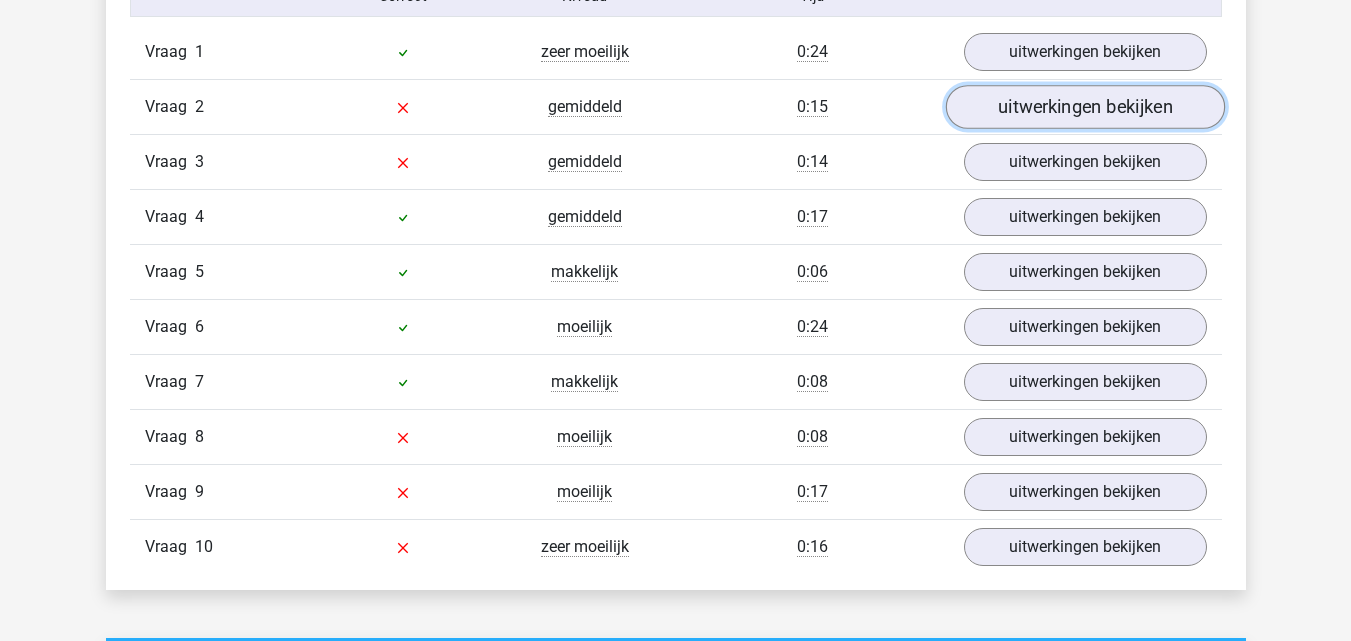 click on "uitwerkingen bekijken" at bounding box center (1084, 107) 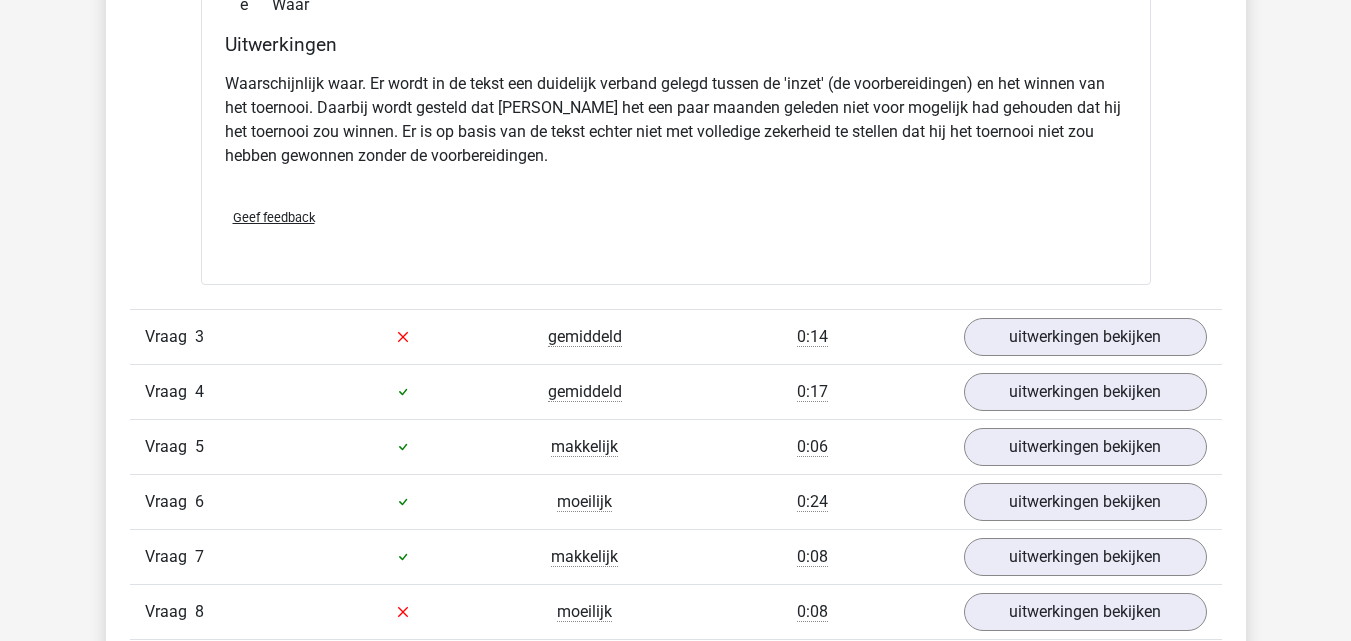 scroll, scrollTop: 2300, scrollLeft: 0, axis: vertical 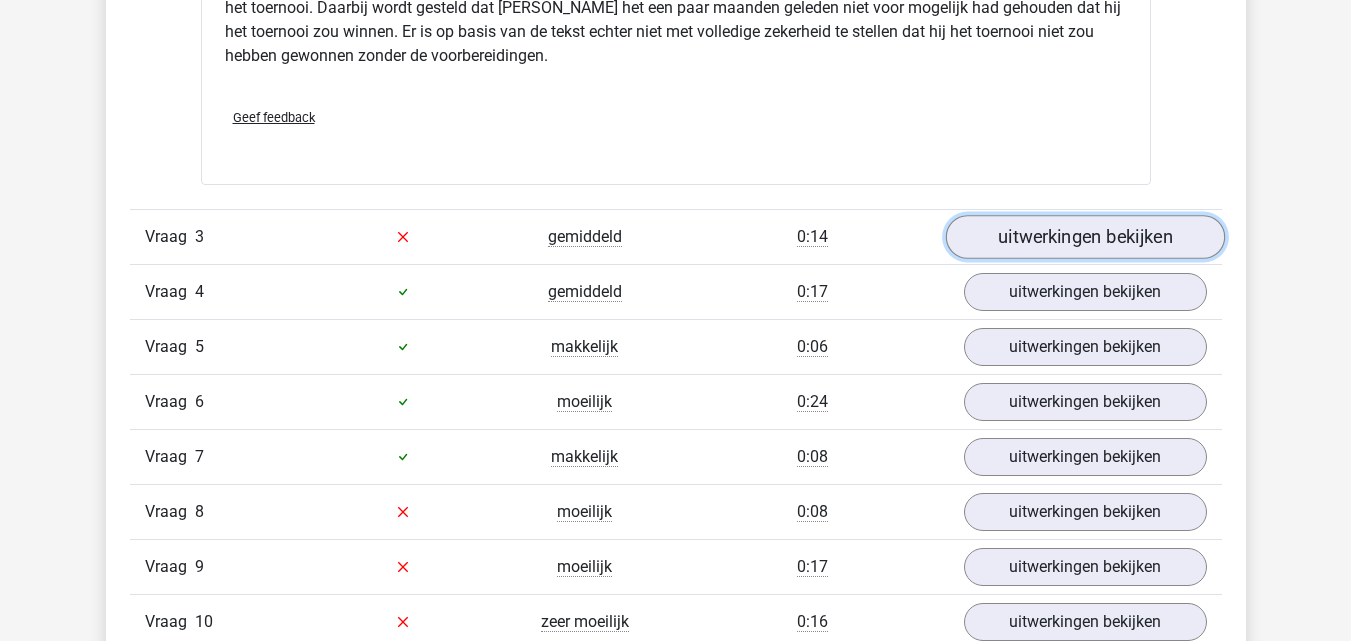 click on "uitwerkingen bekijken" at bounding box center [1084, 237] 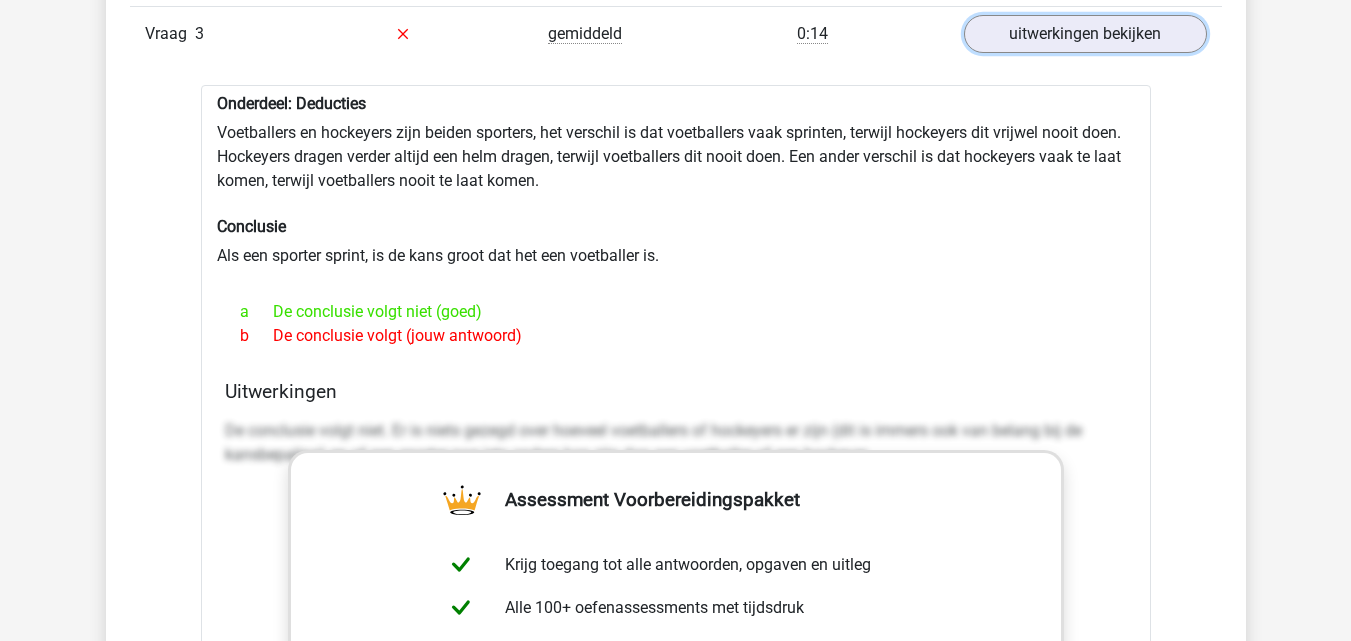 scroll, scrollTop: 2400, scrollLeft: 0, axis: vertical 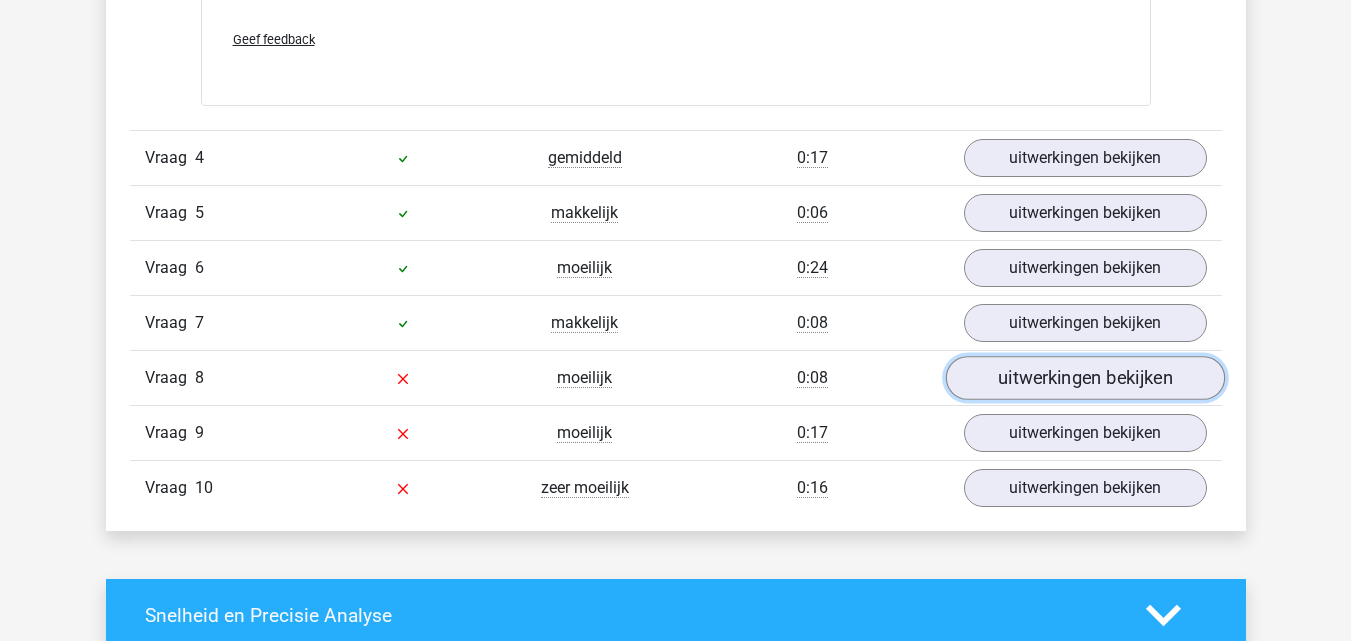 click on "uitwerkingen bekijken" at bounding box center (1084, 378) 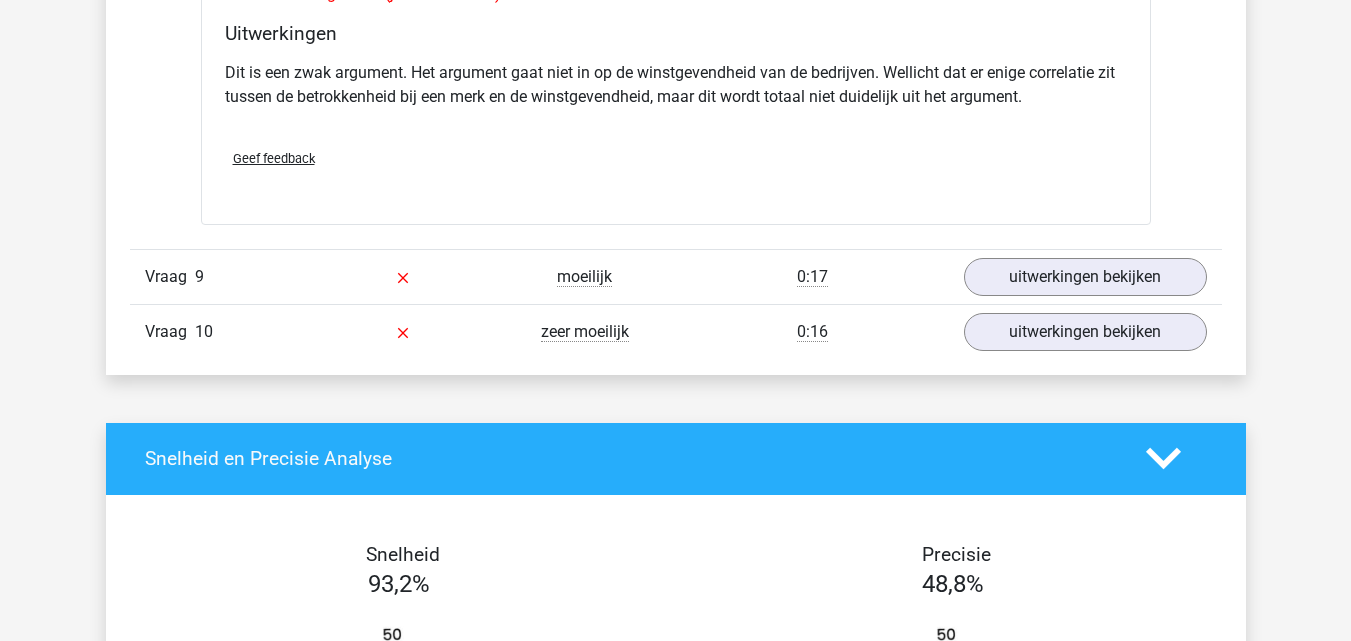 scroll, scrollTop: 4200, scrollLeft: 0, axis: vertical 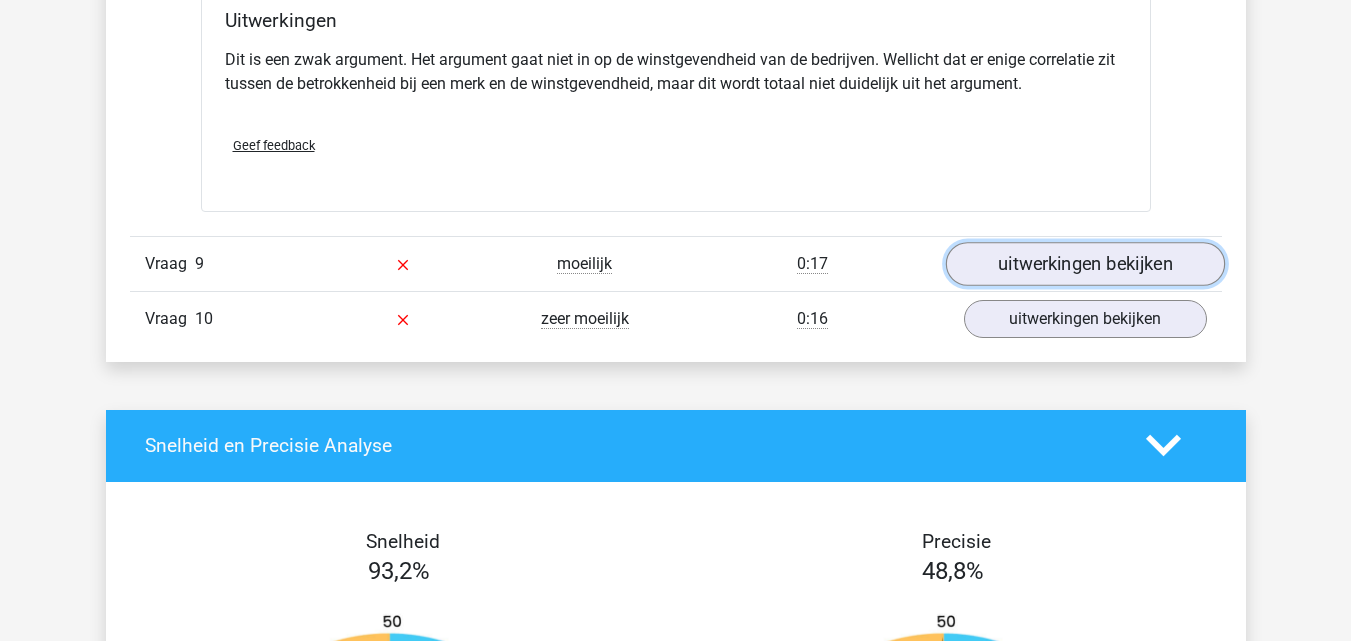 click on "uitwerkingen bekijken" at bounding box center (1084, 264) 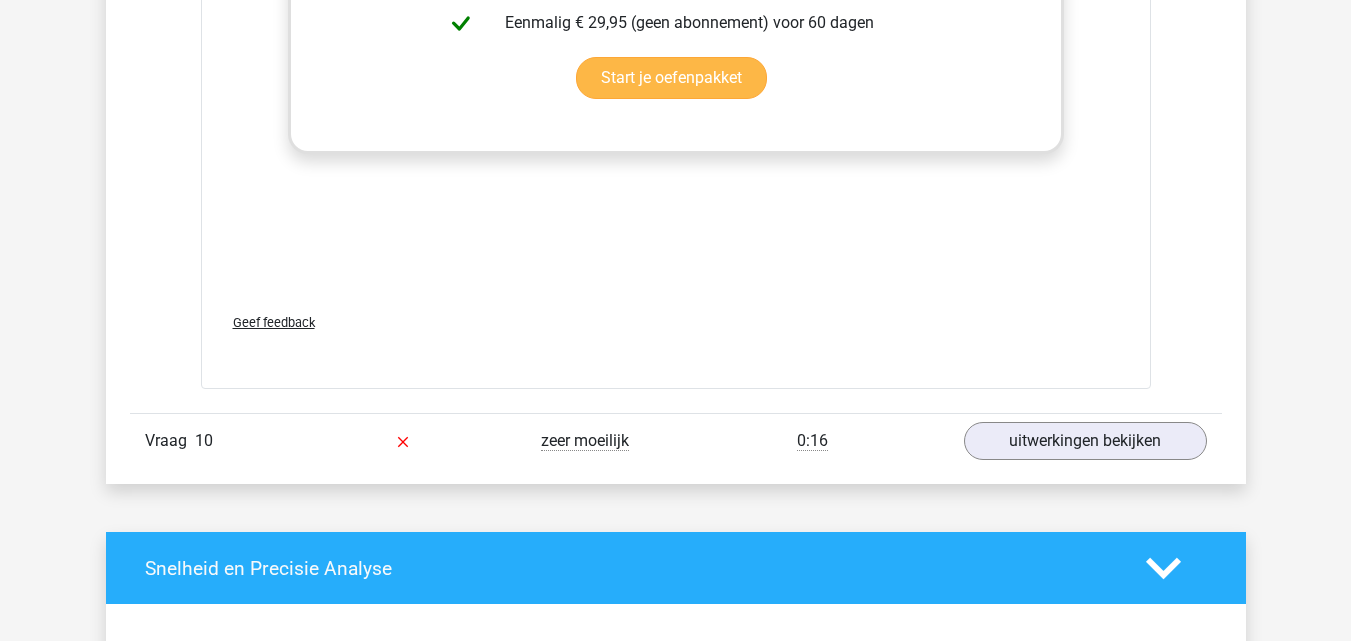 scroll, scrollTop: 5200, scrollLeft: 0, axis: vertical 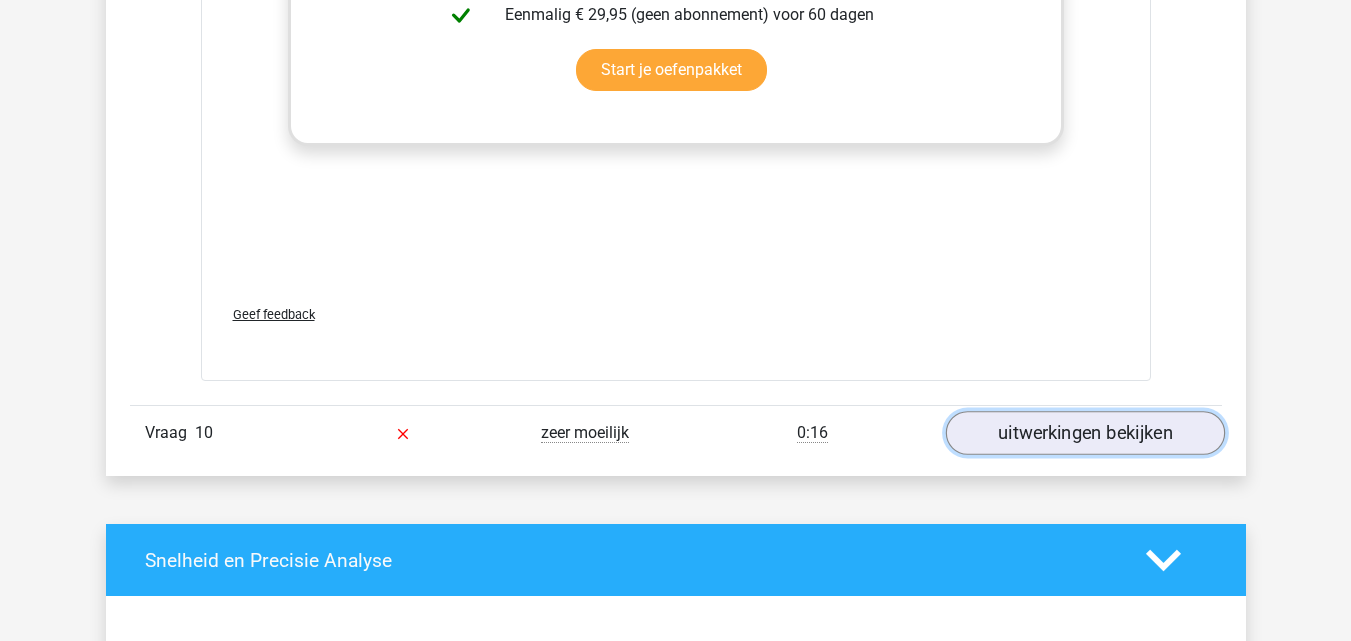 click on "uitwerkingen bekijken" at bounding box center [1084, 433] 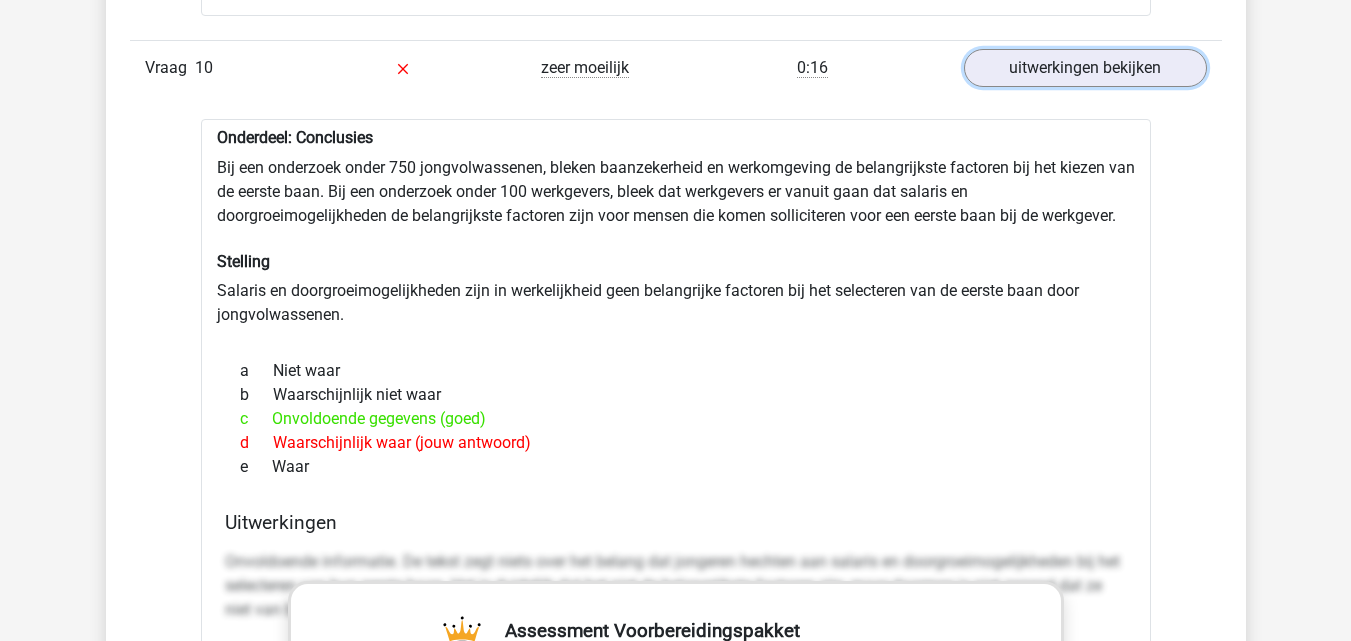 scroll, scrollTop: 5600, scrollLeft: 0, axis: vertical 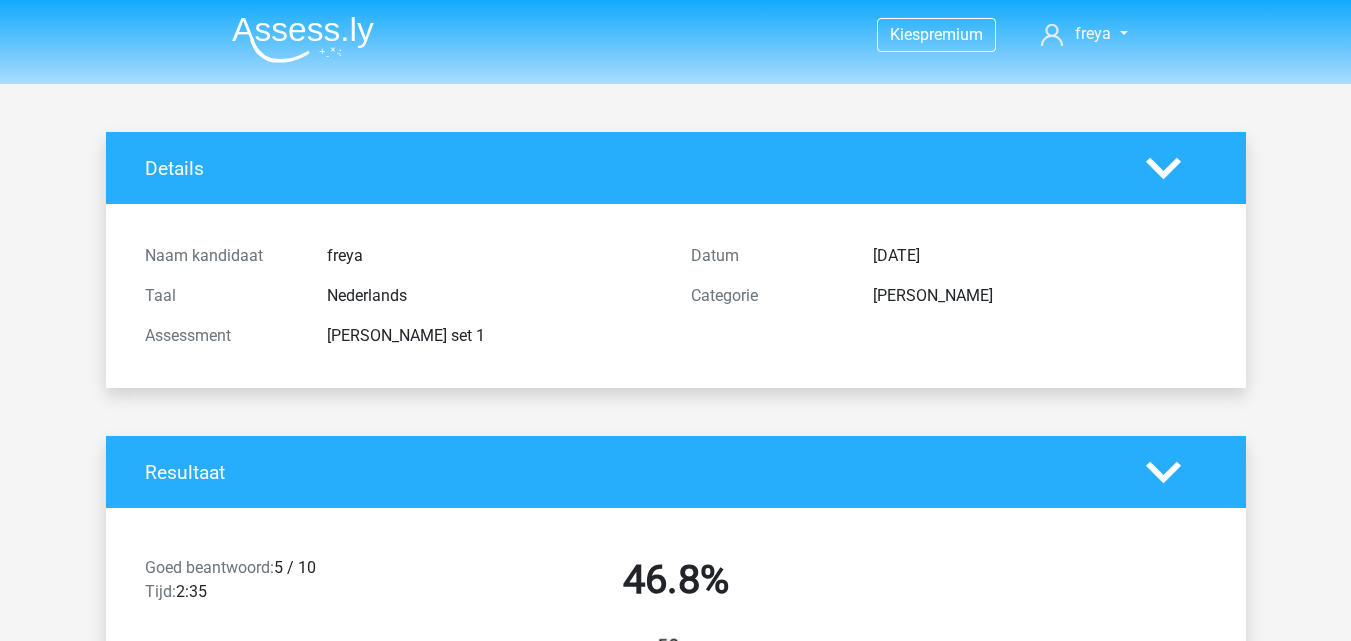click at bounding box center [303, 39] 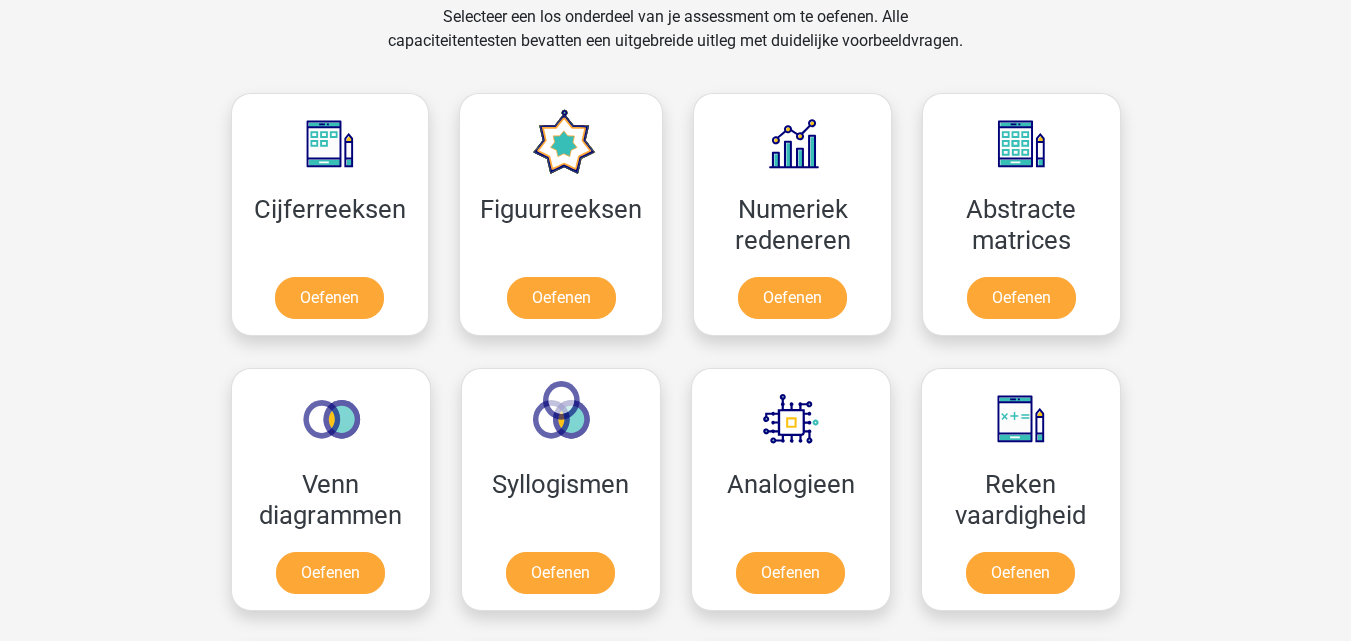 scroll, scrollTop: 900, scrollLeft: 0, axis: vertical 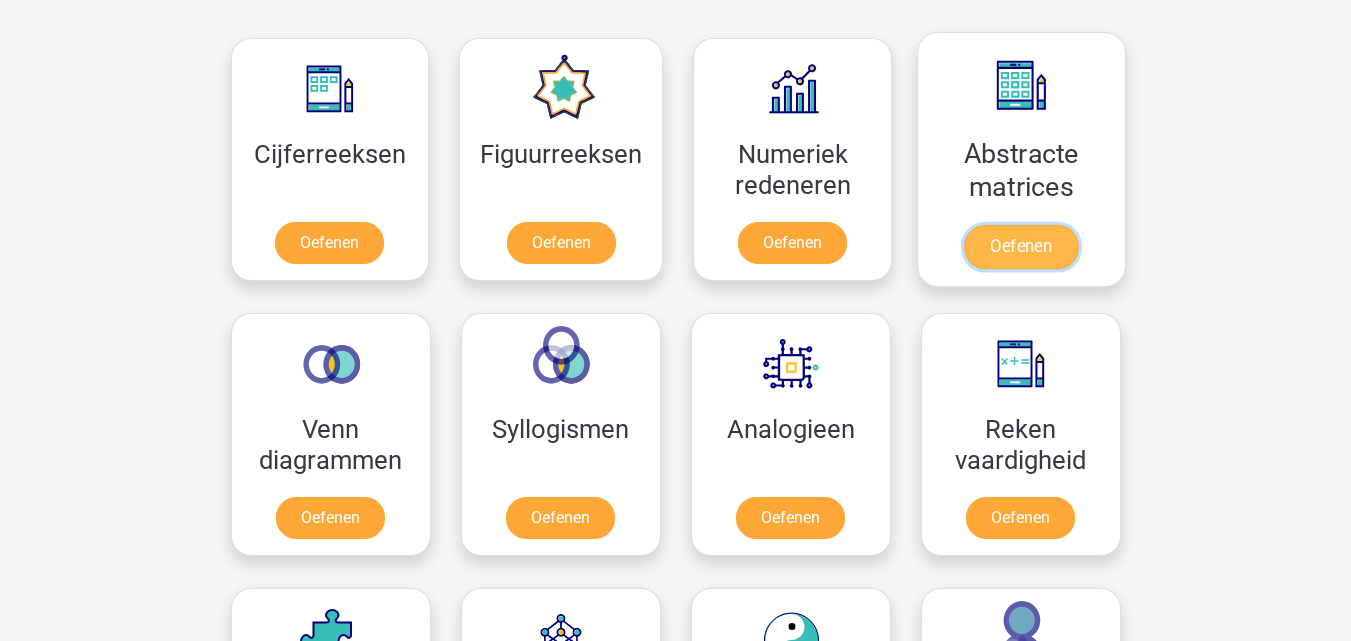 click on "Oefenen" at bounding box center [1021, 247] 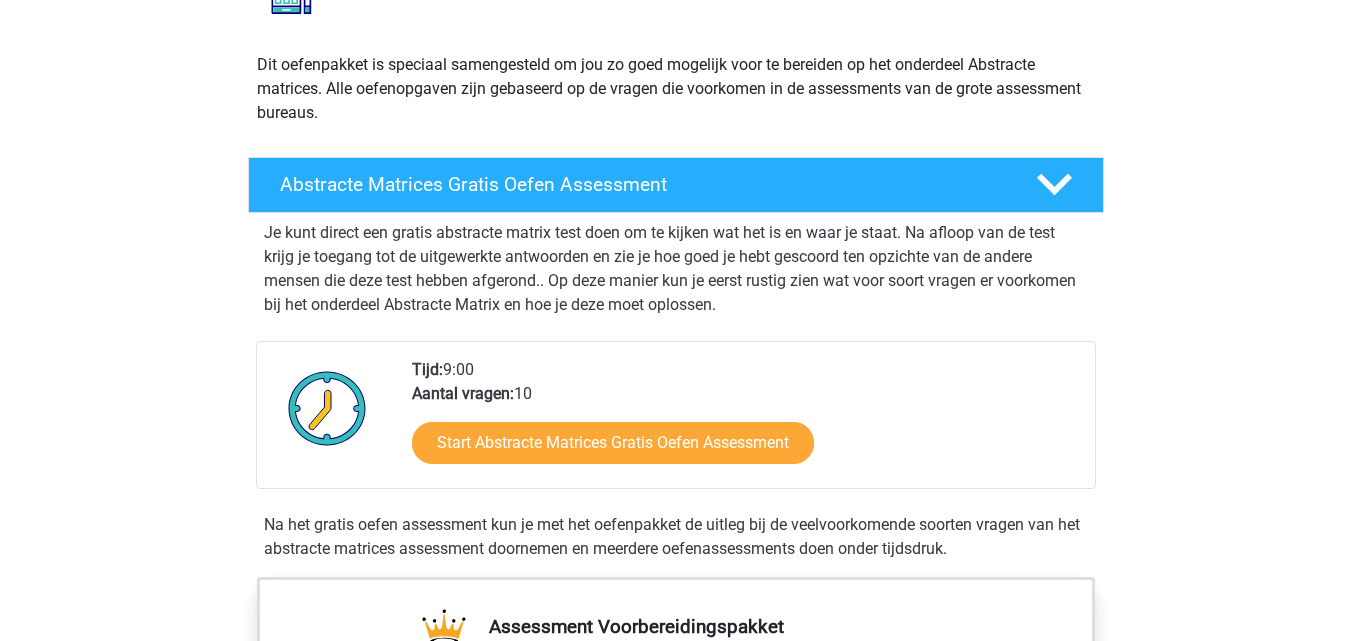 scroll, scrollTop: 200, scrollLeft: 0, axis: vertical 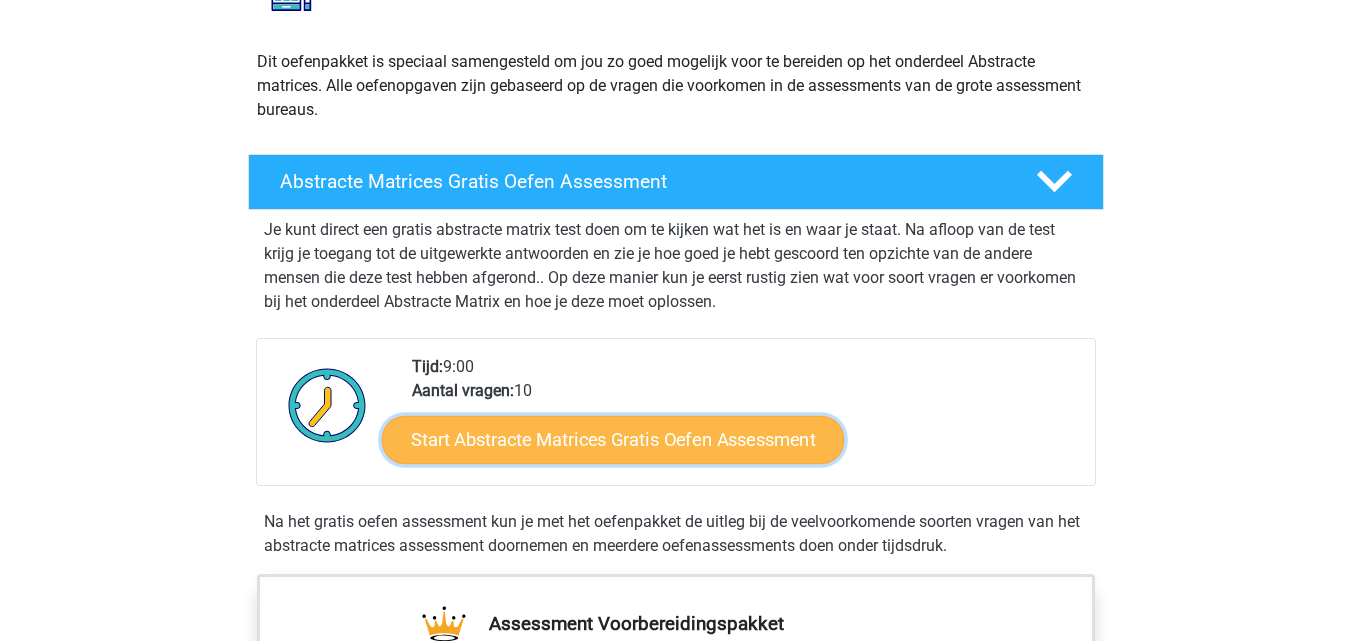 click on "Start Abstracte Matrices
Gratis Oefen Assessment" at bounding box center (613, 439) 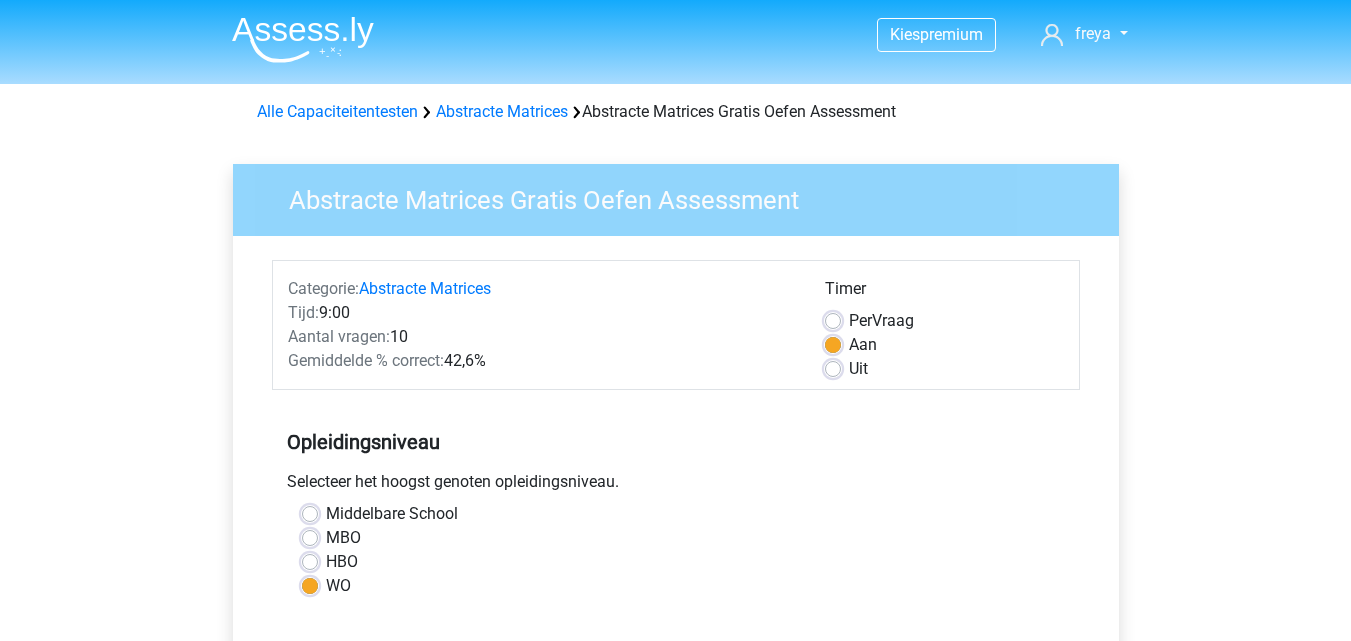 scroll, scrollTop: 500, scrollLeft: 0, axis: vertical 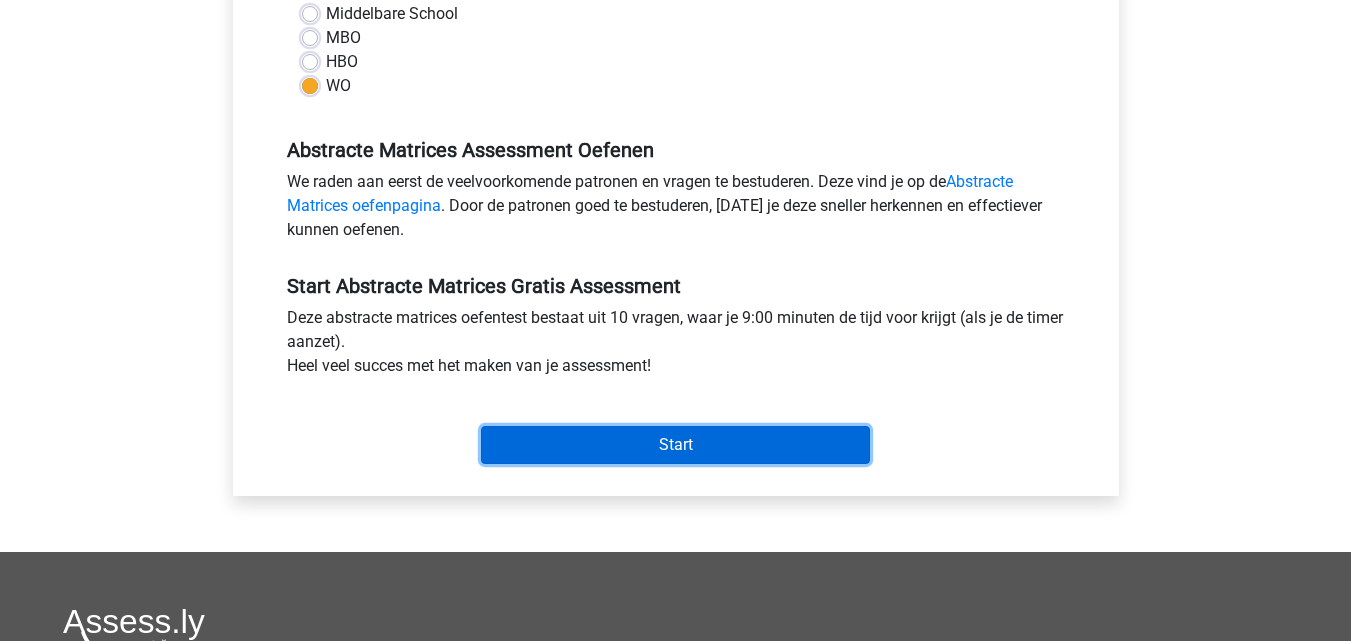 click on "Start" at bounding box center (675, 445) 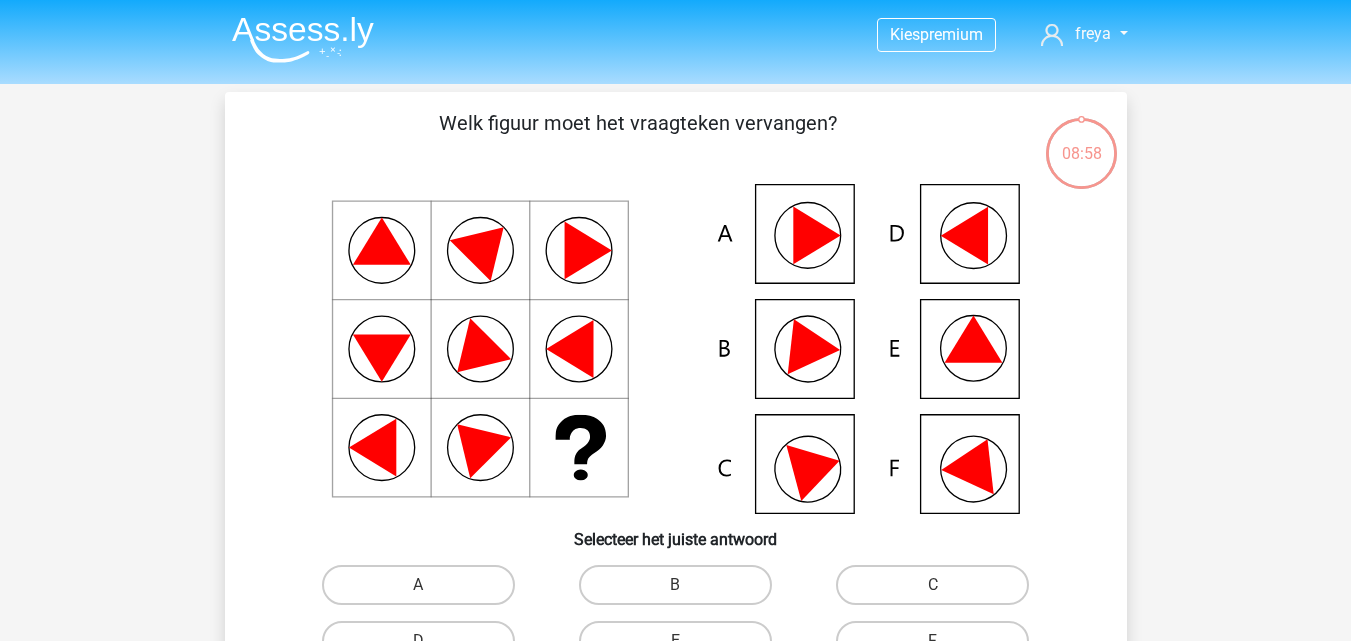 scroll, scrollTop: 100, scrollLeft: 0, axis: vertical 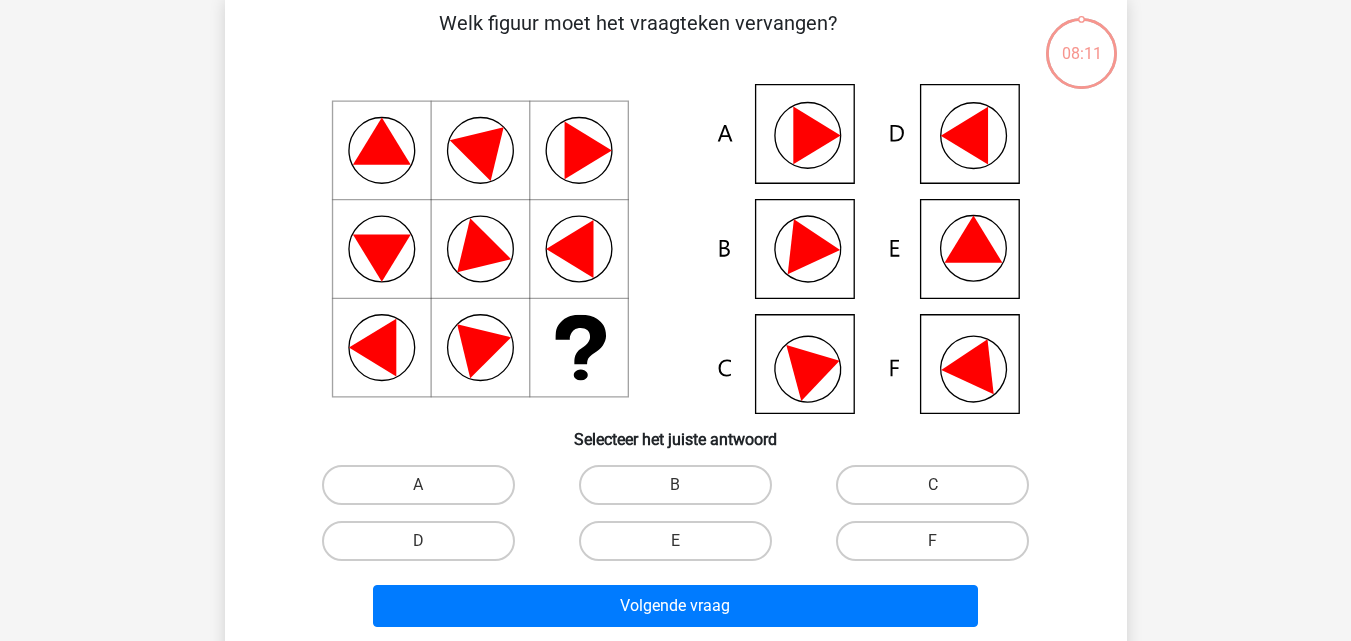click 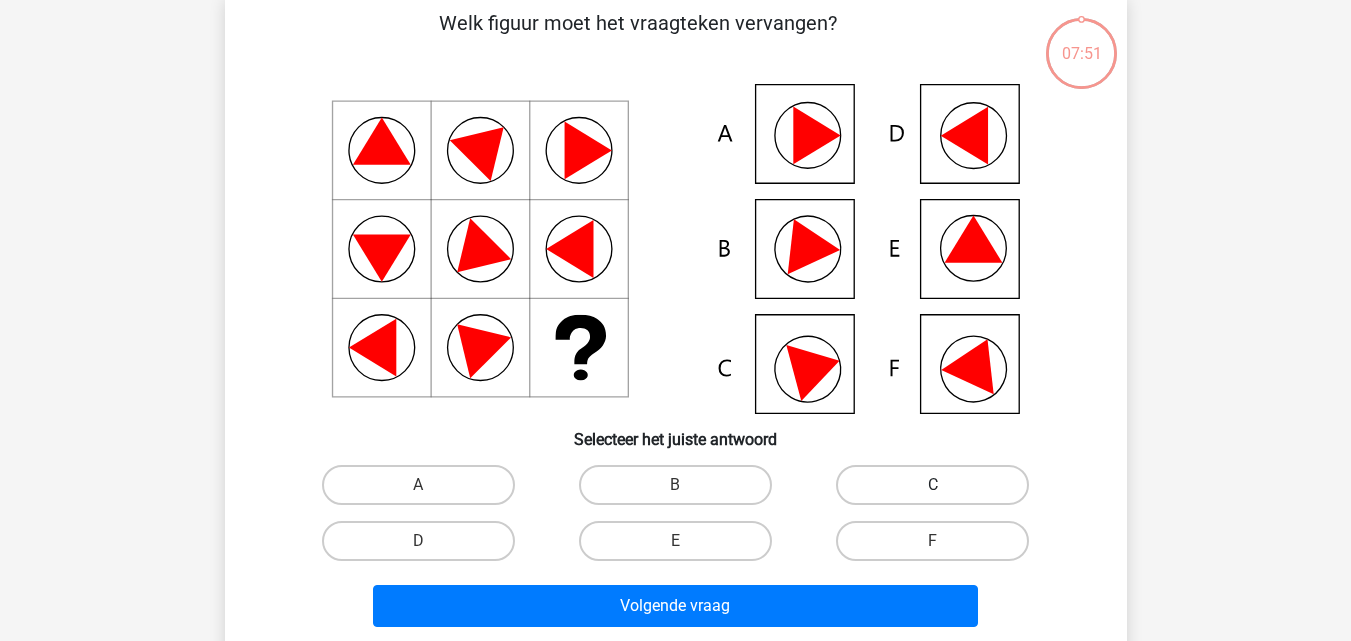 click on "C" at bounding box center [932, 485] 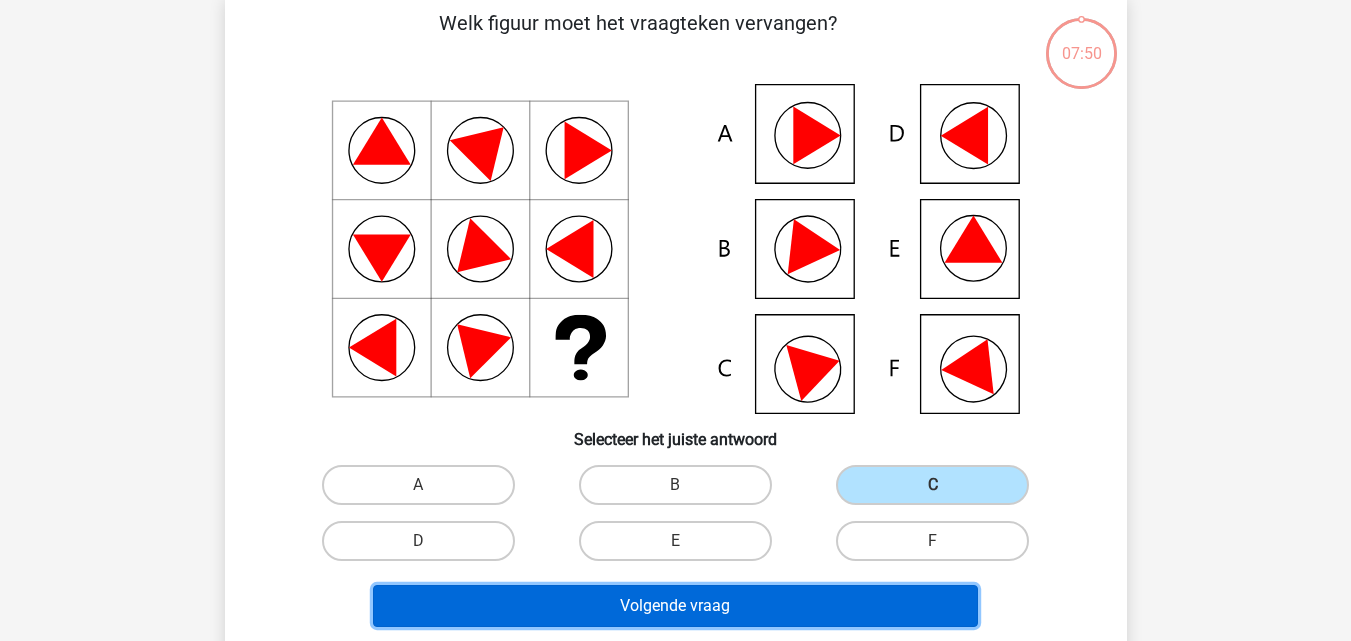 click on "Volgende vraag" at bounding box center [675, 606] 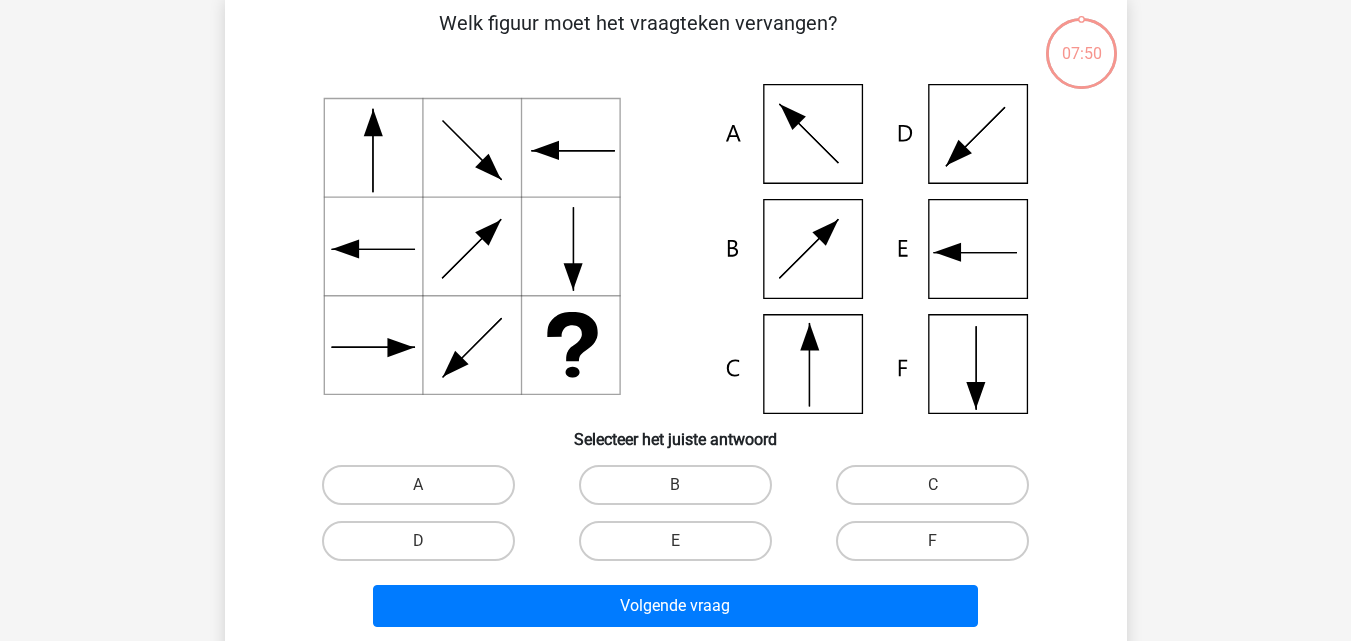 scroll, scrollTop: 92, scrollLeft: 0, axis: vertical 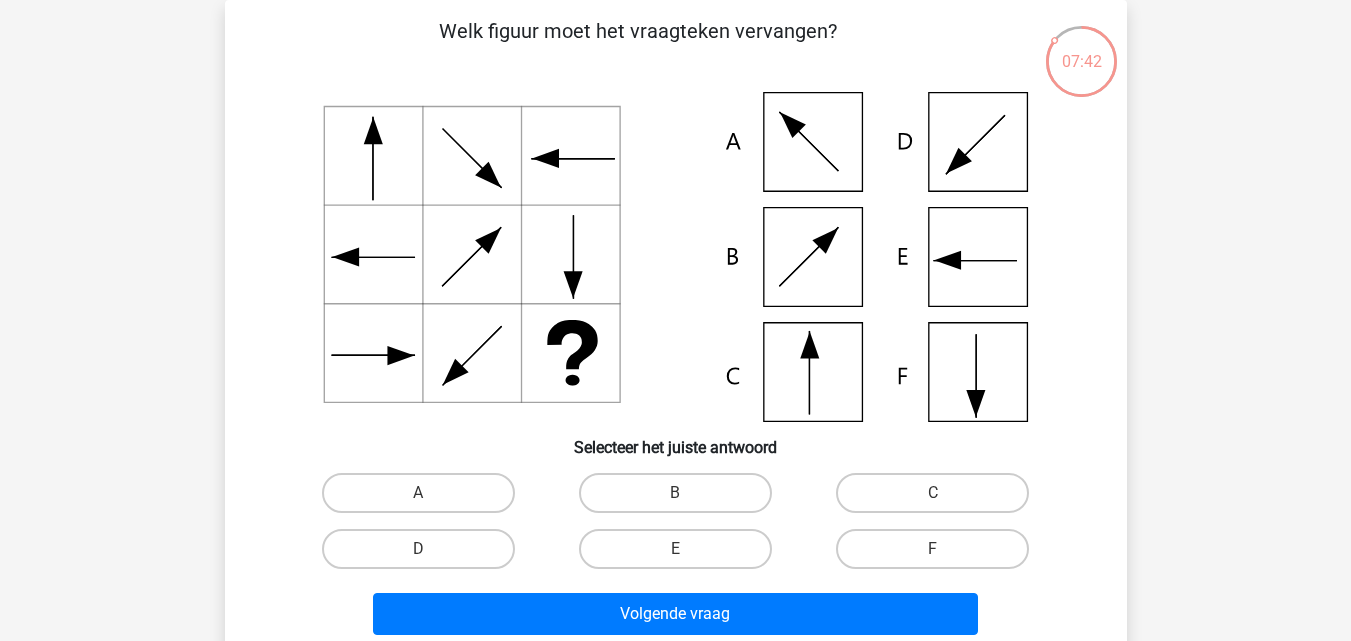 click on "C" at bounding box center [932, 493] 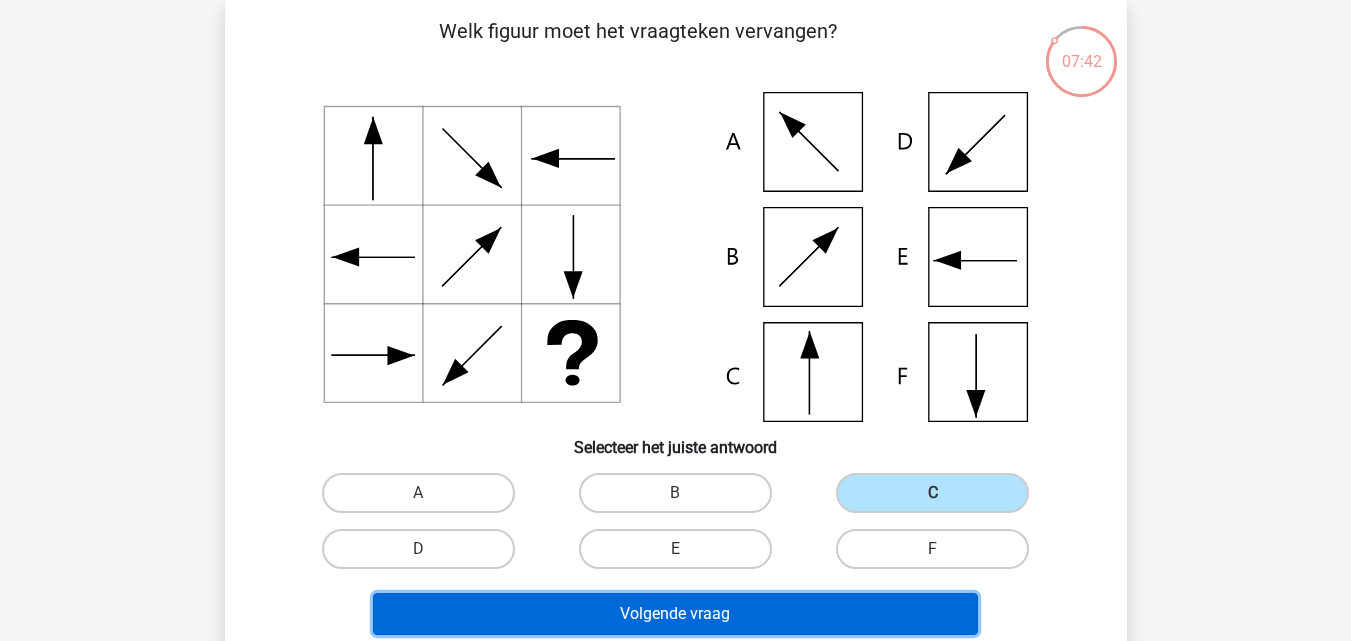 click on "Volgende vraag" at bounding box center (675, 614) 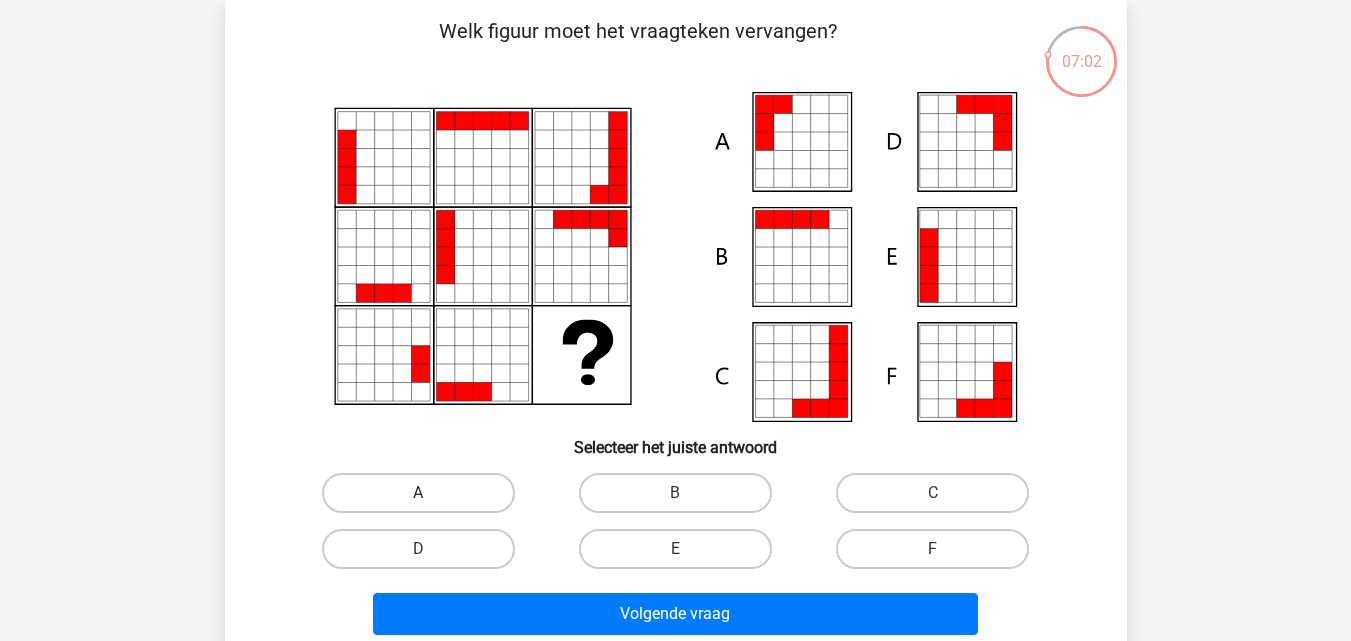 click on "A" at bounding box center [418, 493] 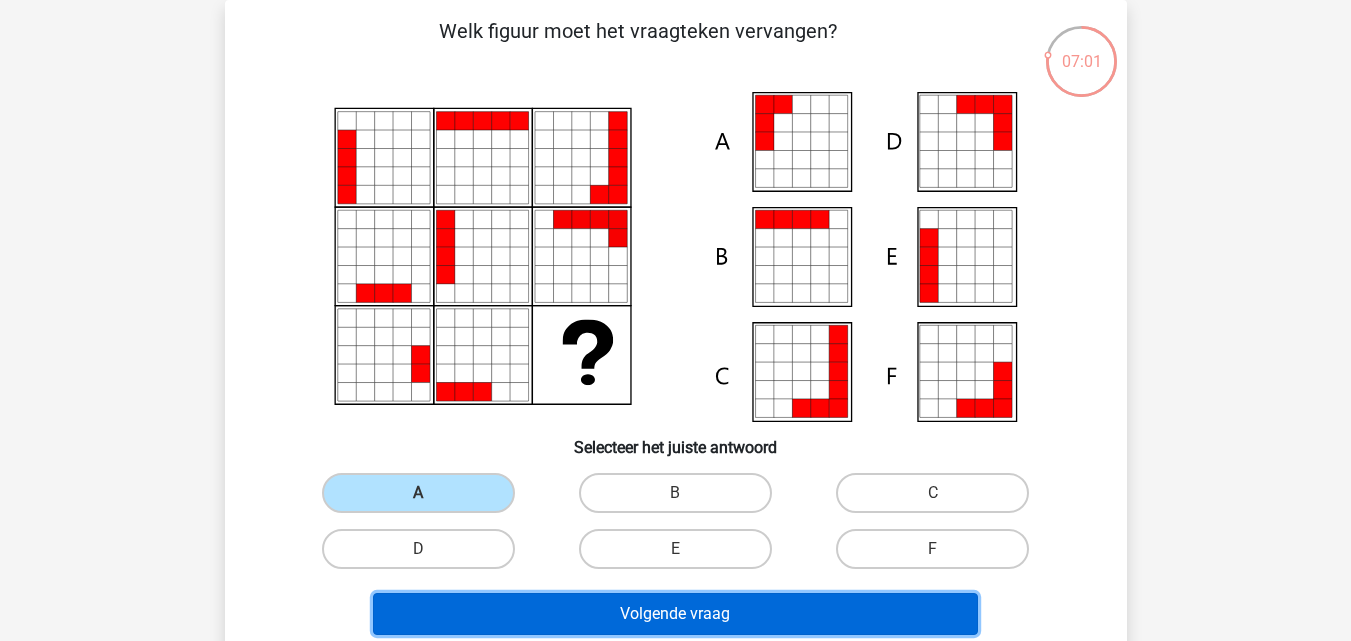 click on "Volgende vraag" at bounding box center [675, 614] 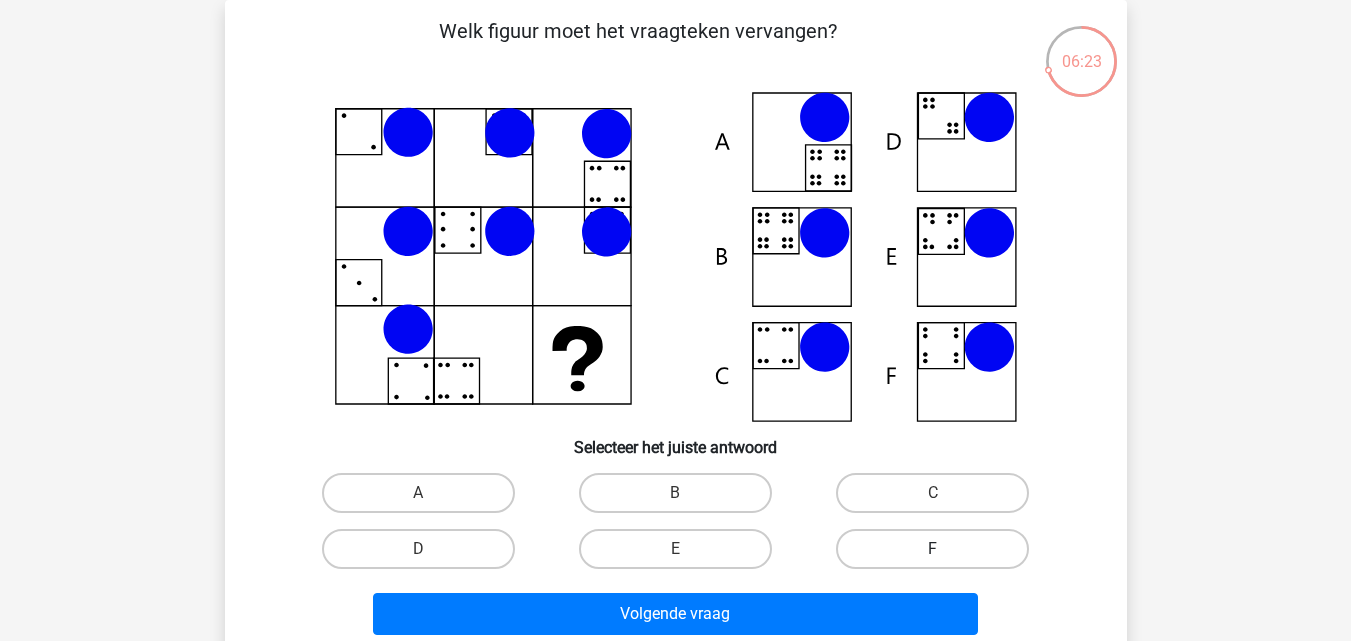 click on "F" at bounding box center [932, 549] 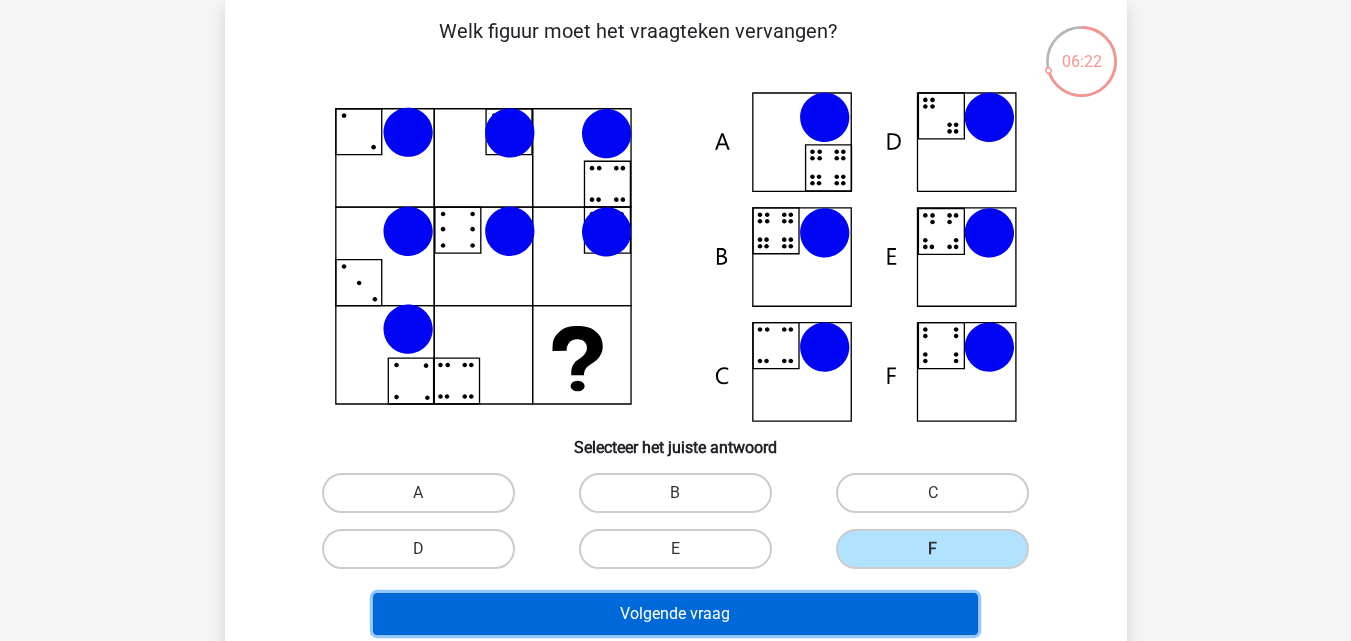 click on "Volgende vraag" at bounding box center [675, 614] 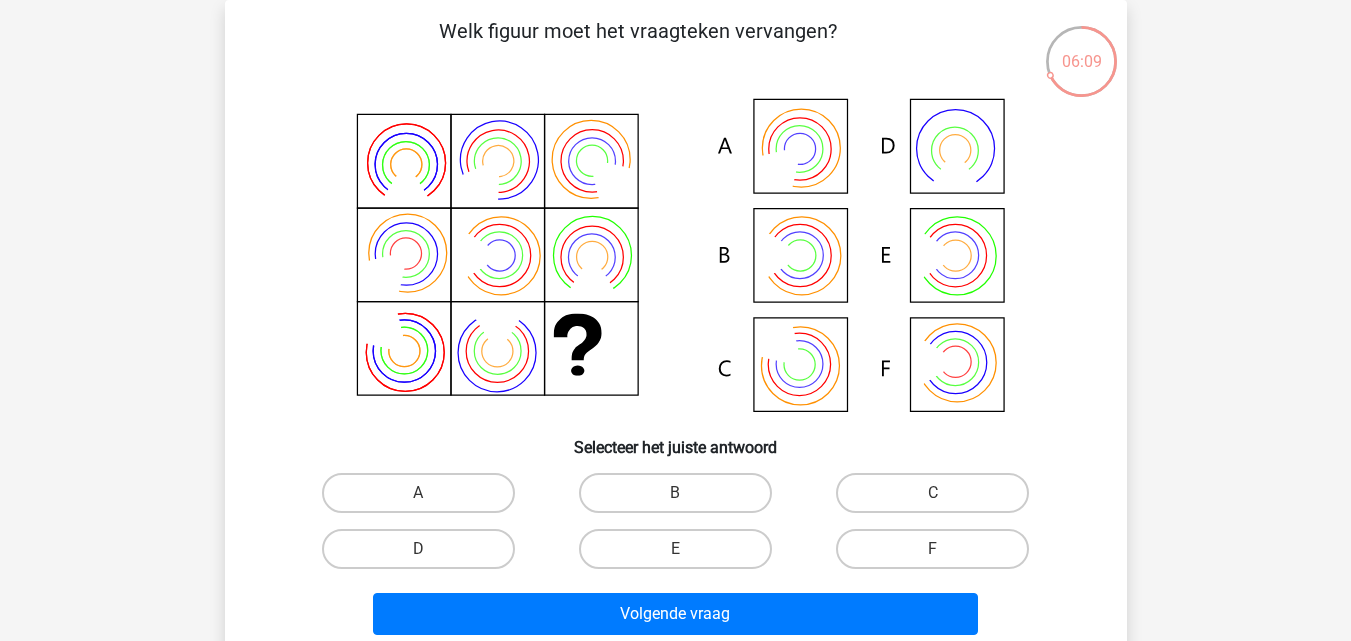 click 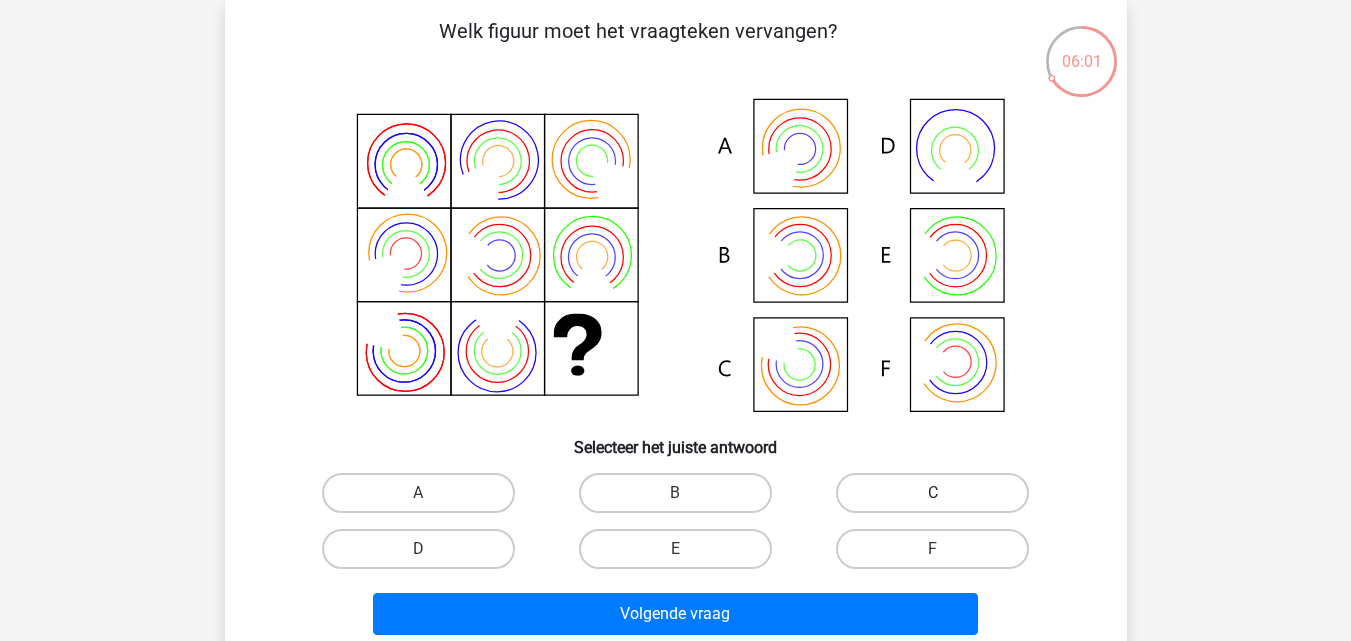 click on "C" at bounding box center [932, 493] 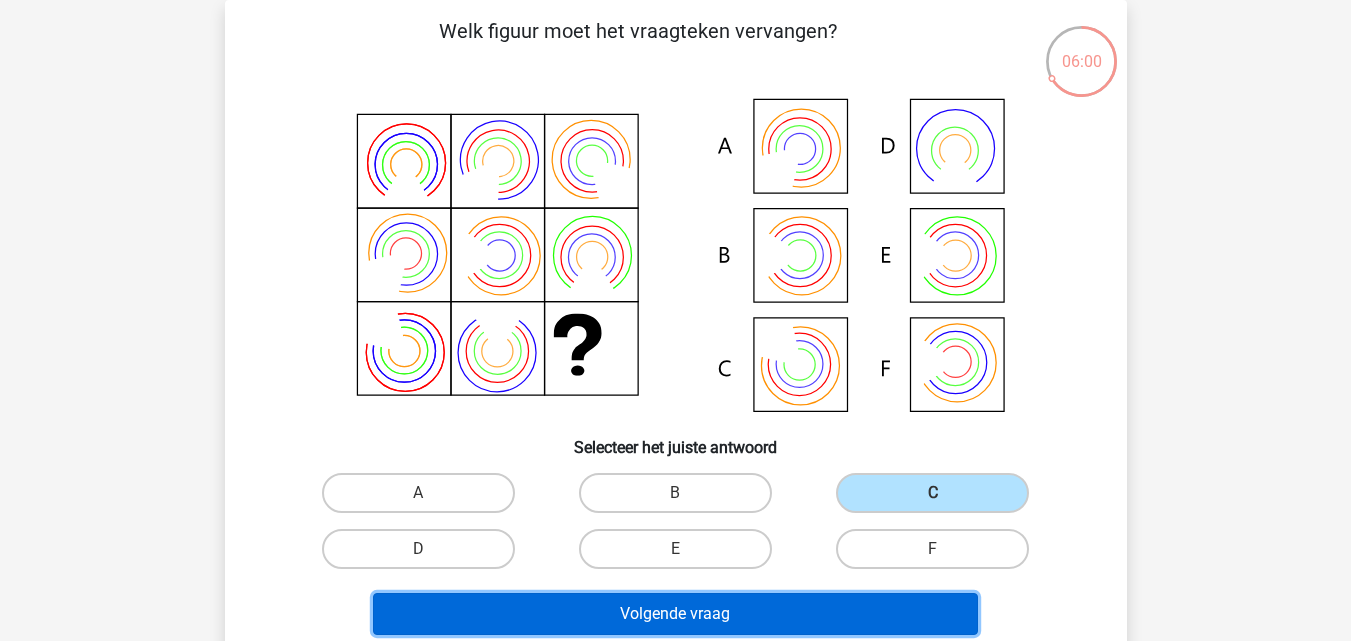 click on "Volgende vraag" at bounding box center (675, 614) 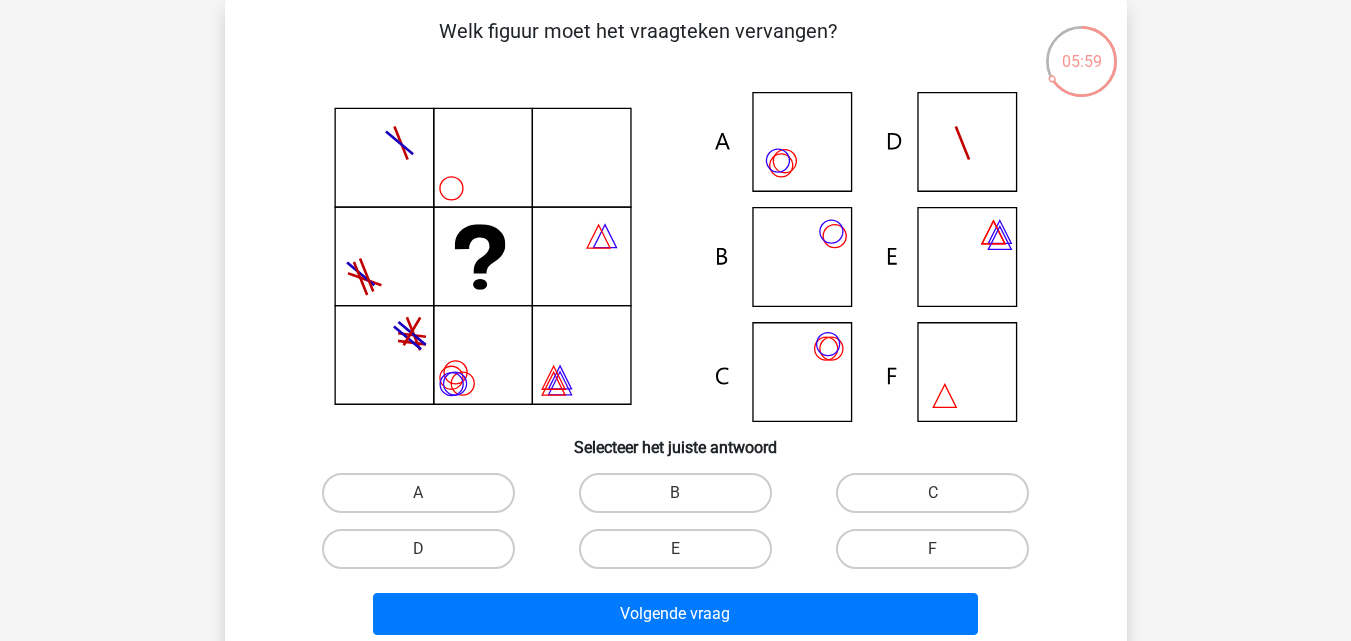 click on "C" at bounding box center (932, 493) 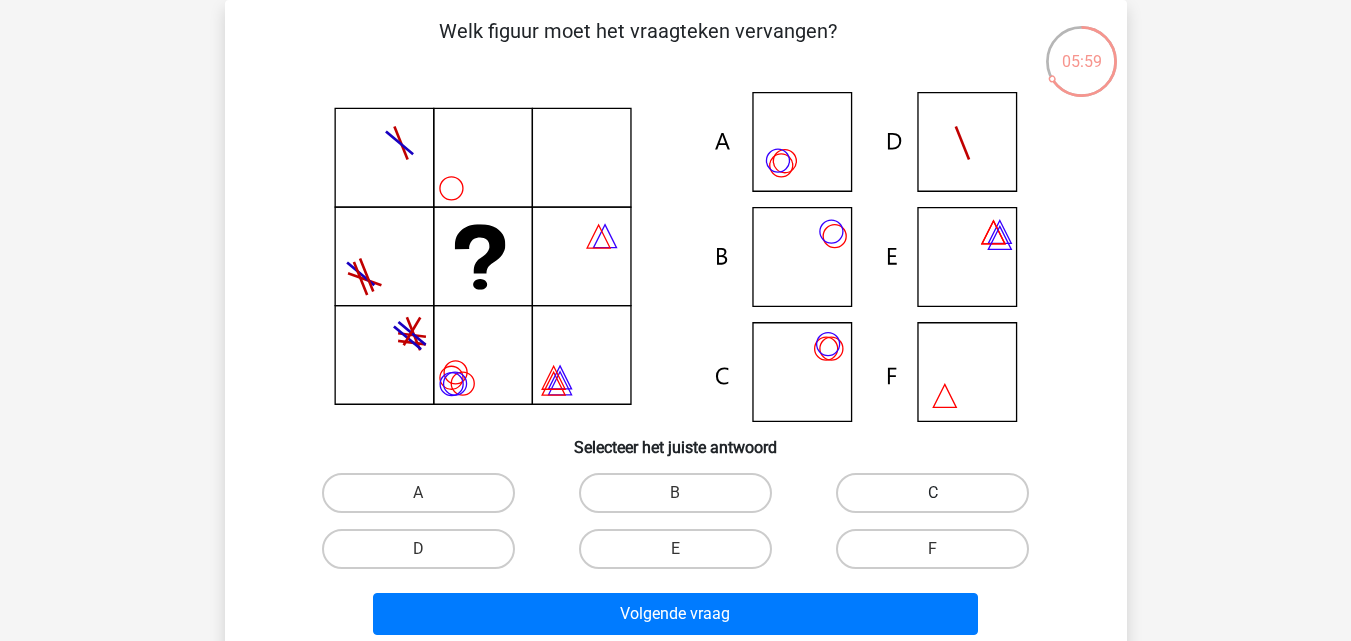 click on "C" at bounding box center [932, 493] 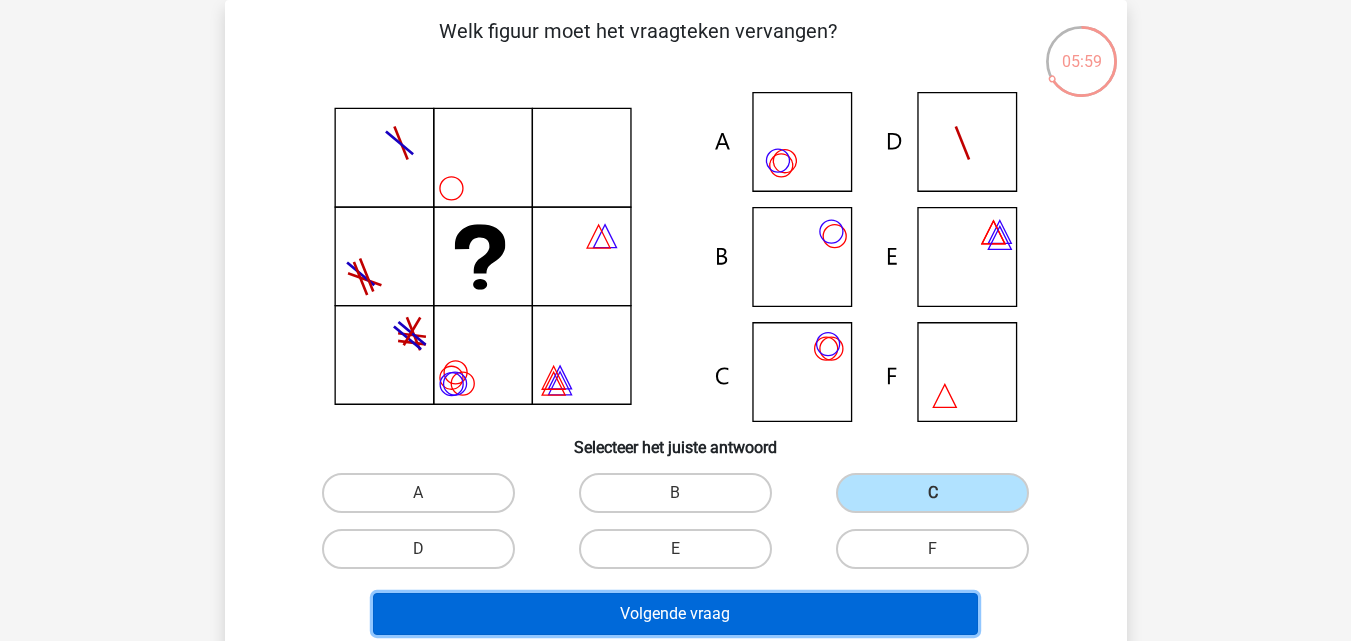 click on "Volgende vraag" at bounding box center [675, 614] 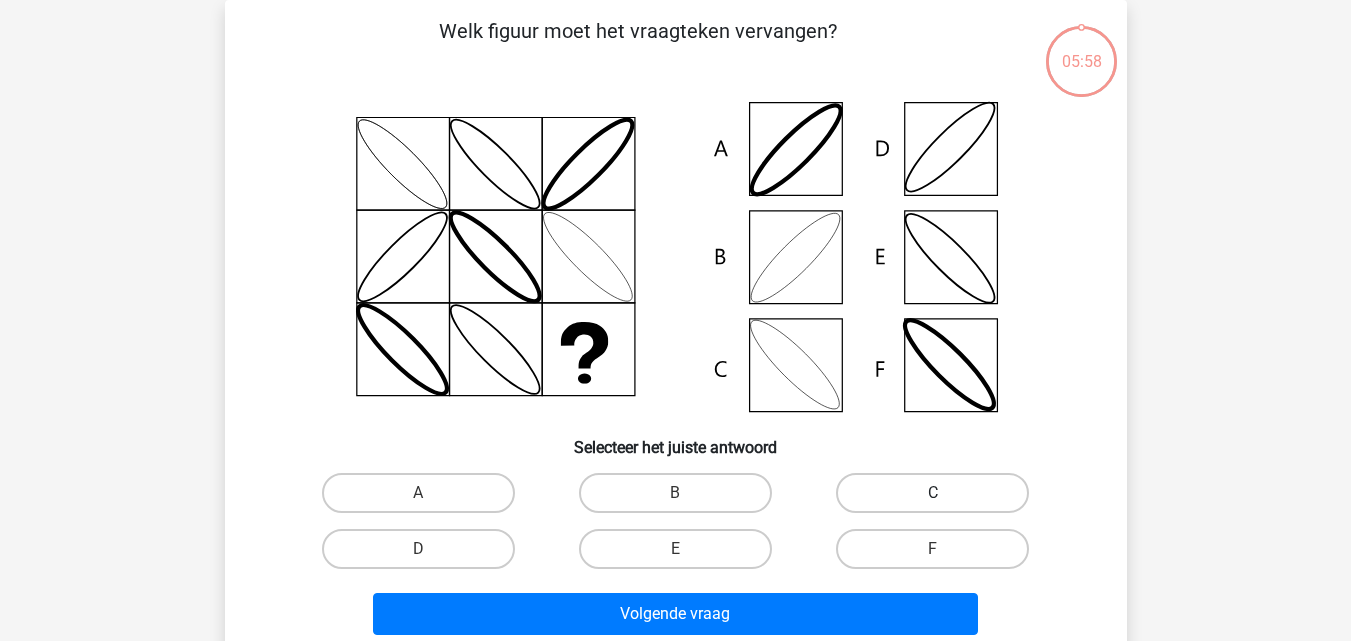 click on "C" at bounding box center [932, 493] 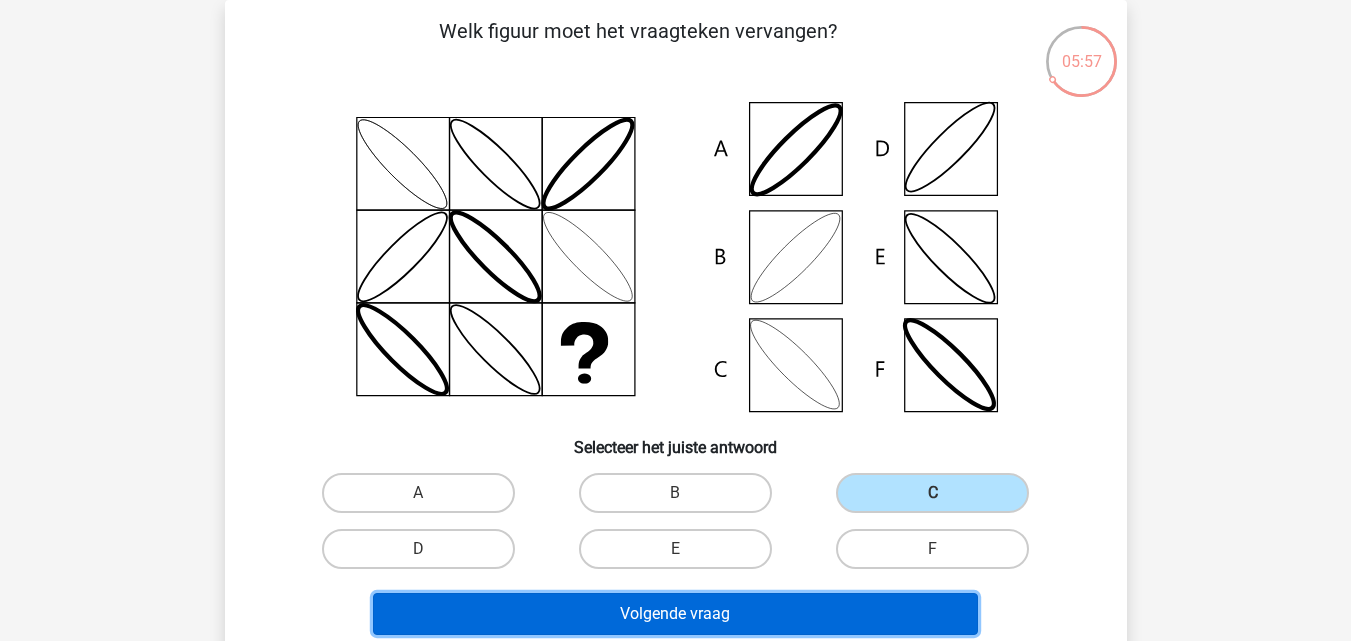 click on "Volgende vraag" at bounding box center [675, 614] 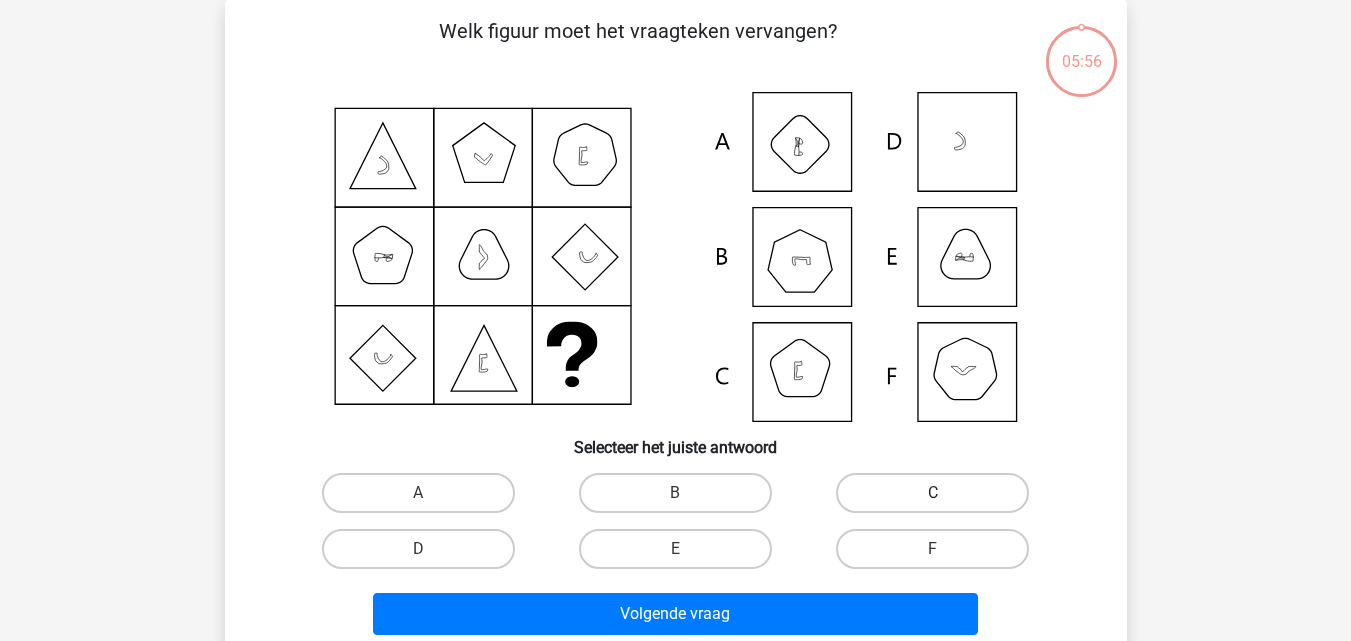 click on "C" at bounding box center [932, 493] 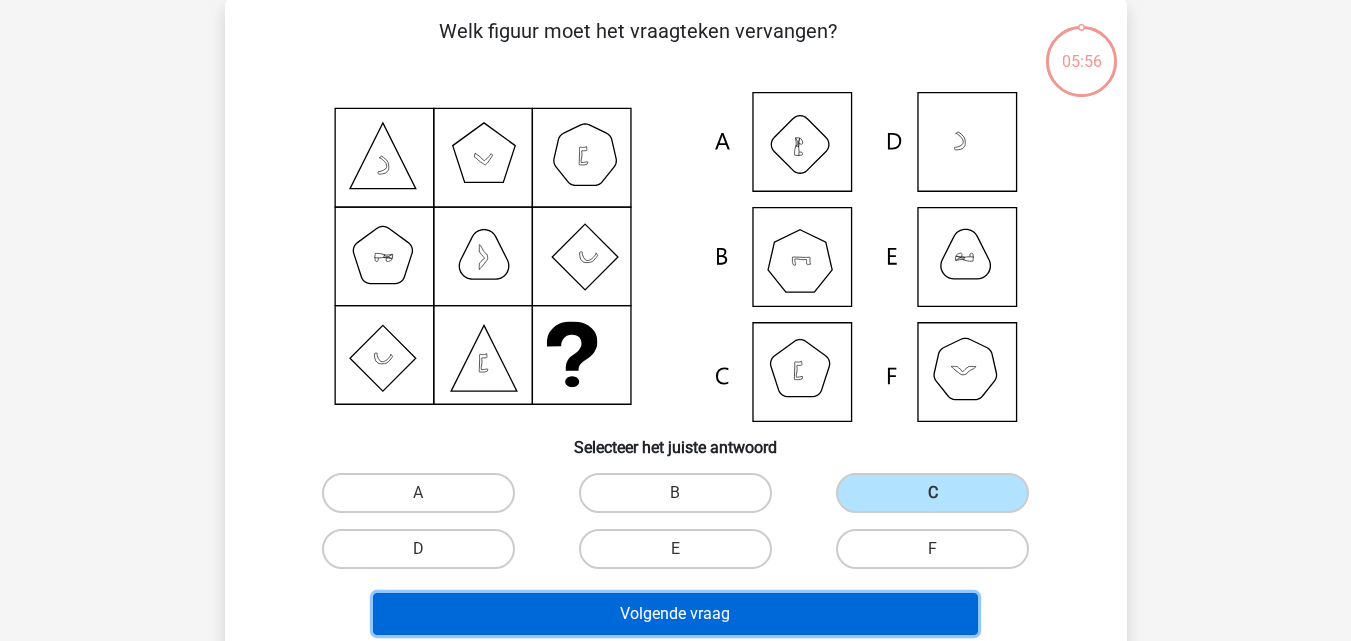 click on "Volgende vraag" at bounding box center (675, 614) 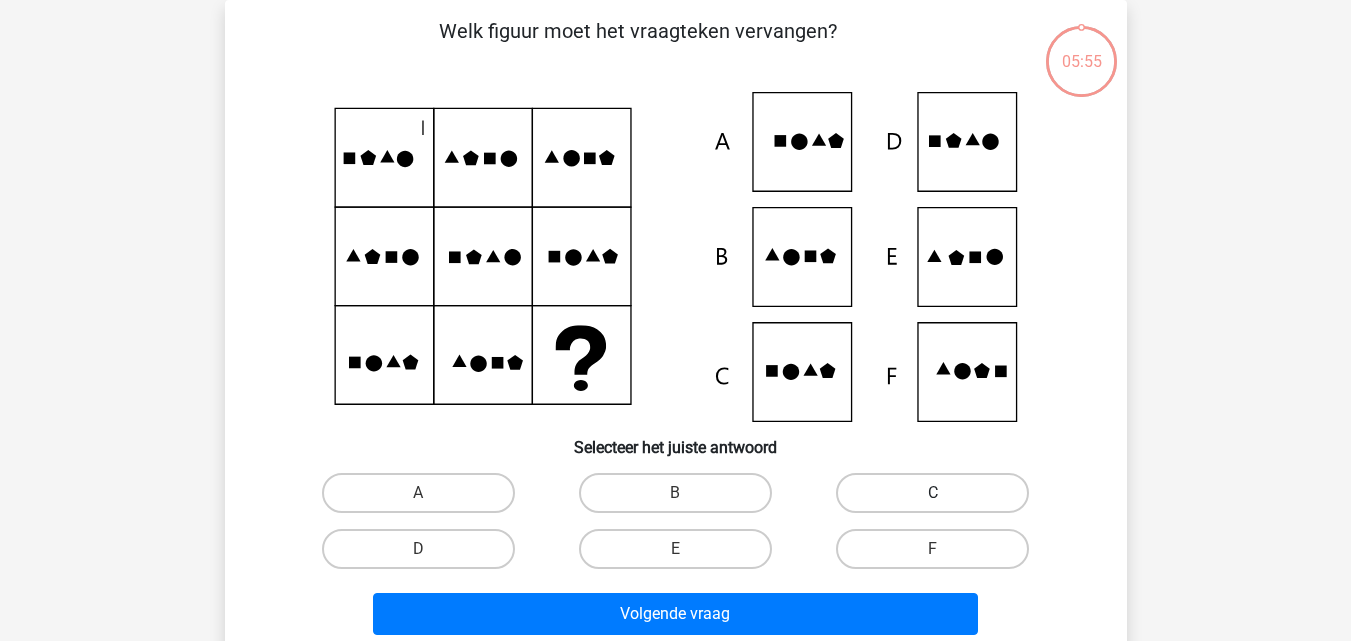 click on "C" at bounding box center [932, 493] 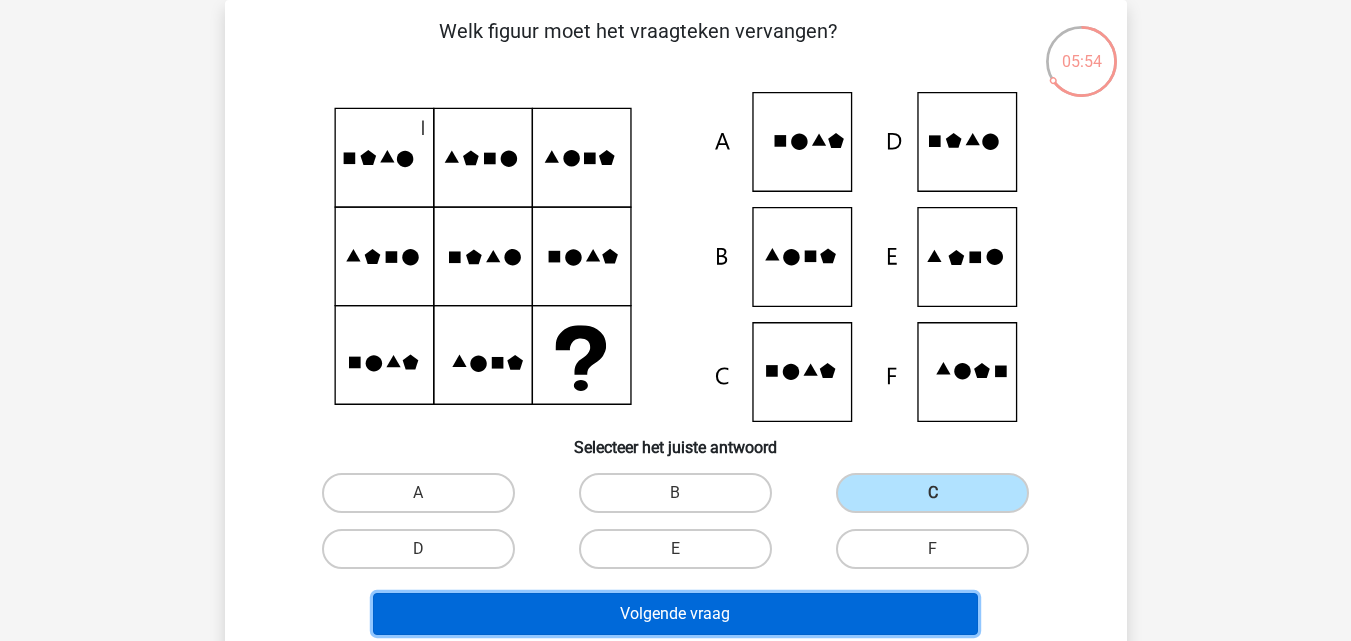 click on "Volgende vraag" at bounding box center (675, 614) 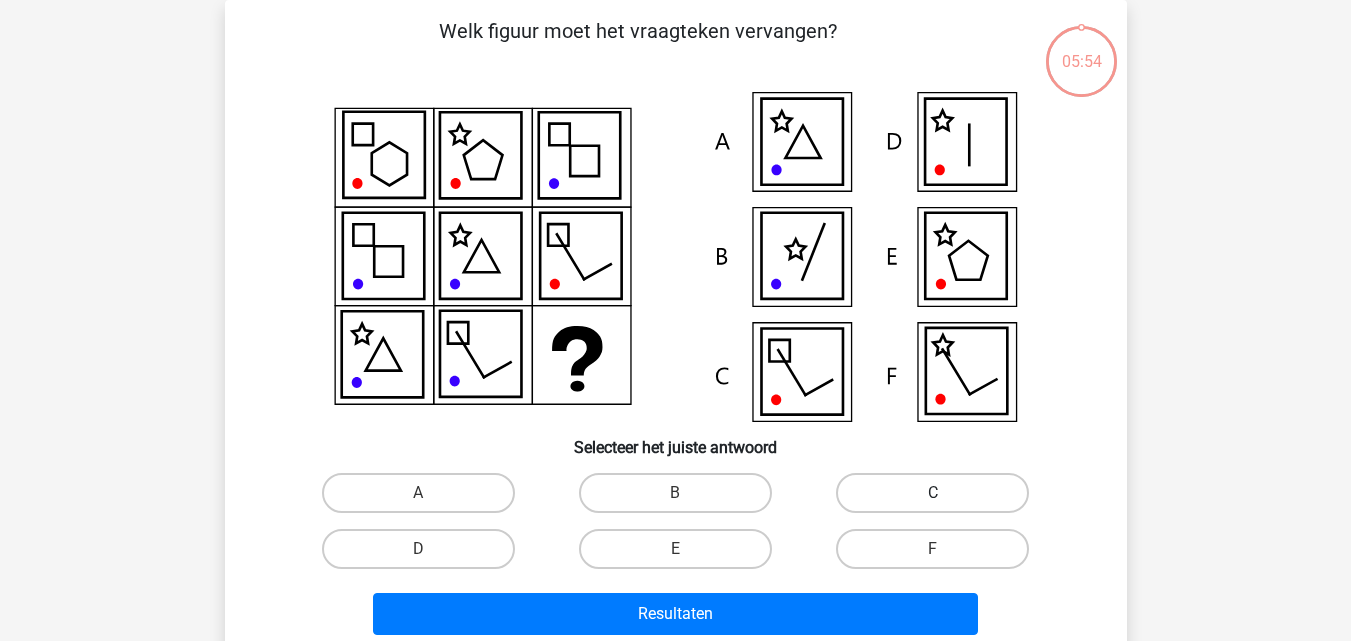 click on "C" at bounding box center [932, 493] 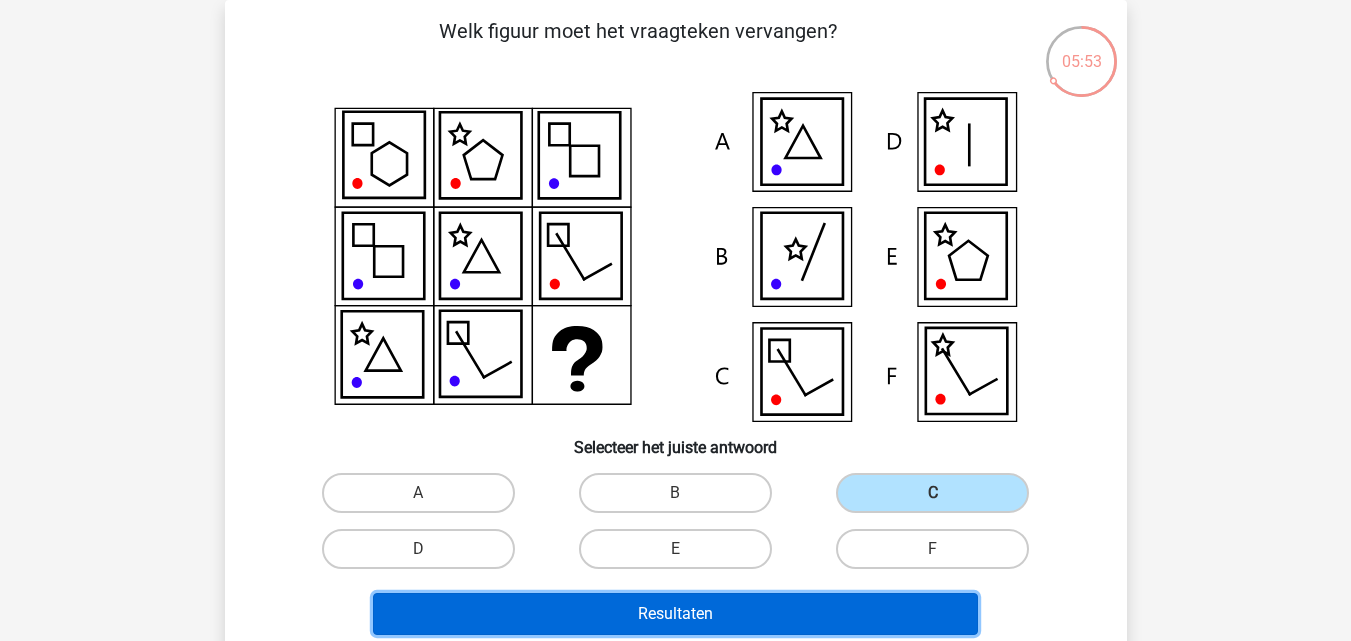 click on "Resultaten" at bounding box center [675, 614] 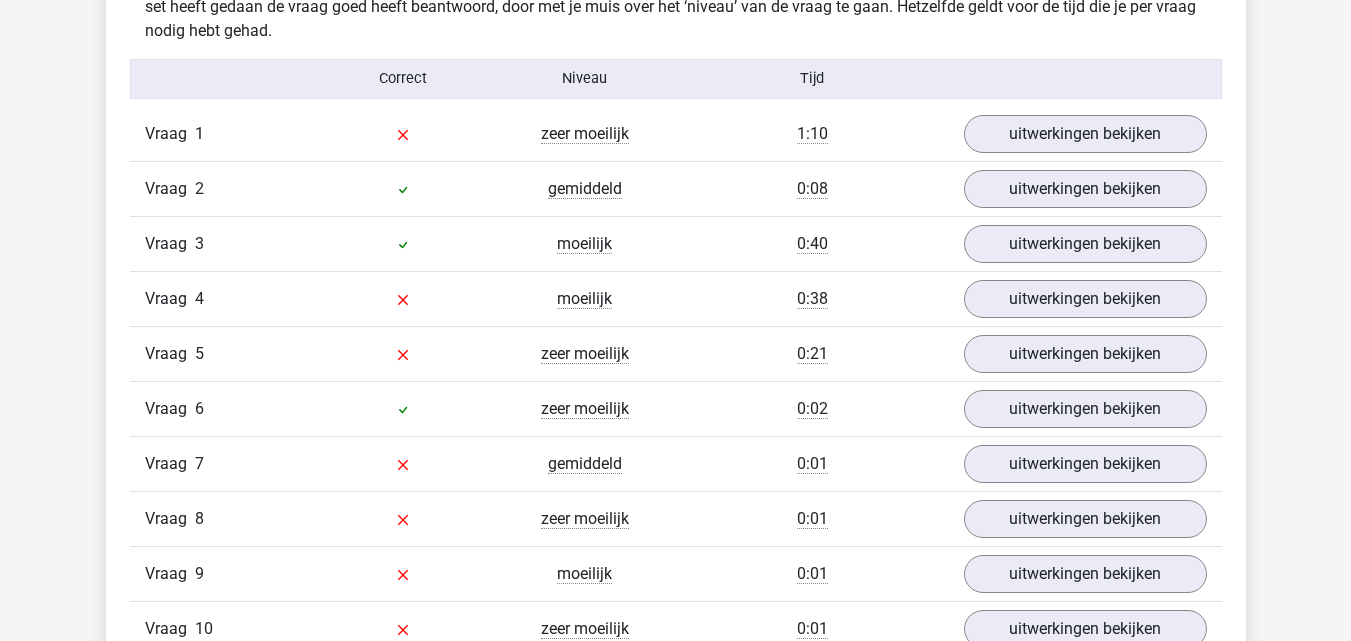 scroll, scrollTop: 1500, scrollLeft: 0, axis: vertical 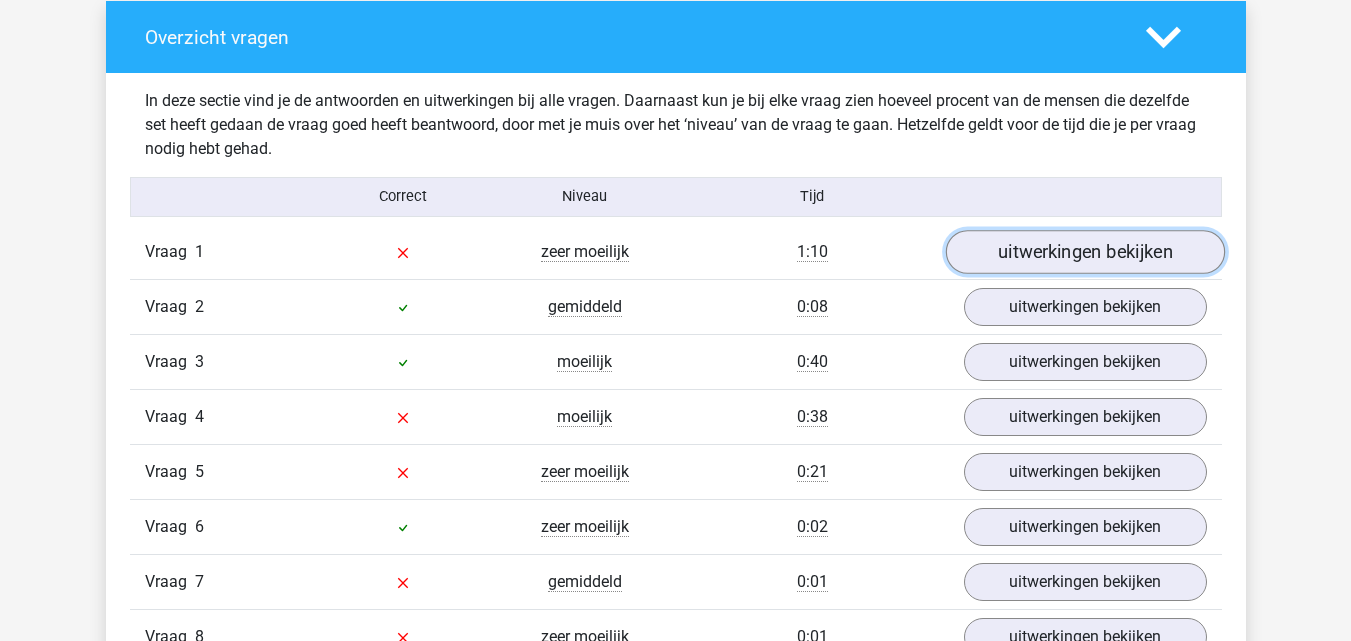 click on "uitwerkingen bekijken" at bounding box center (1084, 252) 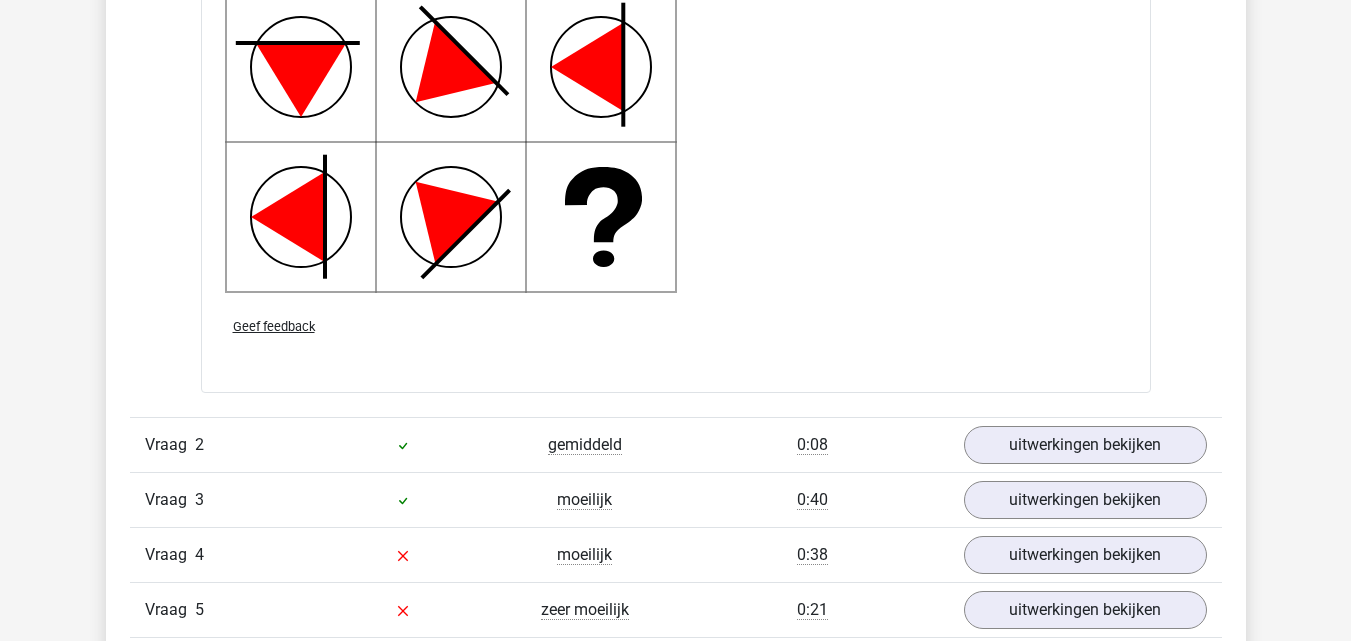 scroll, scrollTop: 2800, scrollLeft: 0, axis: vertical 